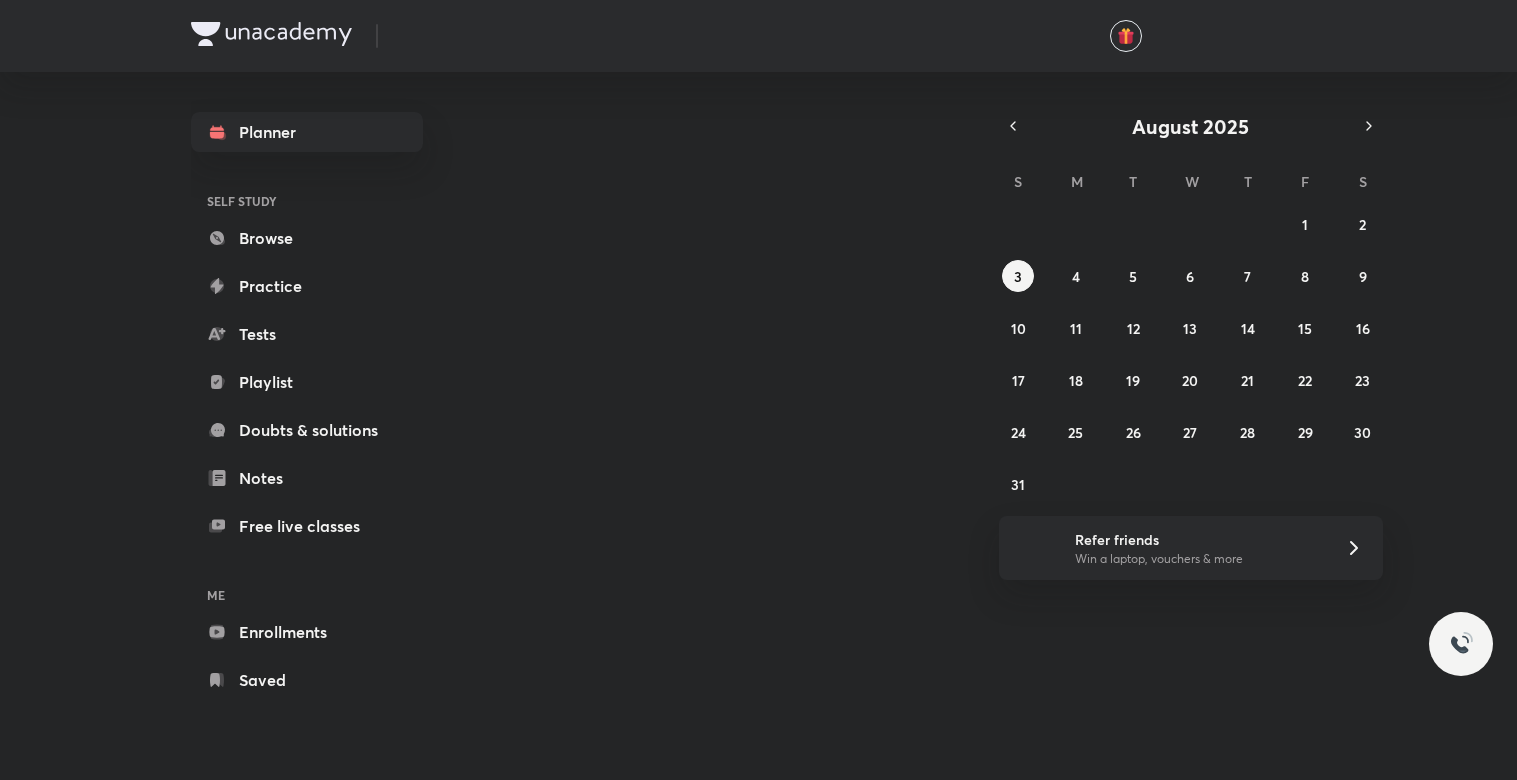 scroll, scrollTop: 0, scrollLeft: 0, axis: both 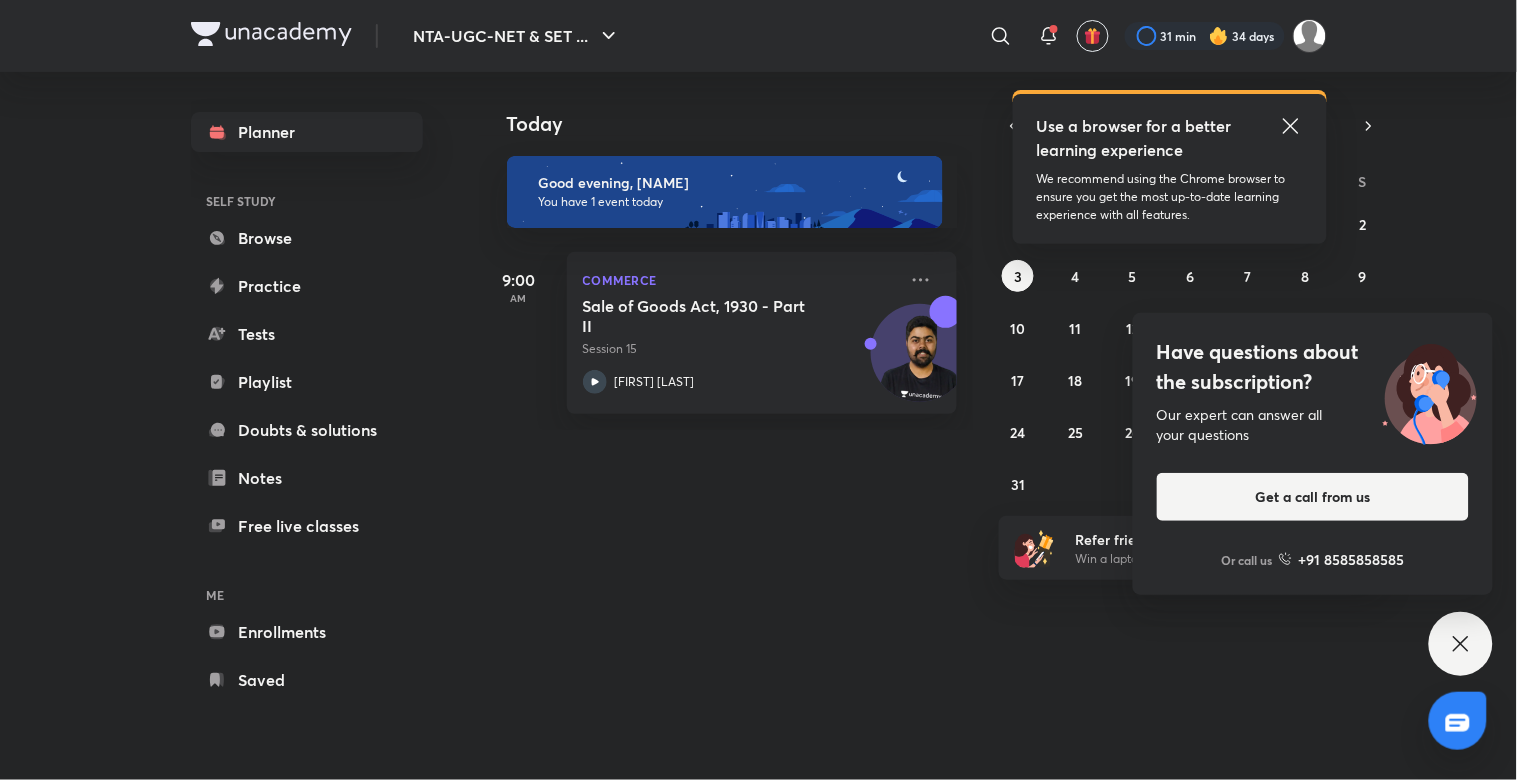 click 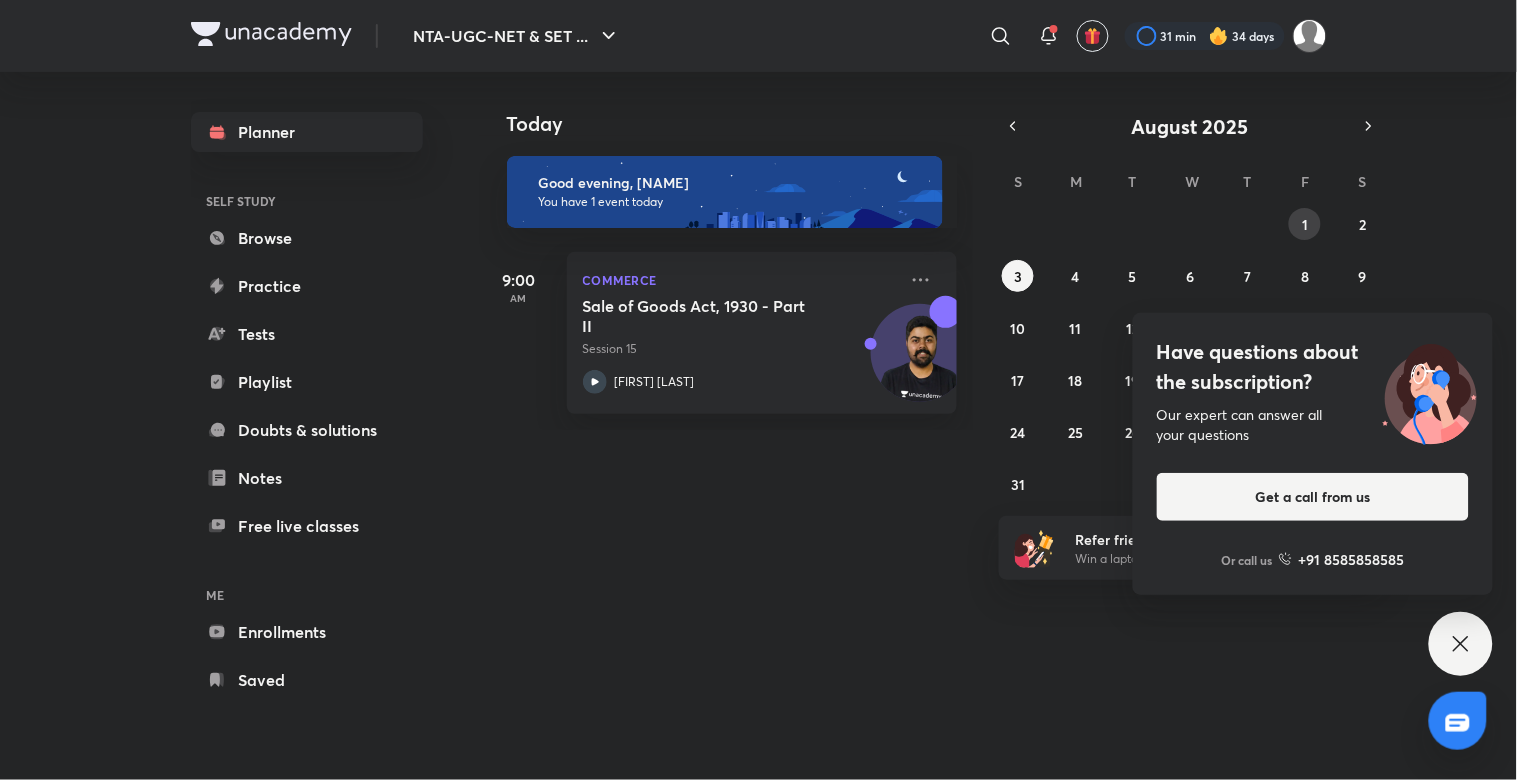 click on "1" at bounding box center [1305, 224] 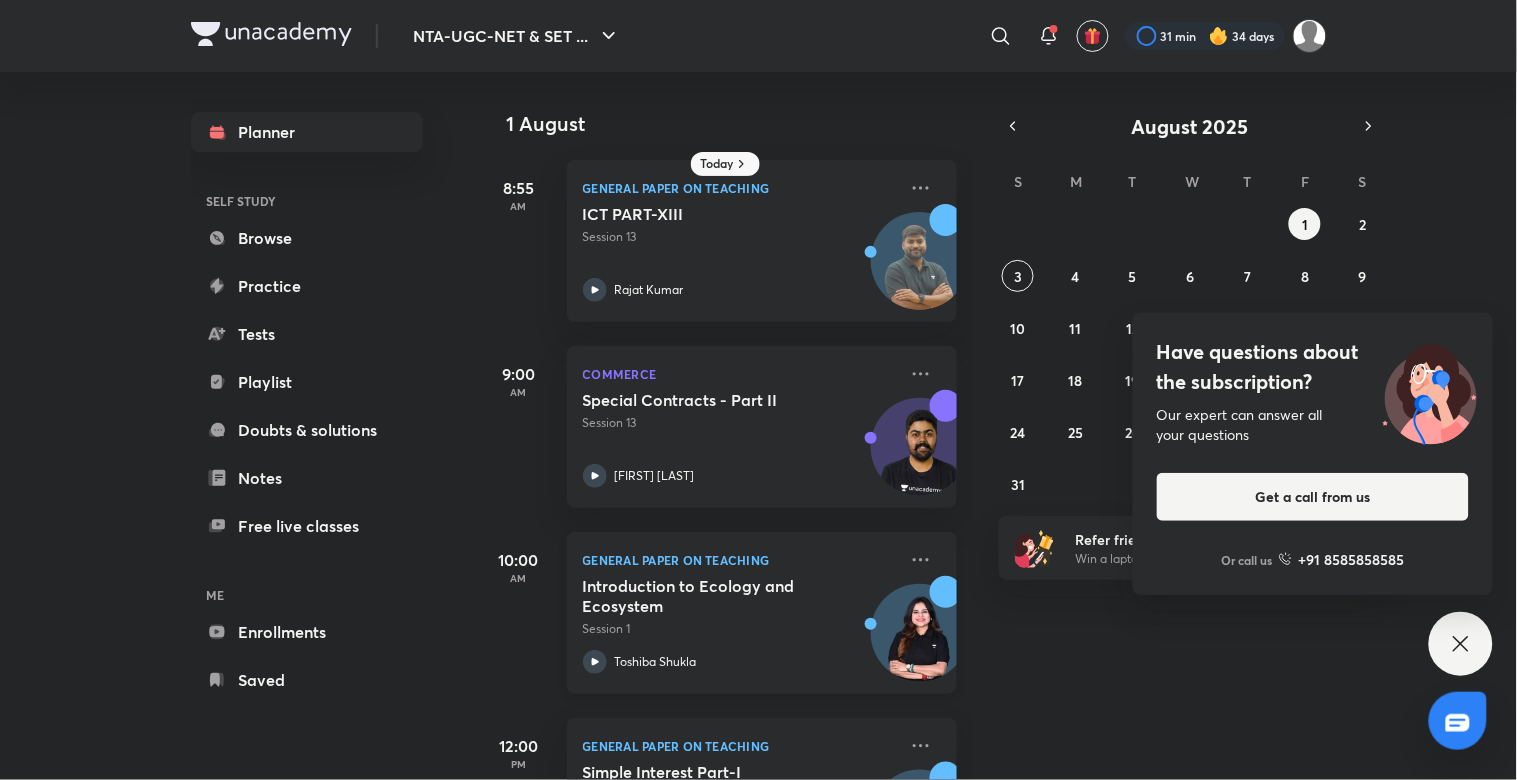 click on "Introduction to Ecology and Ecosystem" at bounding box center [707, 596] 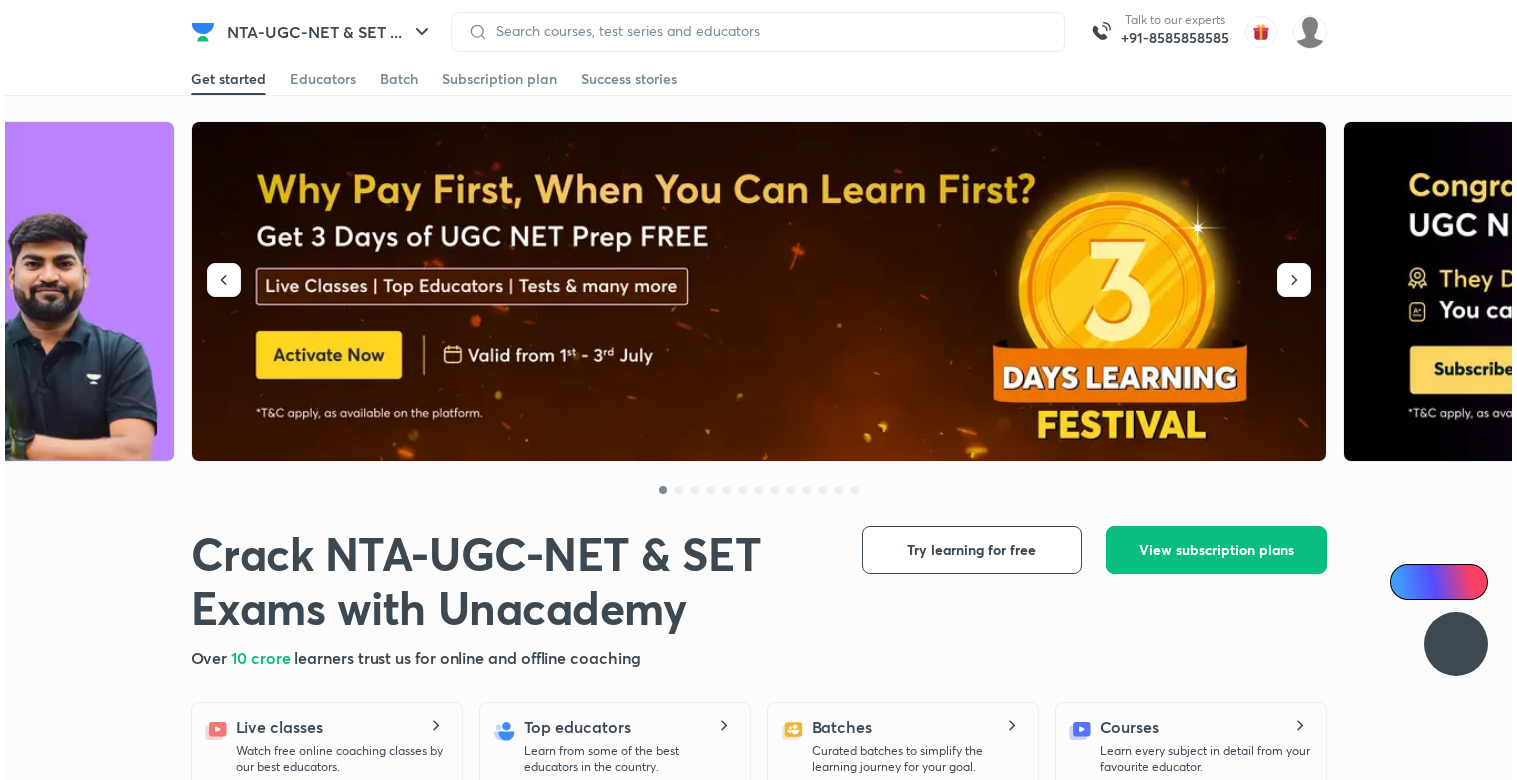 scroll, scrollTop: 0, scrollLeft: 0, axis: both 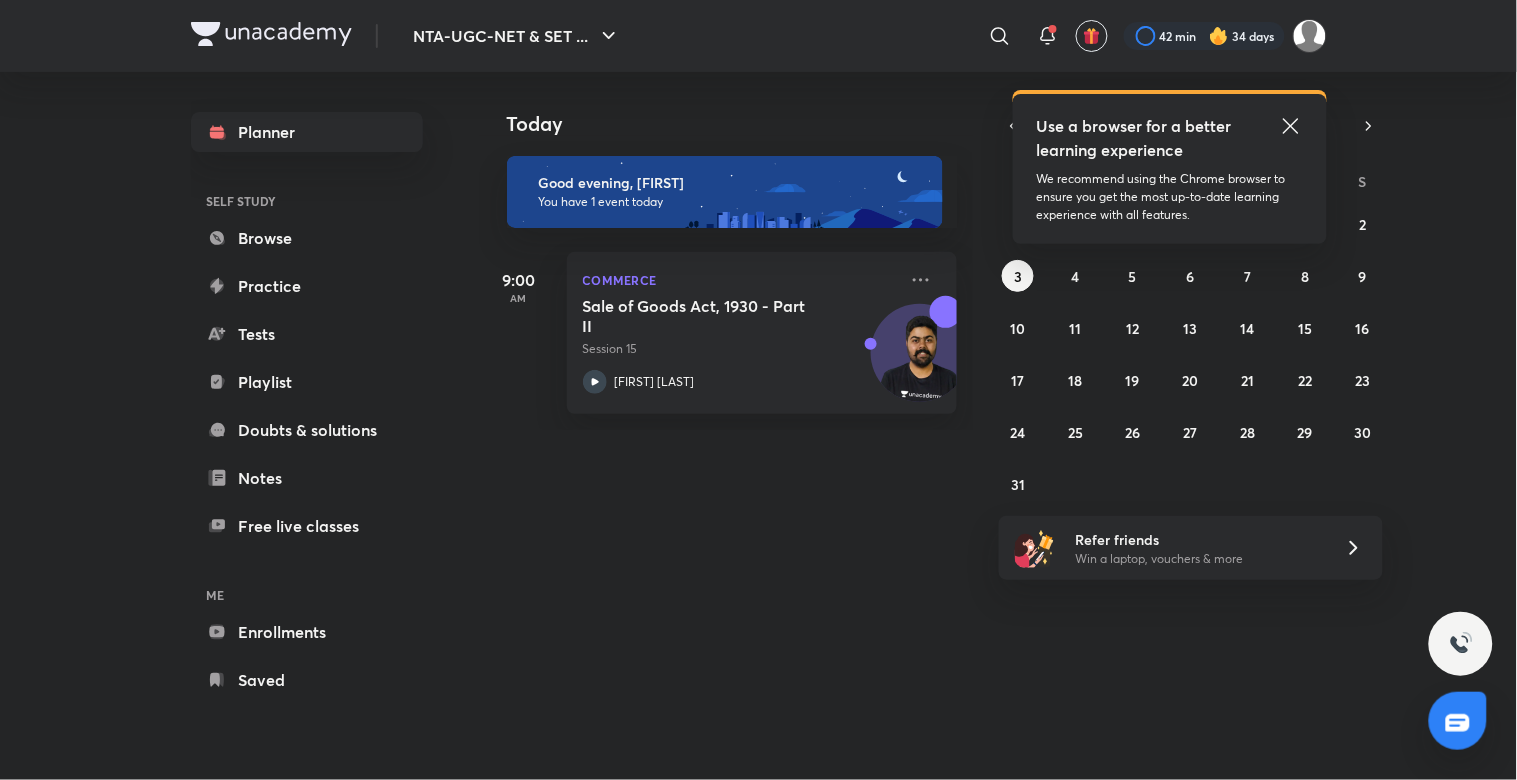 click 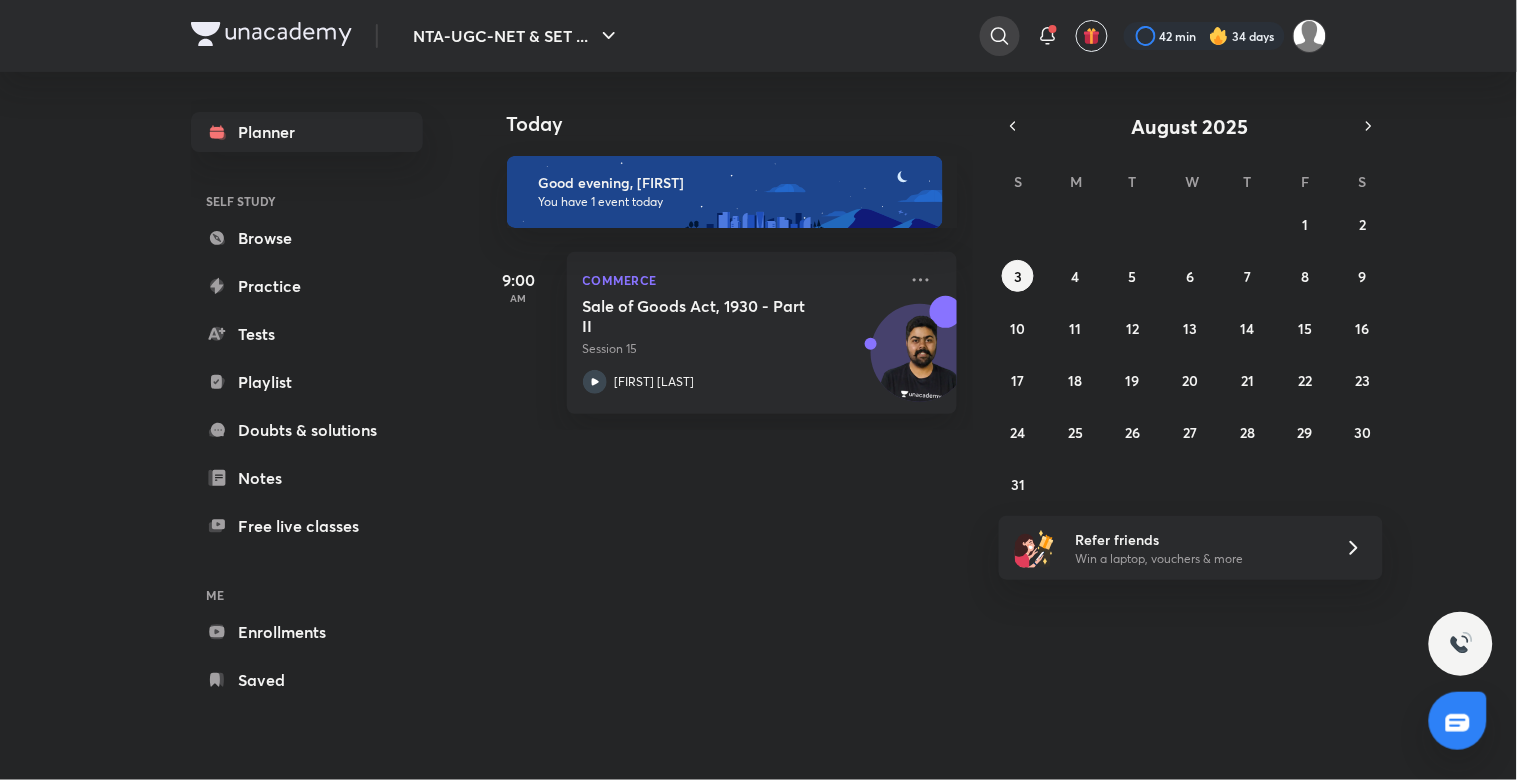 click 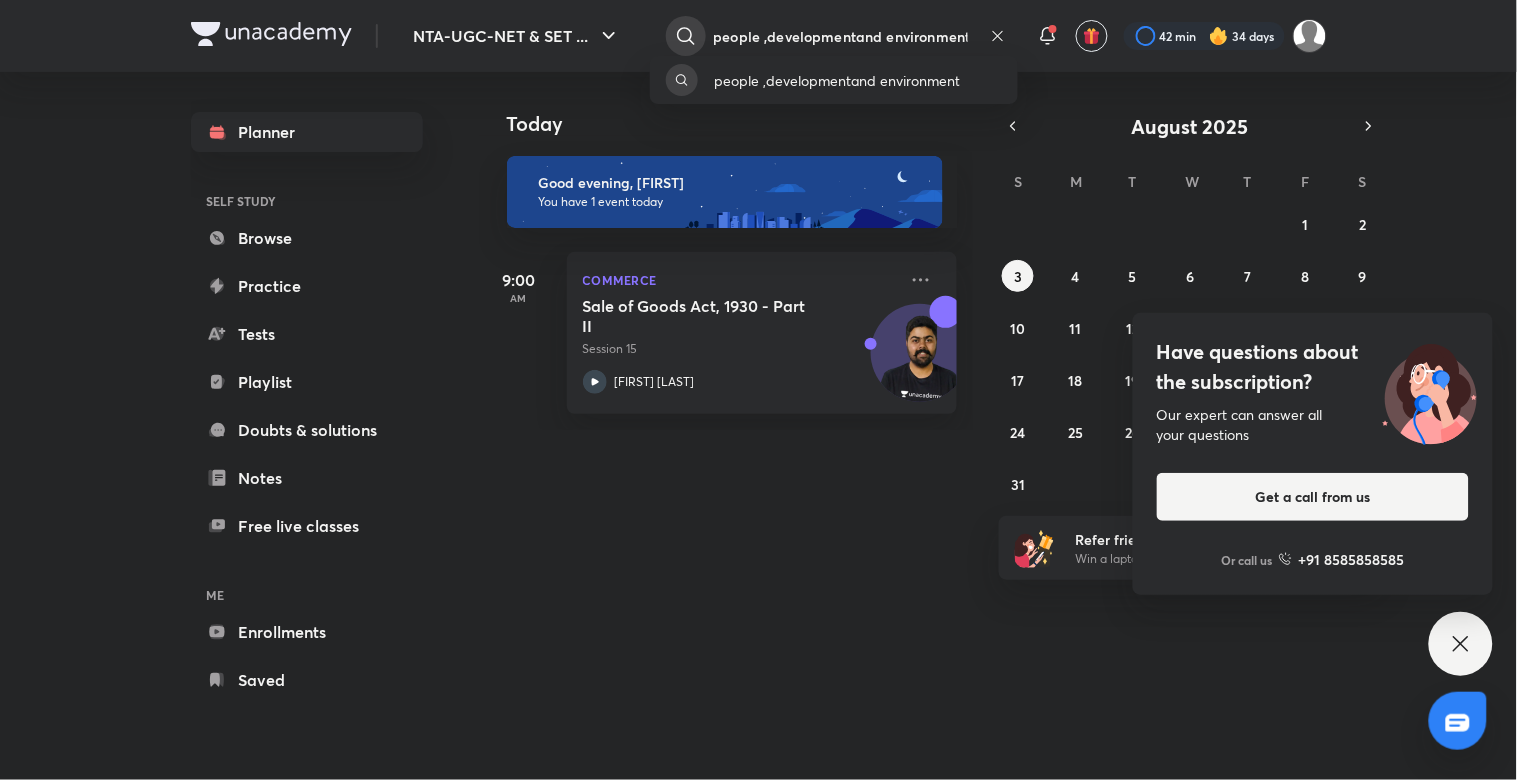 type on "people ,developmentand environment" 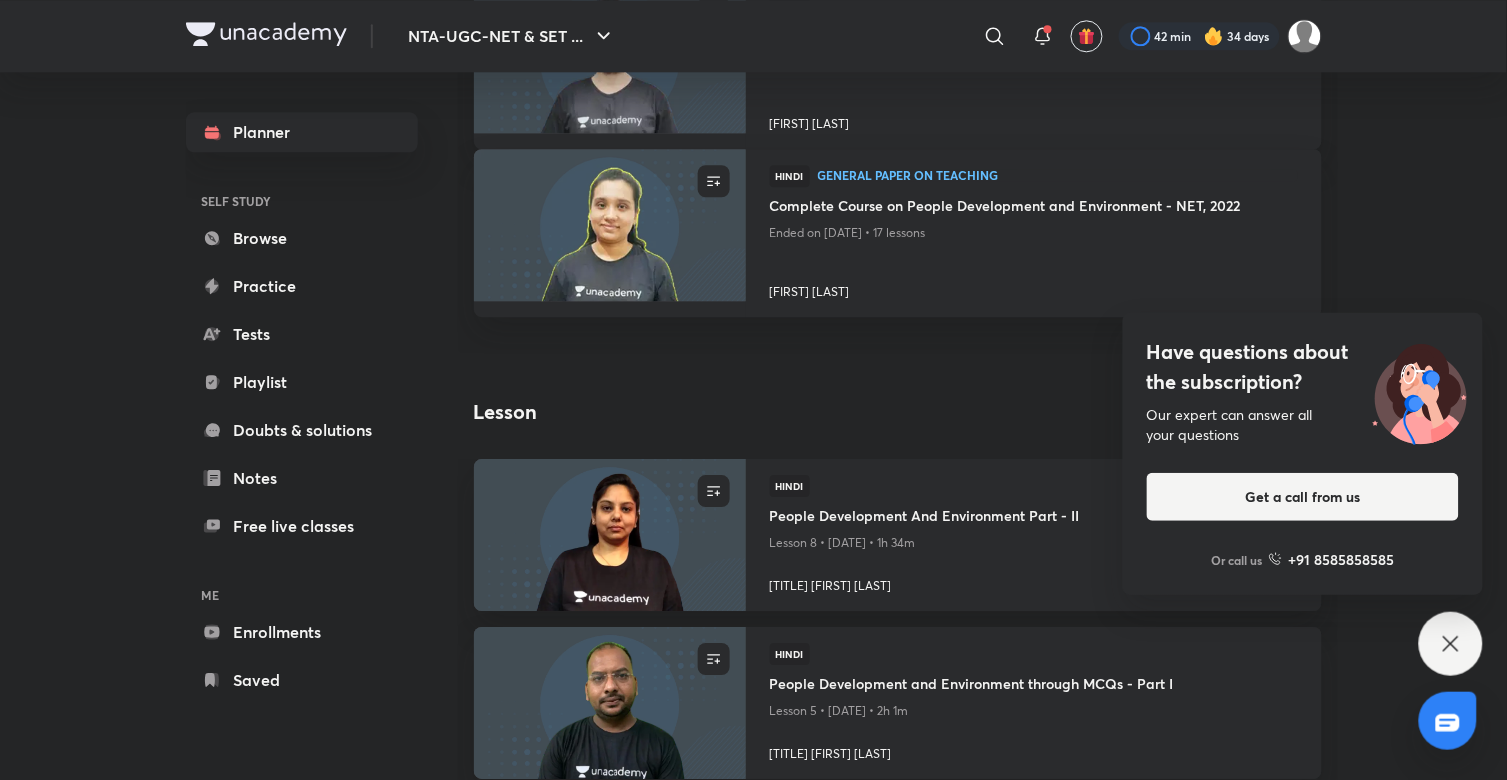 scroll, scrollTop: 1333, scrollLeft: 0, axis: vertical 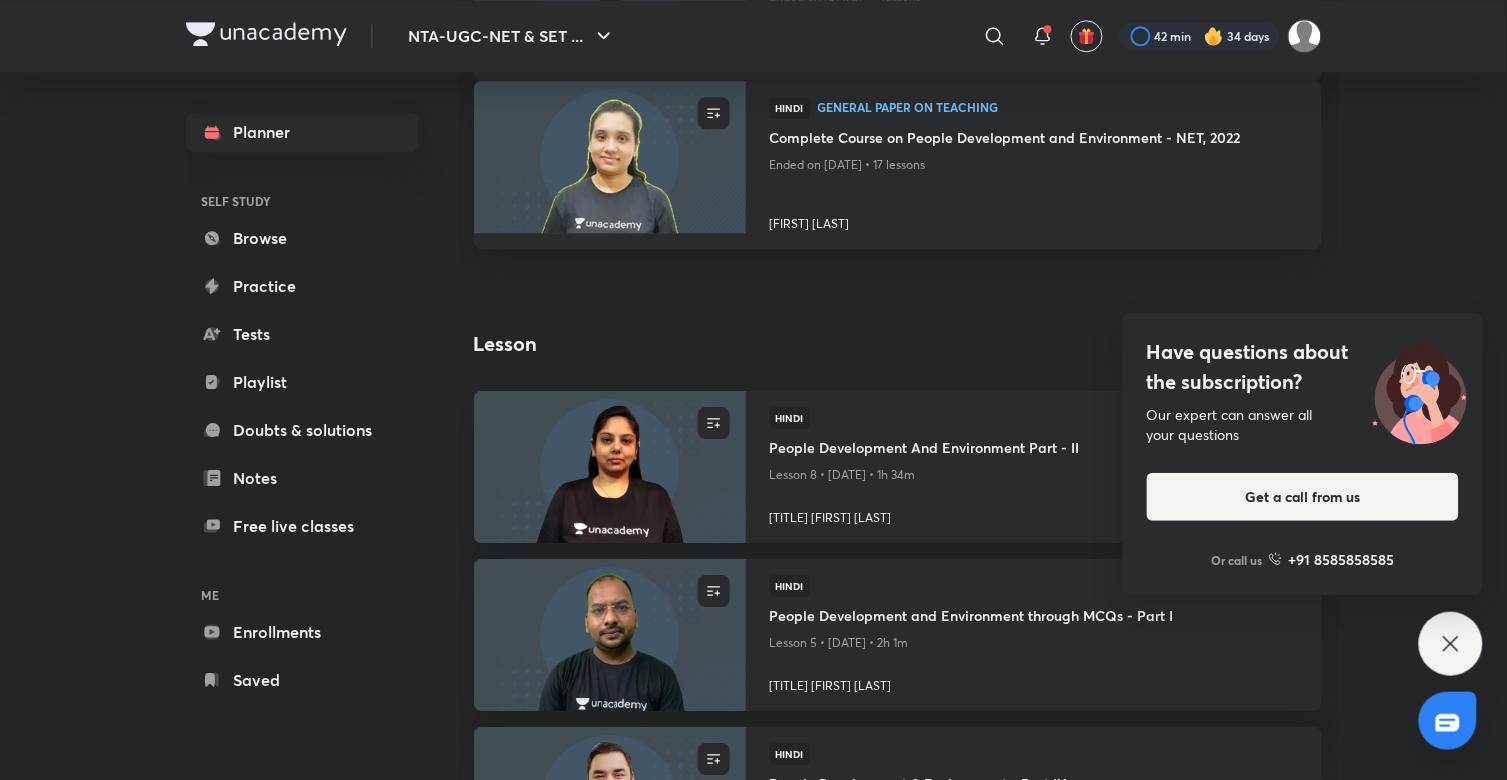 click 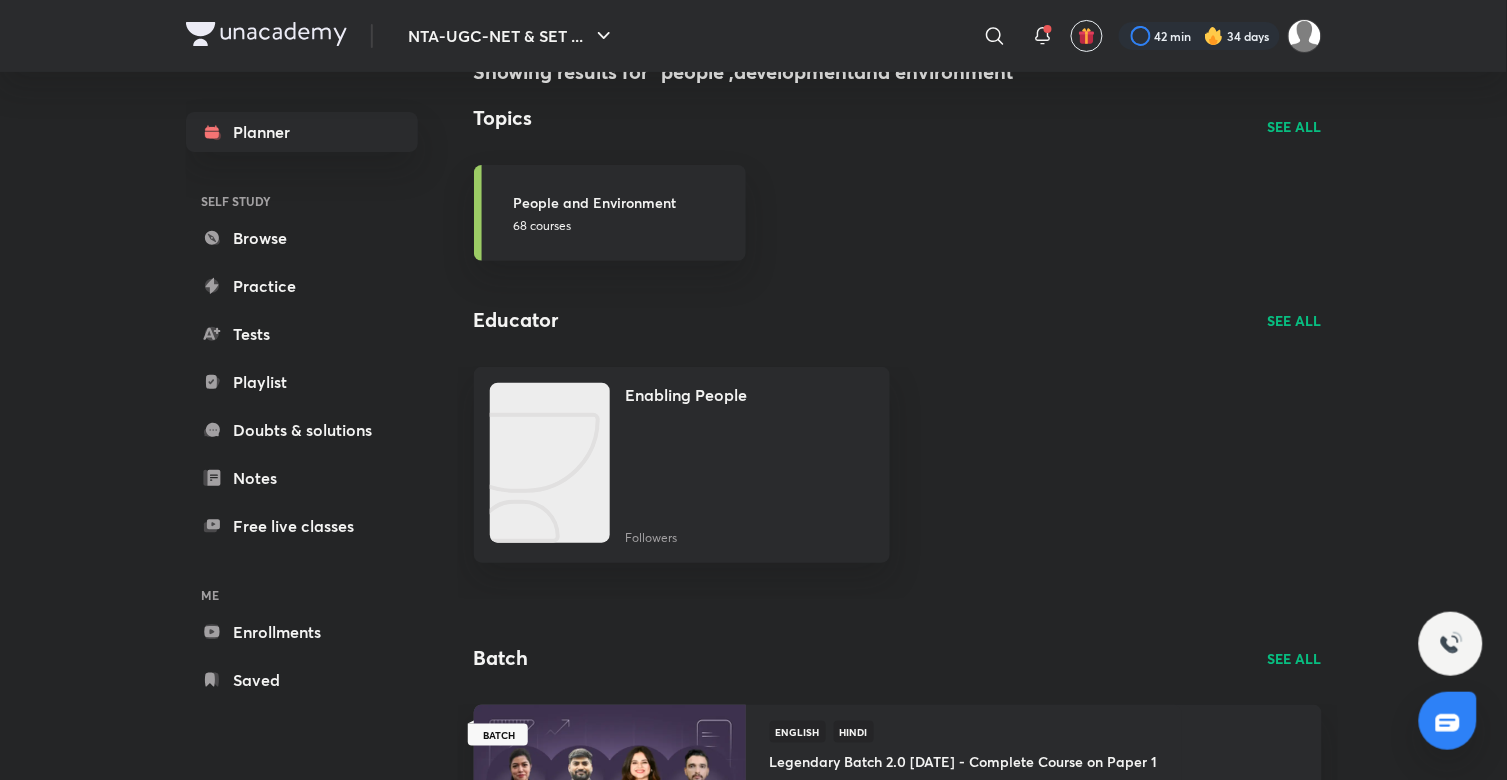 scroll, scrollTop: 0, scrollLeft: 0, axis: both 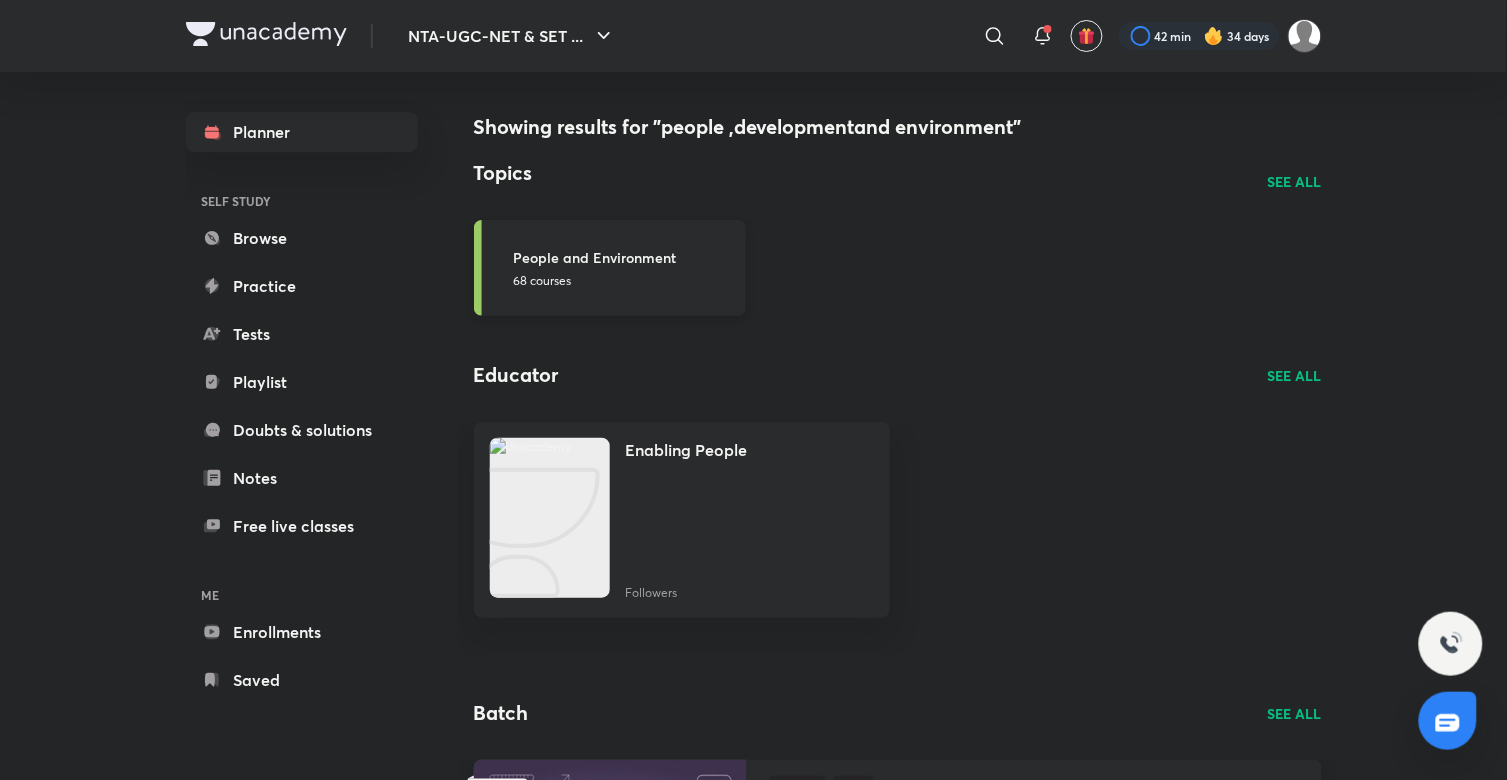 click on "People and Environment" at bounding box center (624, 257) 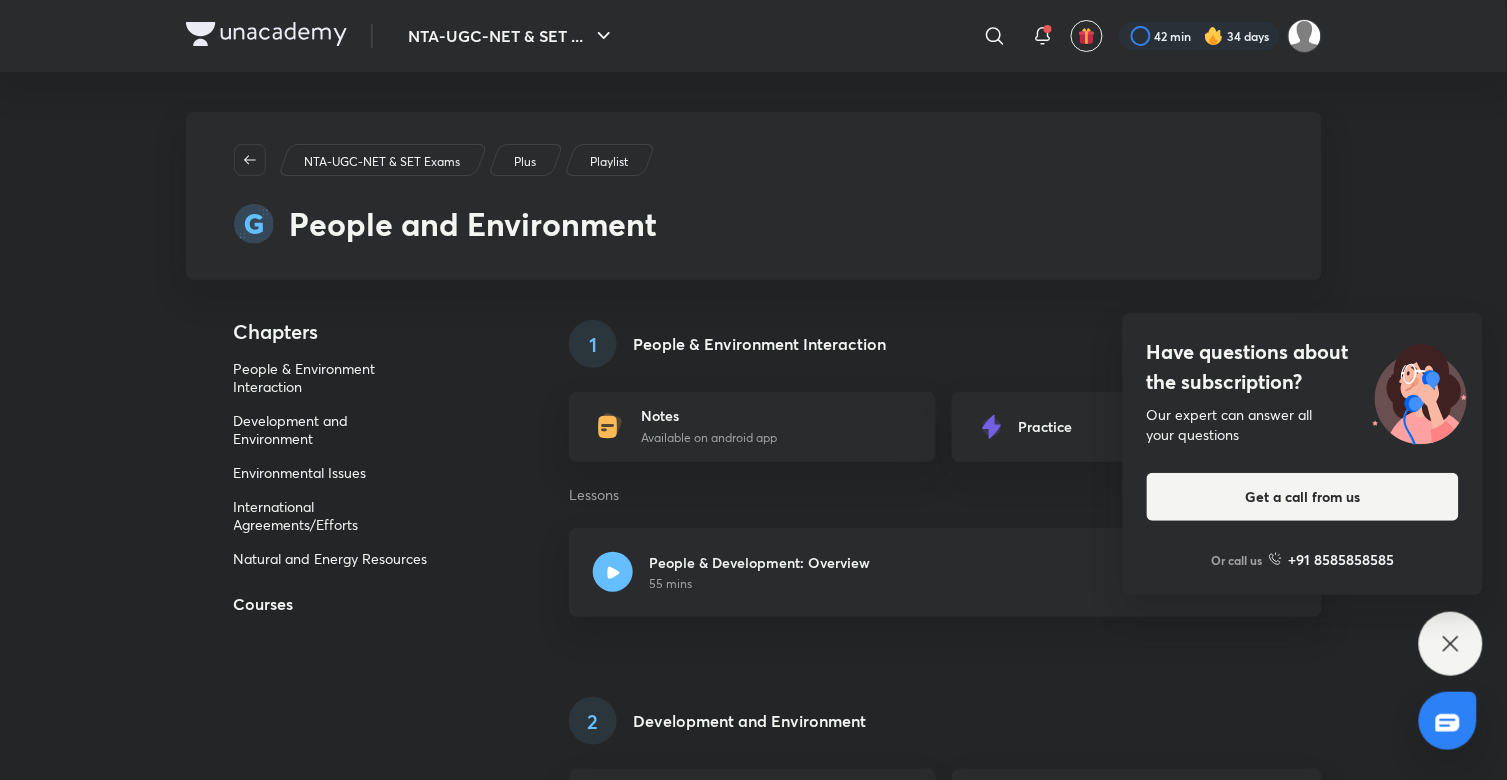 click 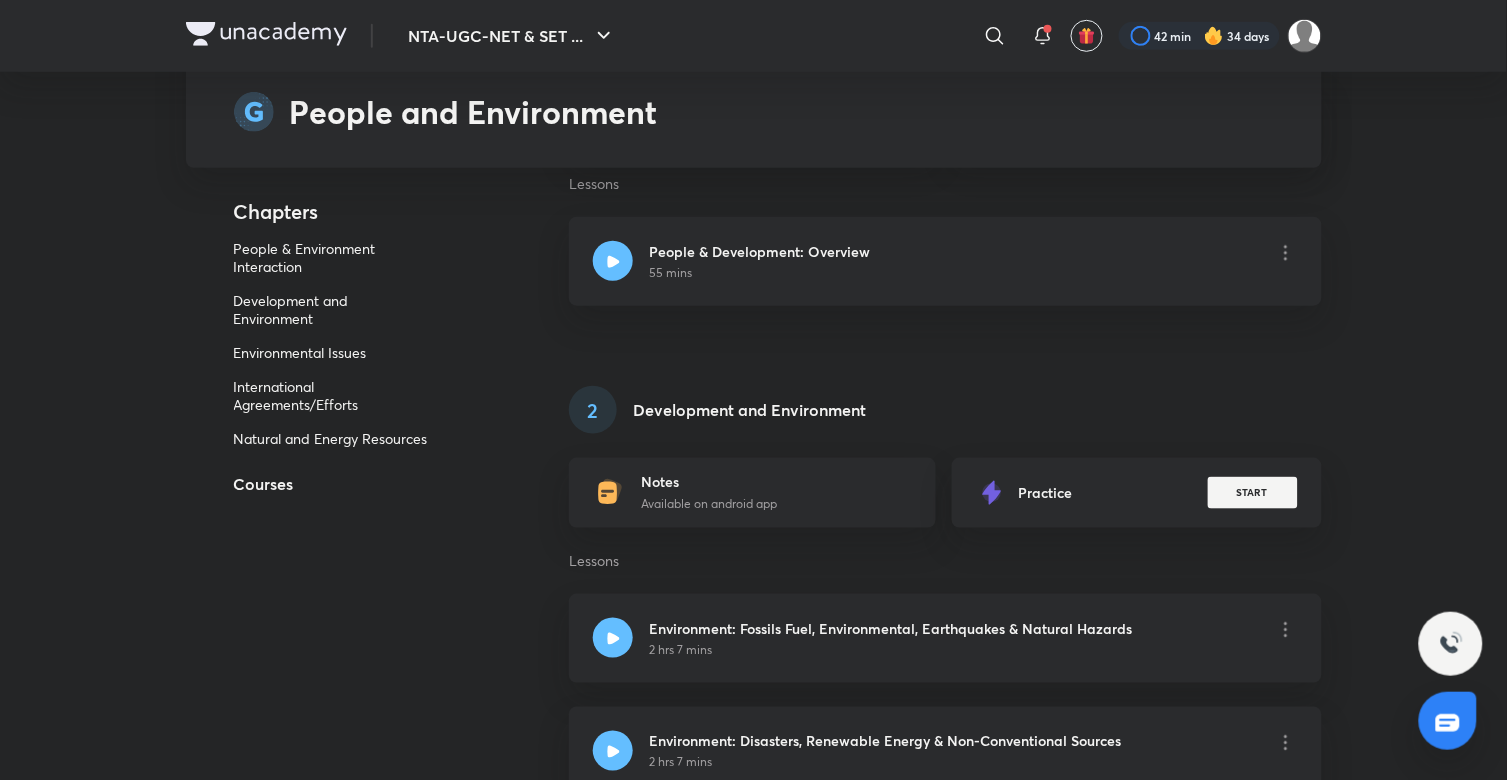 scroll, scrollTop: 266, scrollLeft: 0, axis: vertical 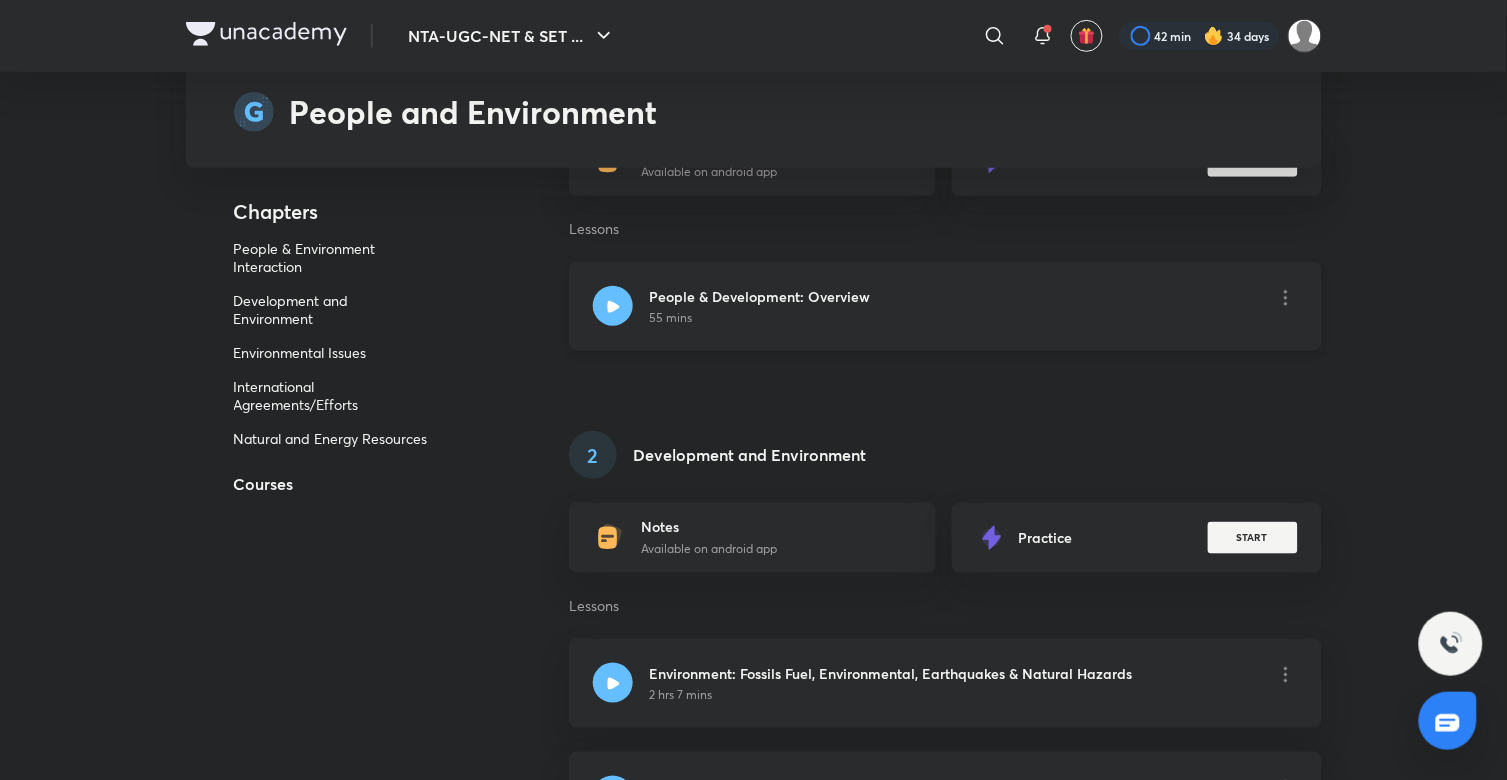 click at bounding box center (613, 306) 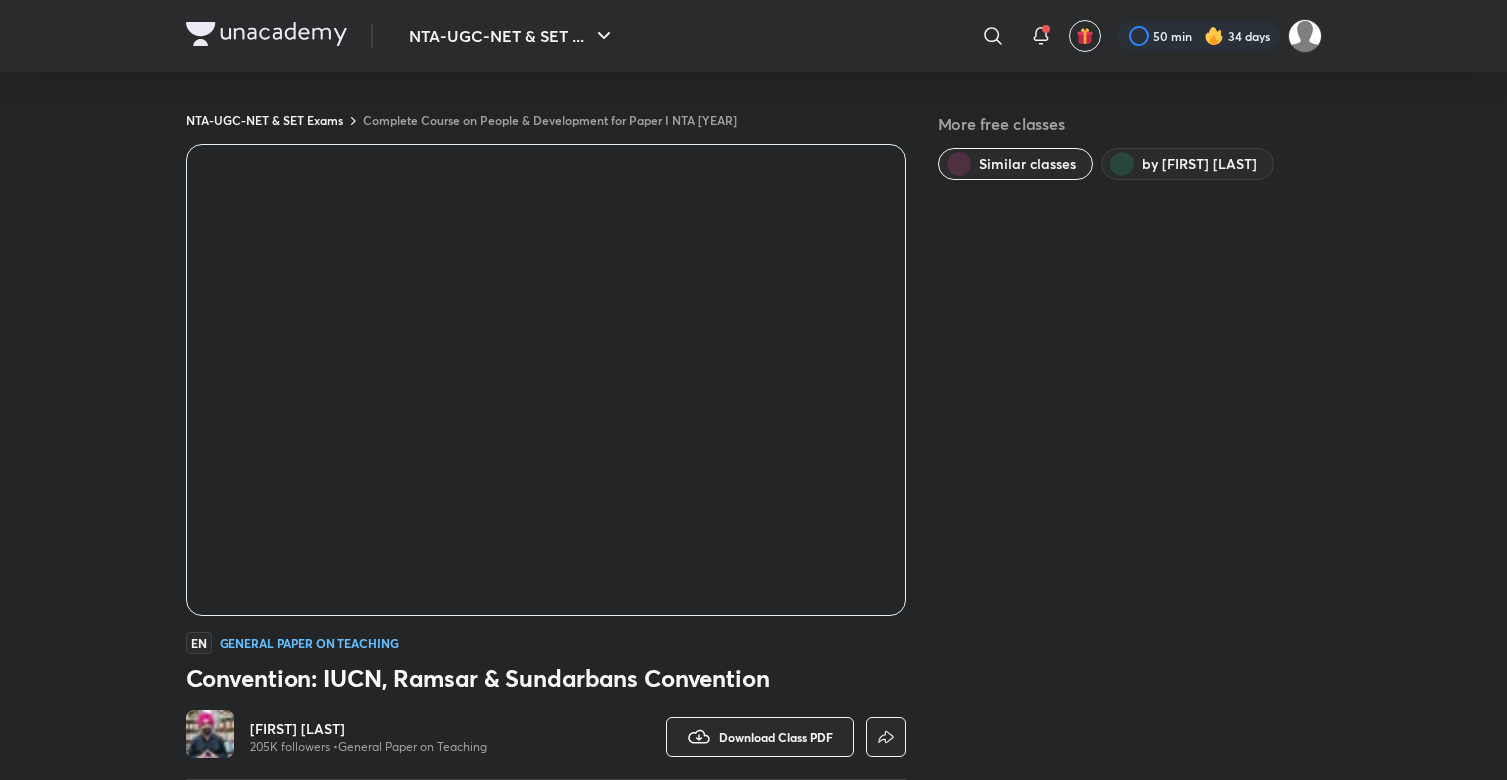 scroll, scrollTop: 0, scrollLeft: 0, axis: both 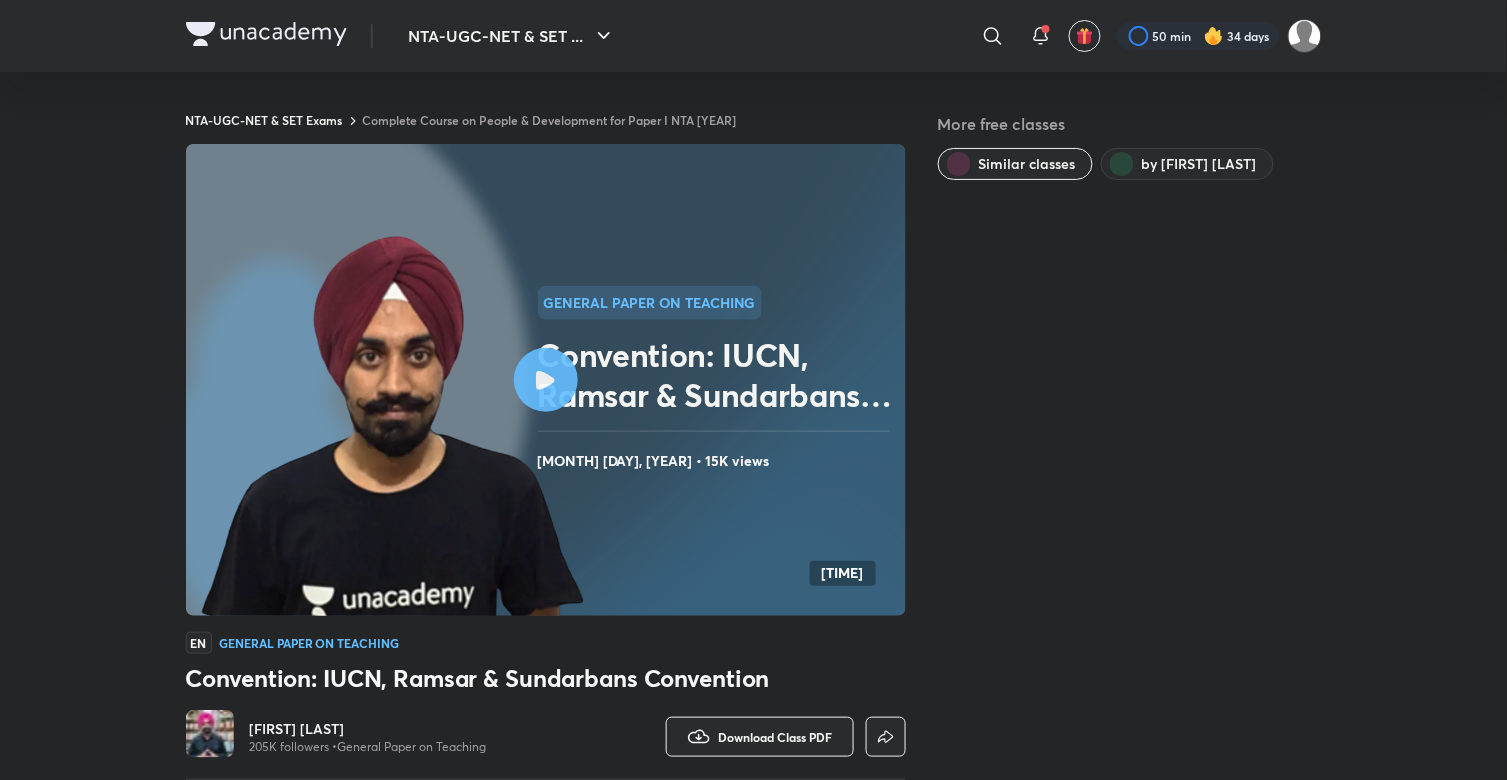 click on "Complete Course on People & Development for Paper I NTA [YEAR]" at bounding box center (550, 120) 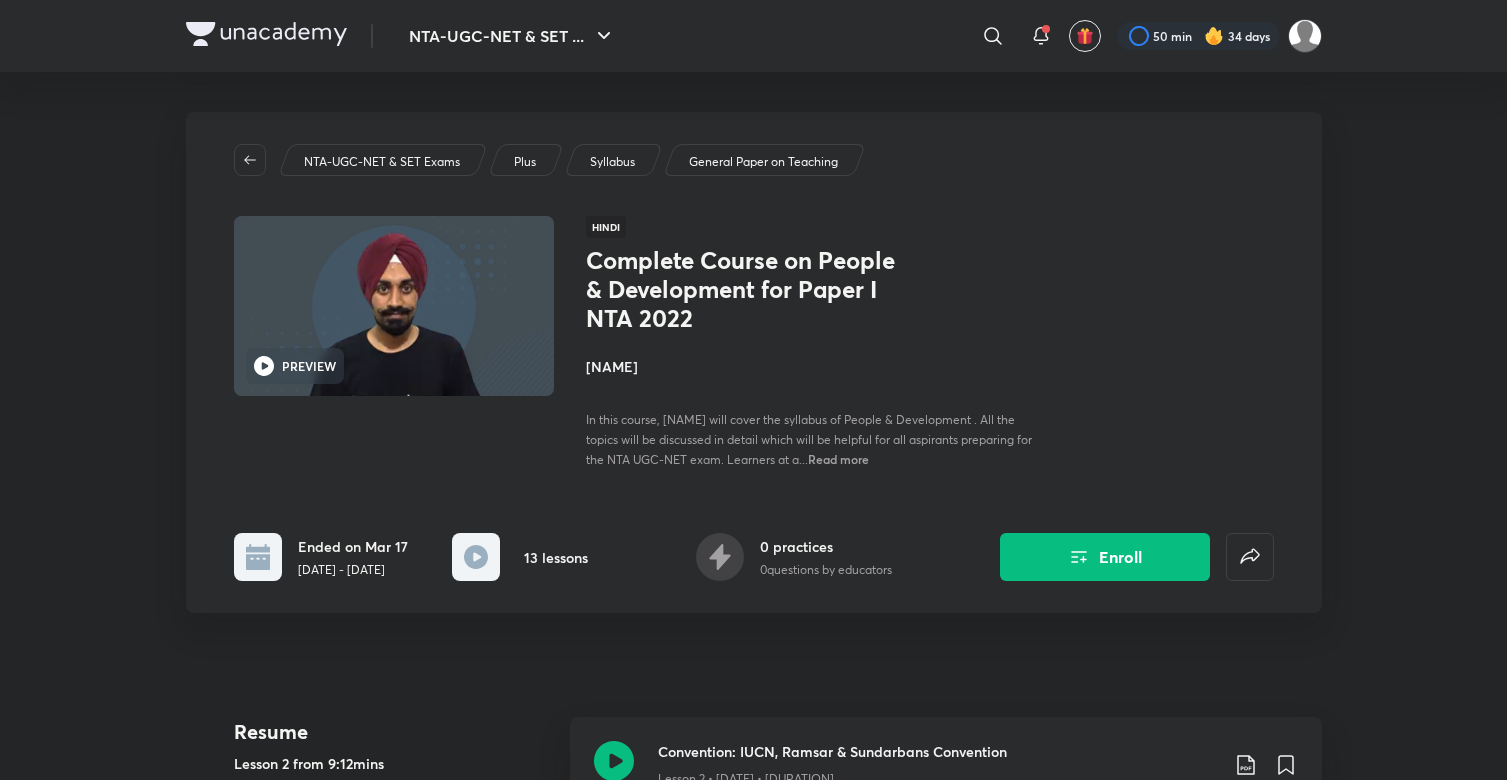 scroll, scrollTop: 0, scrollLeft: 0, axis: both 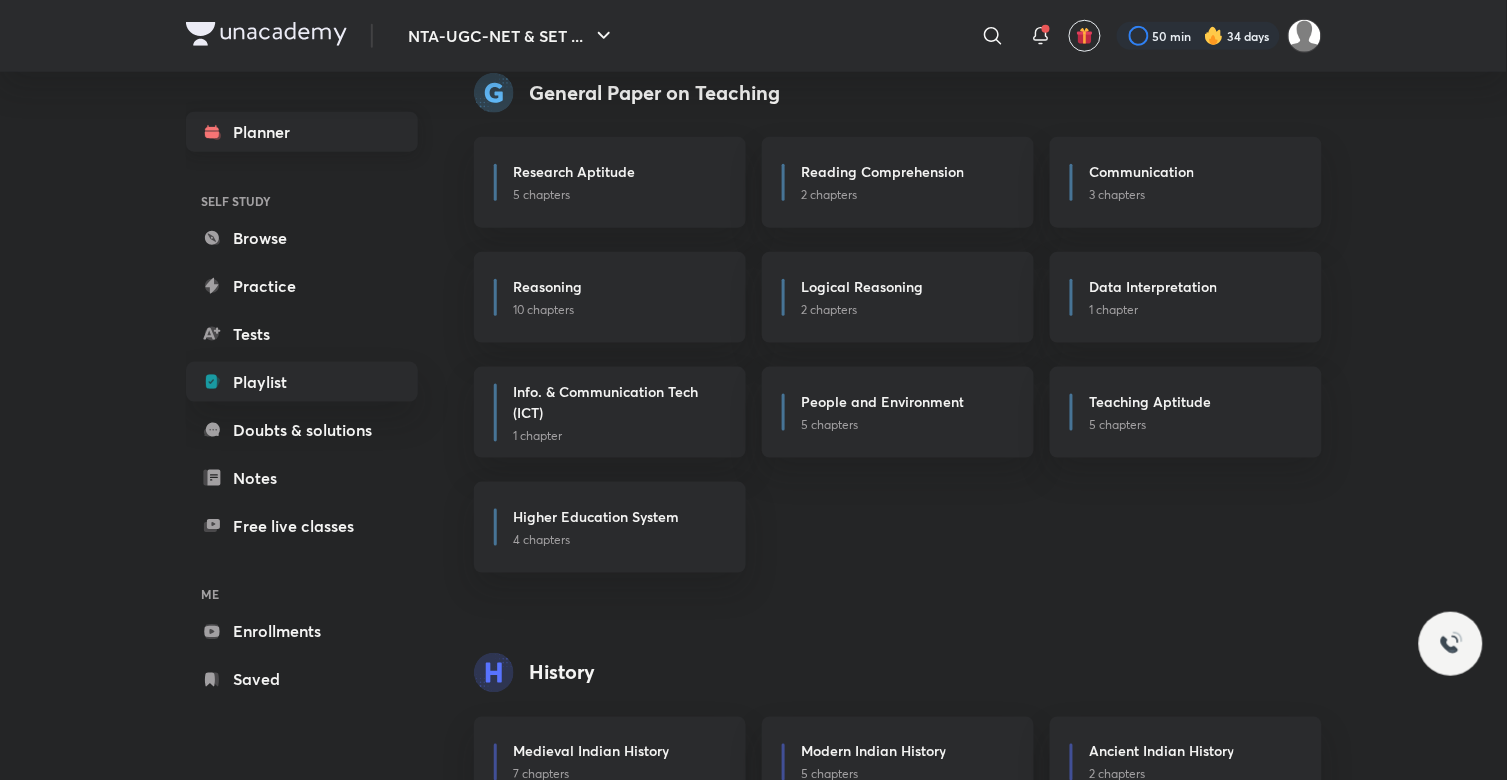 click on "Planner" at bounding box center [302, 132] 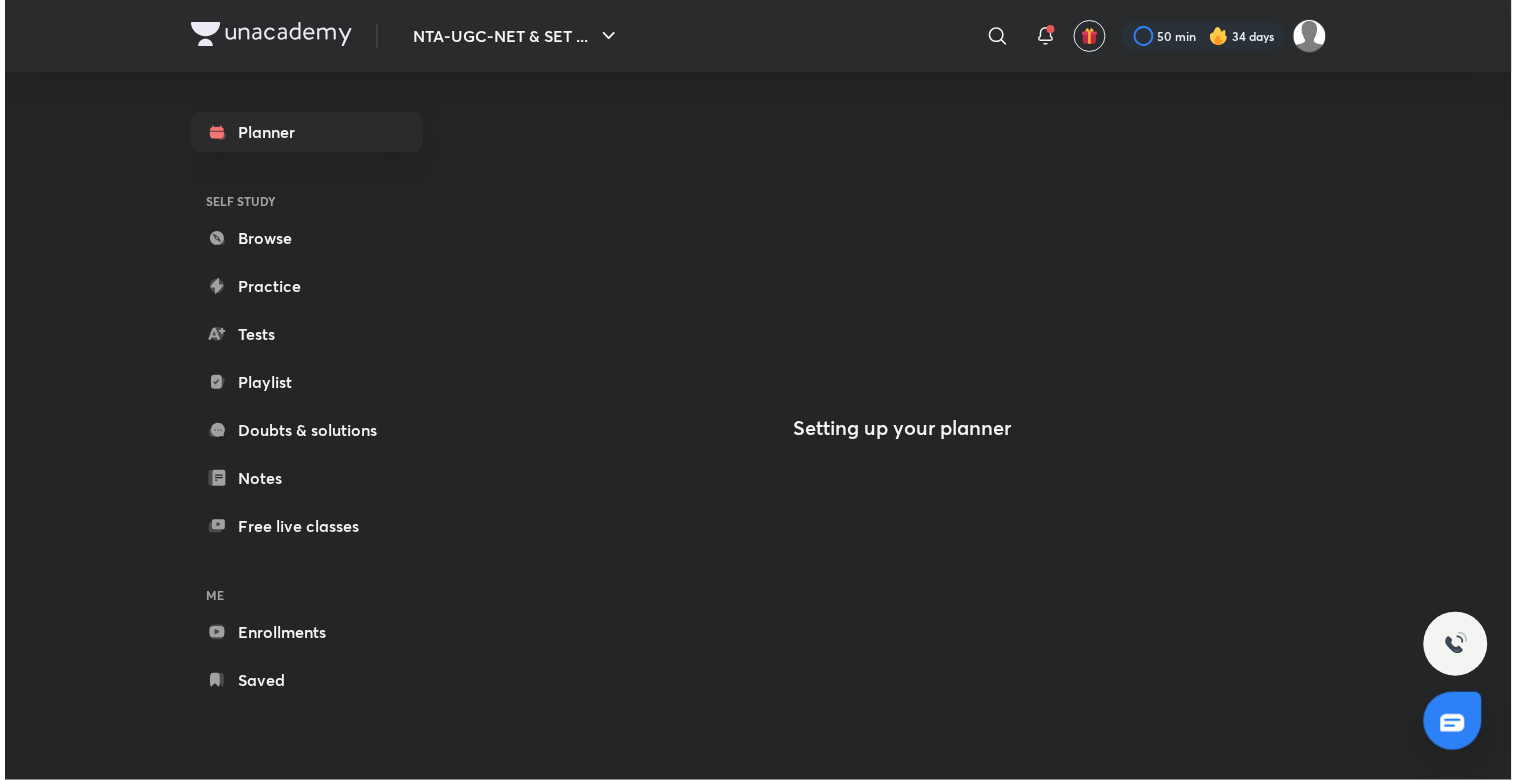 scroll, scrollTop: 0, scrollLeft: 0, axis: both 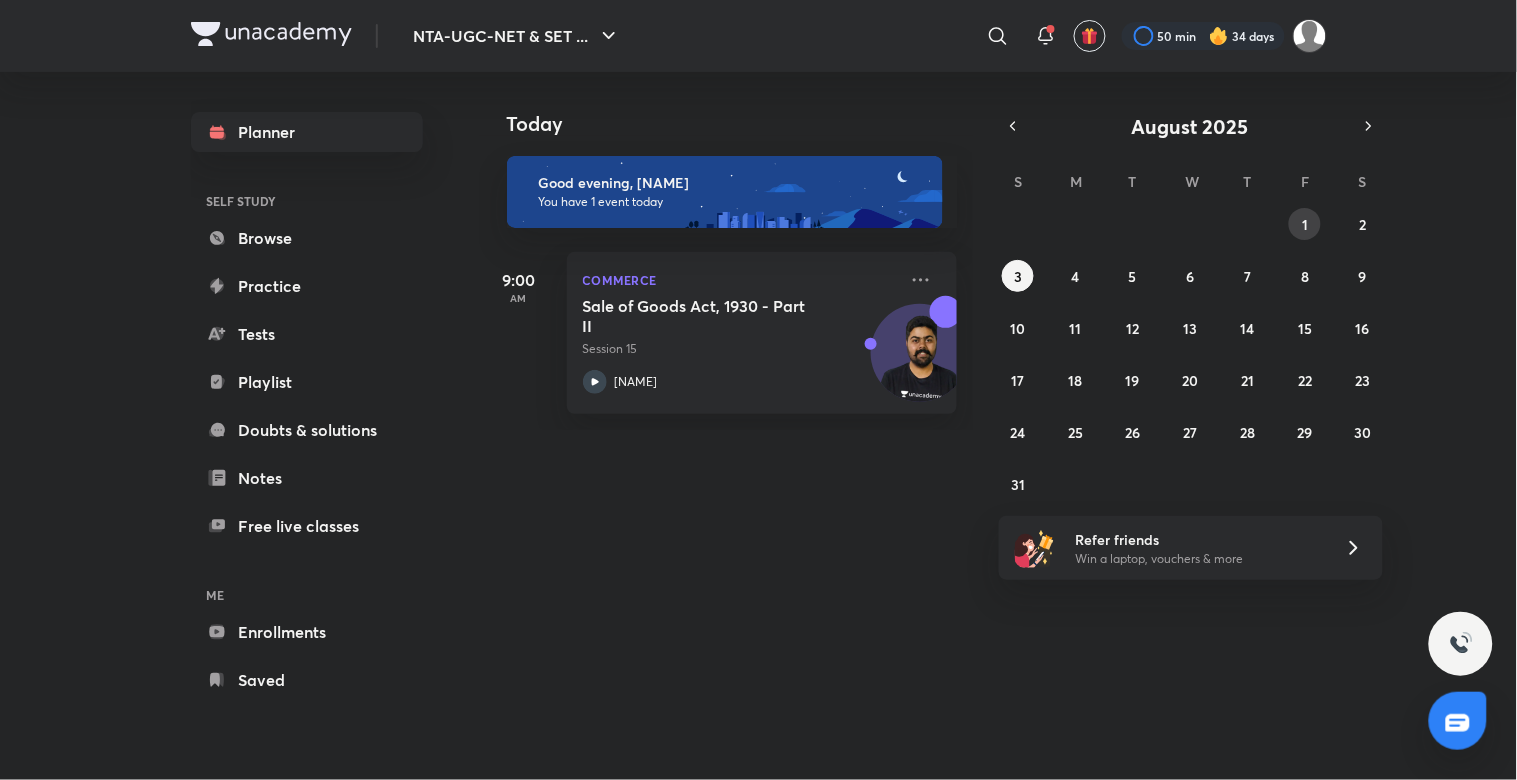 click on "1" at bounding box center [1305, 224] 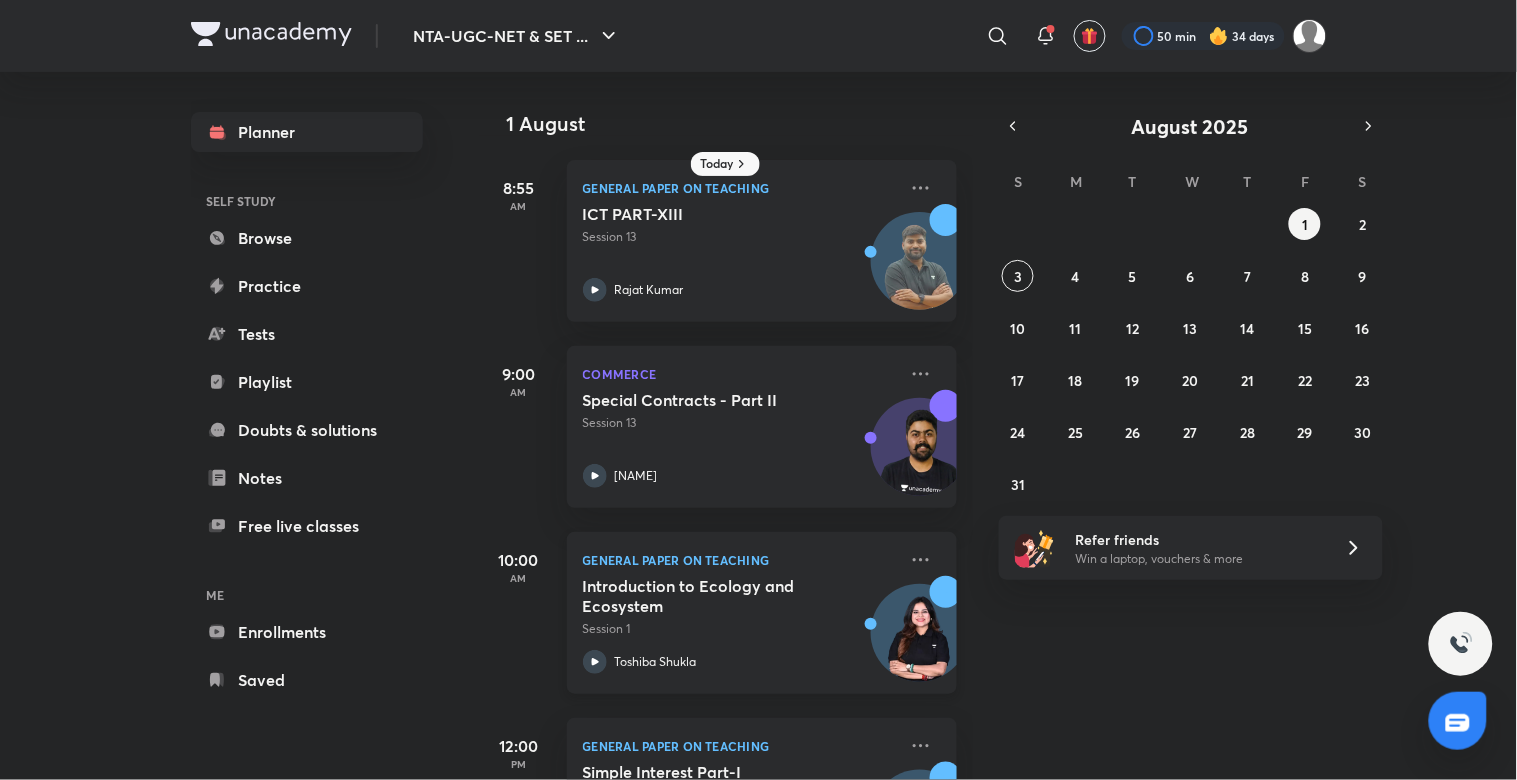 click on "Session 1" at bounding box center (740, 629) 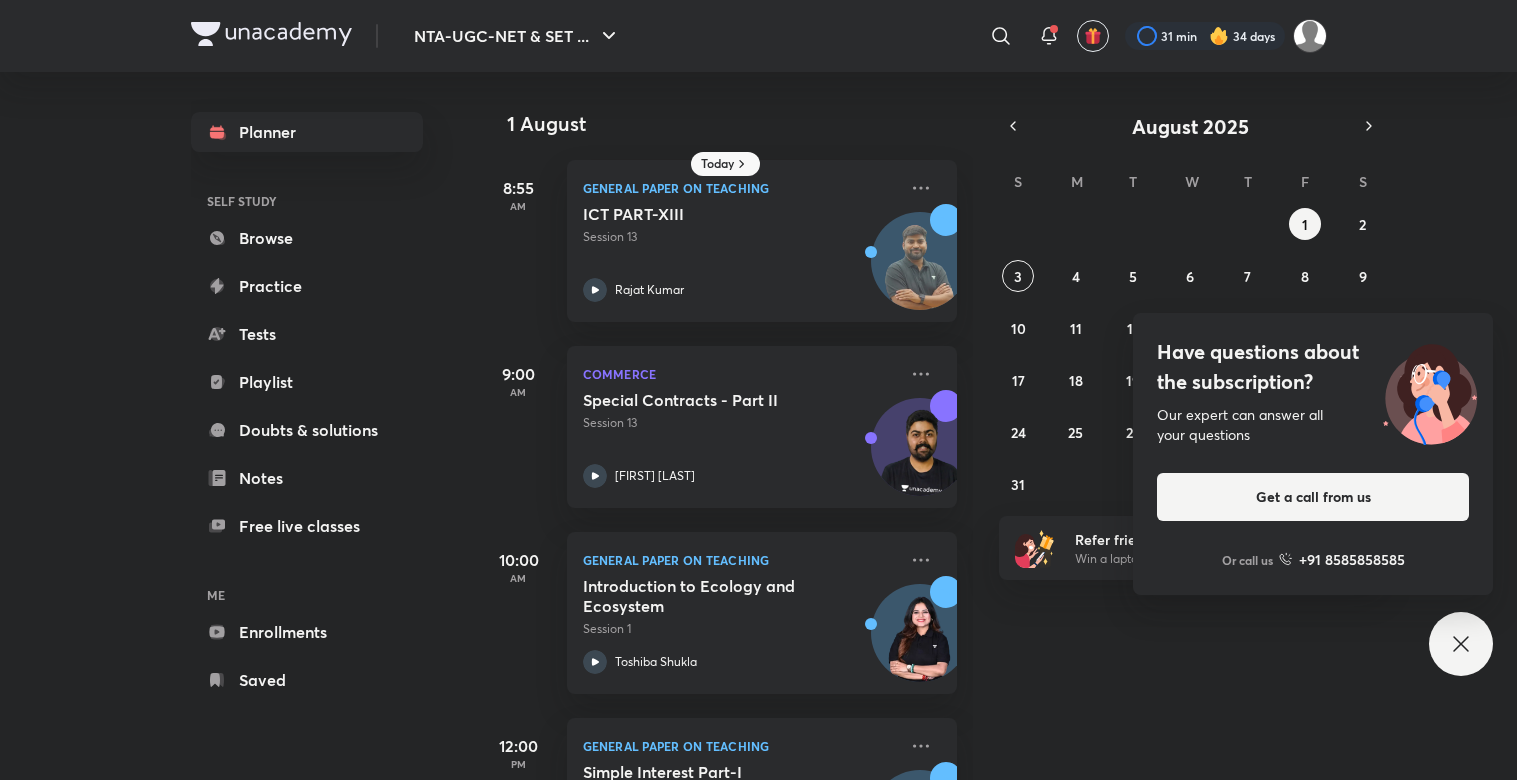 scroll, scrollTop: 0, scrollLeft: 0, axis: both 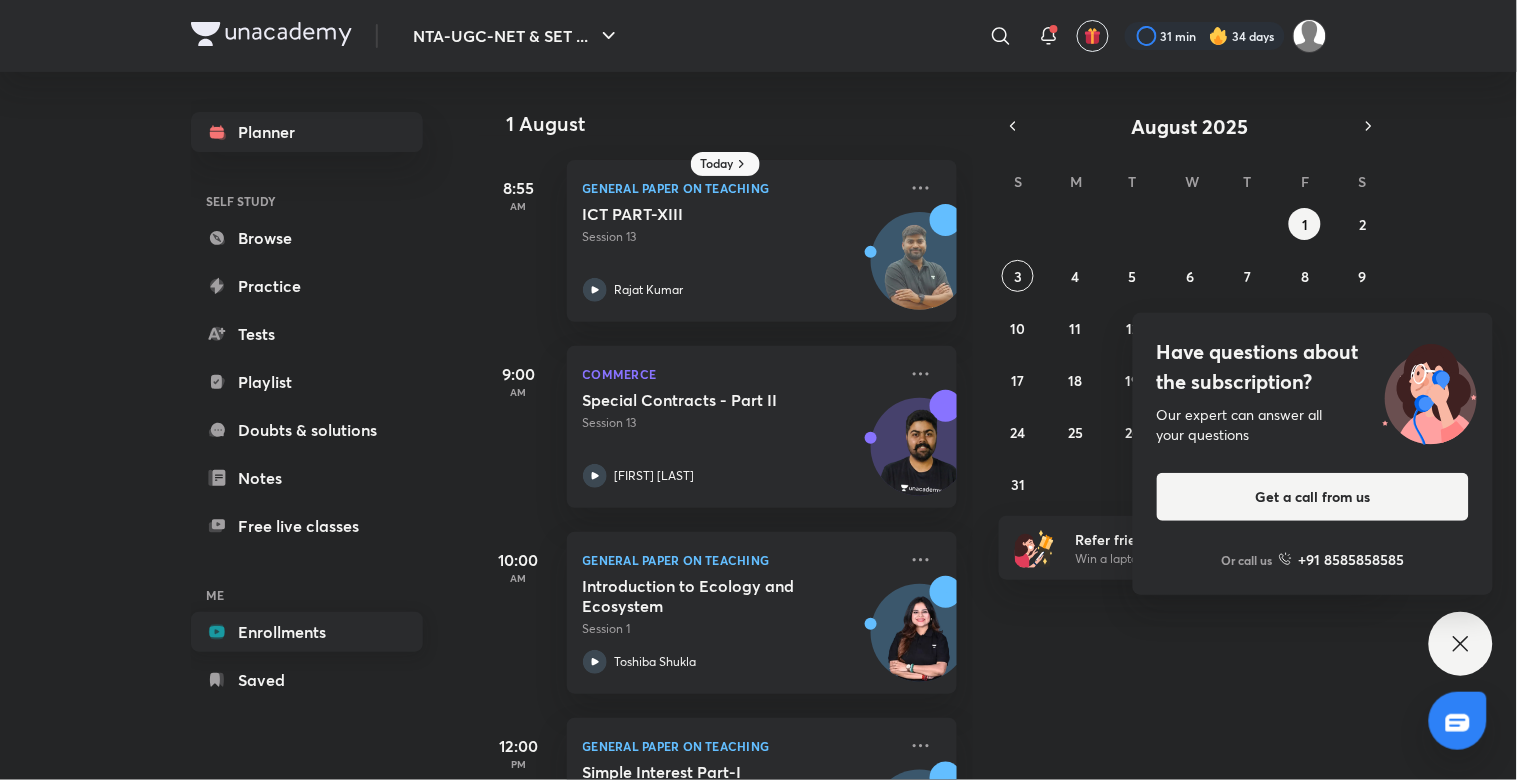 click on "Enrollments" at bounding box center [307, 632] 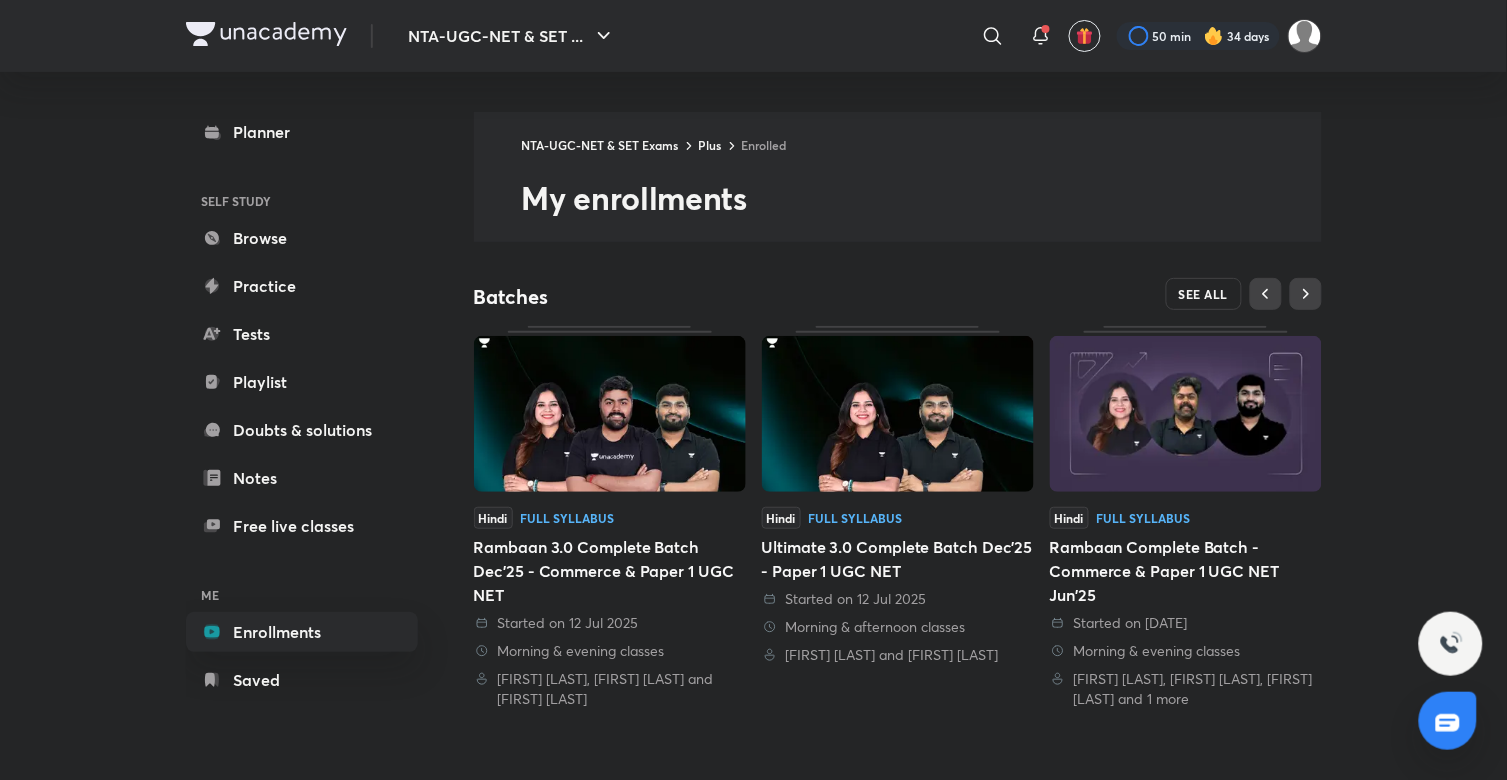 click on "SEE ALL" at bounding box center (1204, 294) 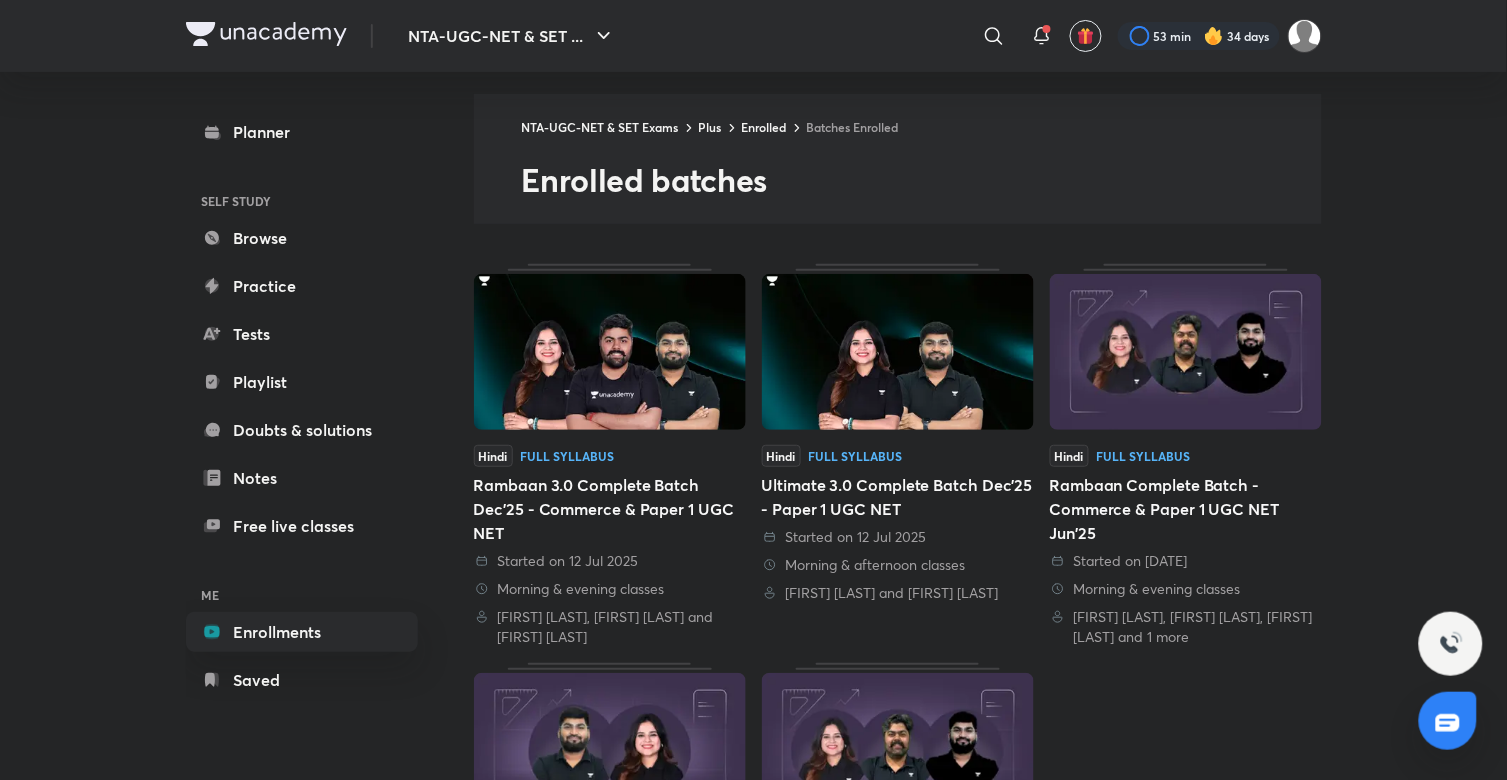 scroll, scrollTop: 0, scrollLeft: 0, axis: both 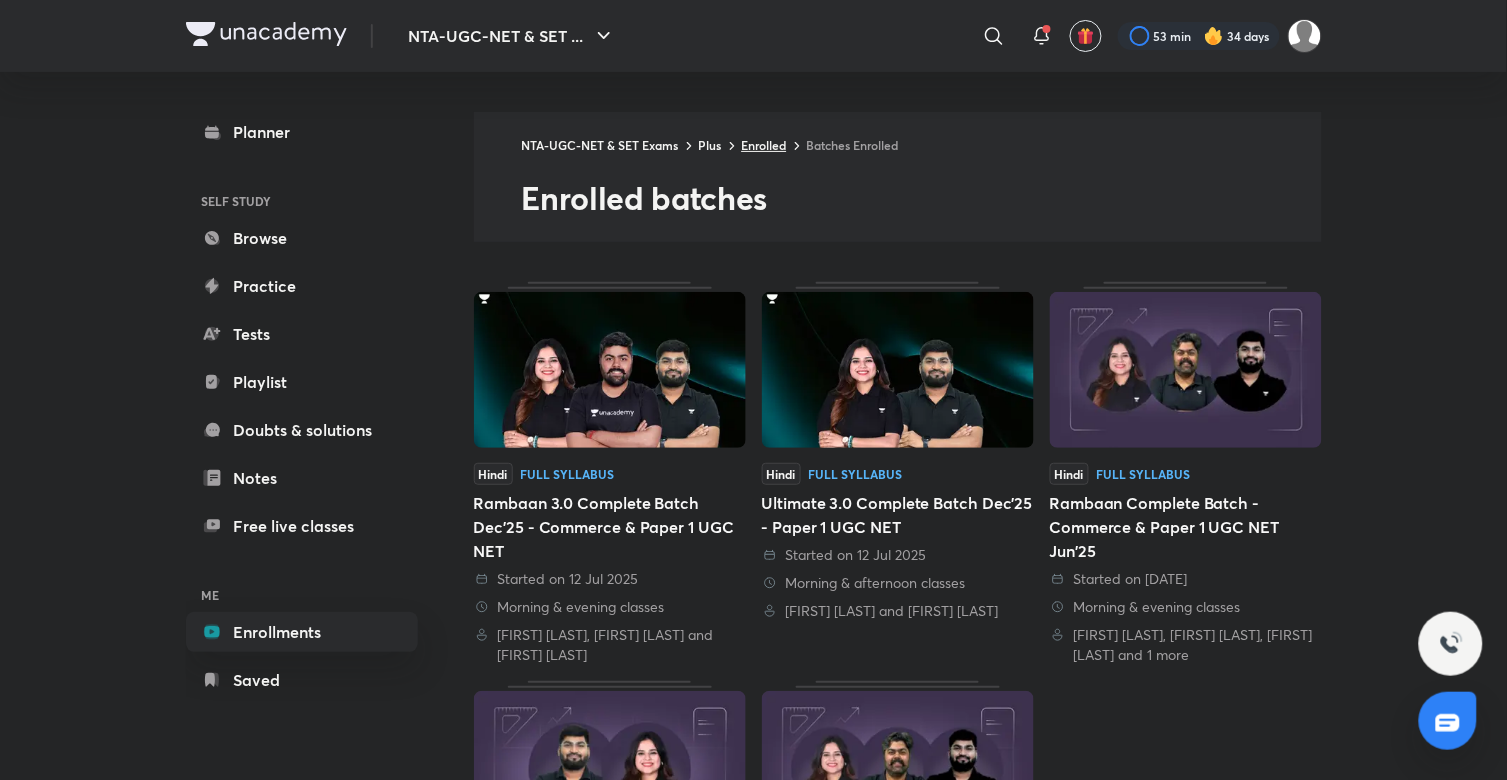 click on "Enrolled" at bounding box center (764, 145) 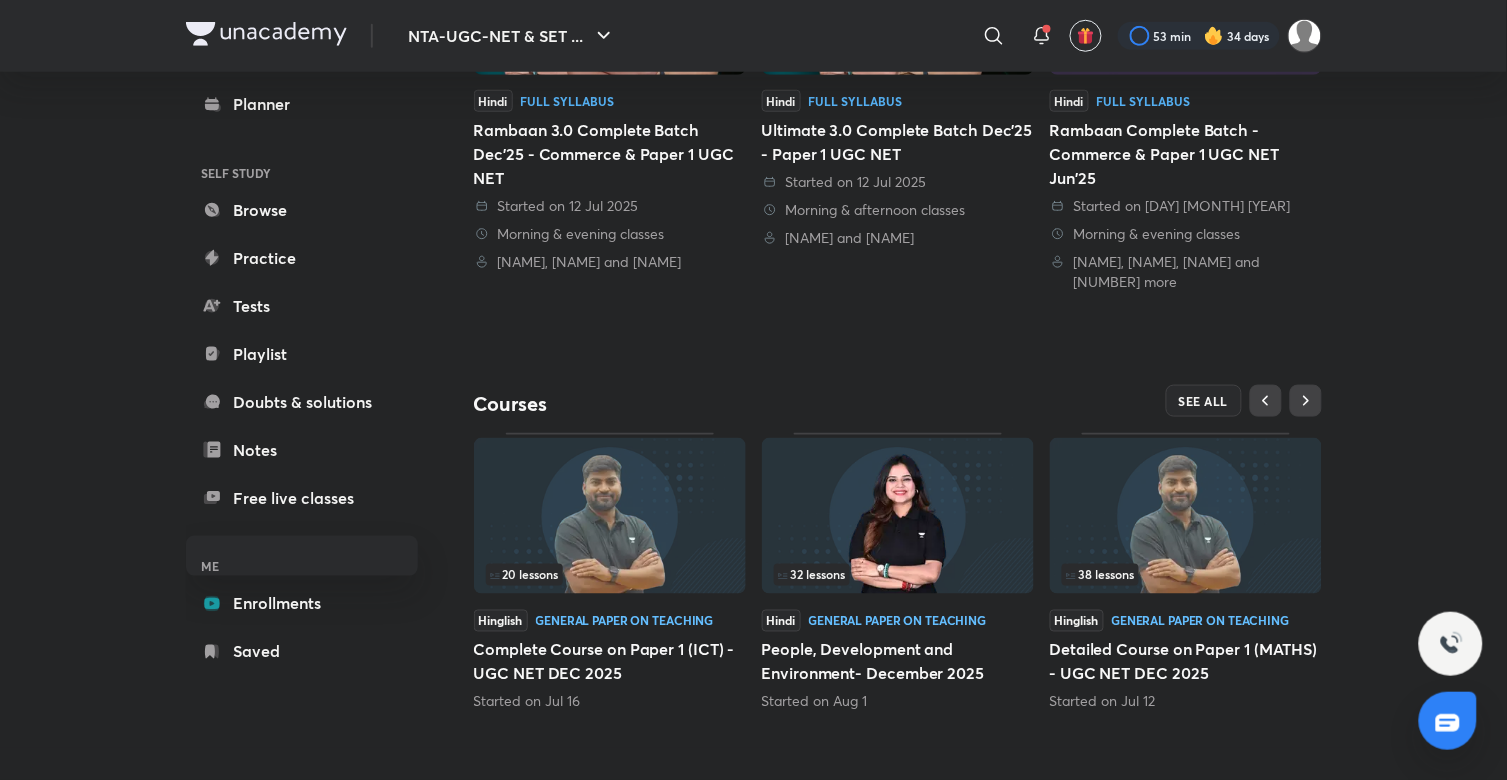 scroll, scrollTop: 417, scrollLeft: 0, axis: vertical 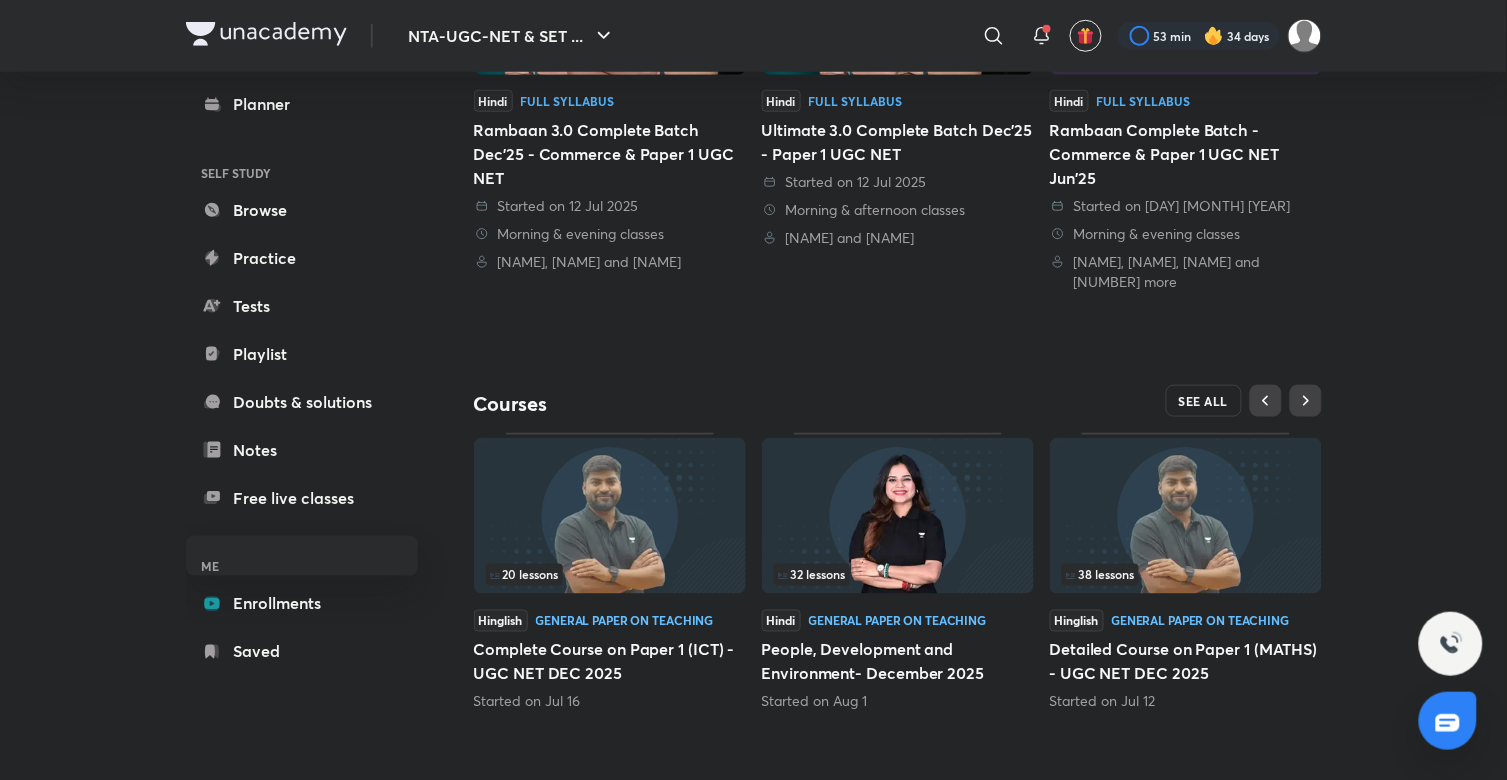 click on "SEE ALL" at bounding box center (1204, 401) 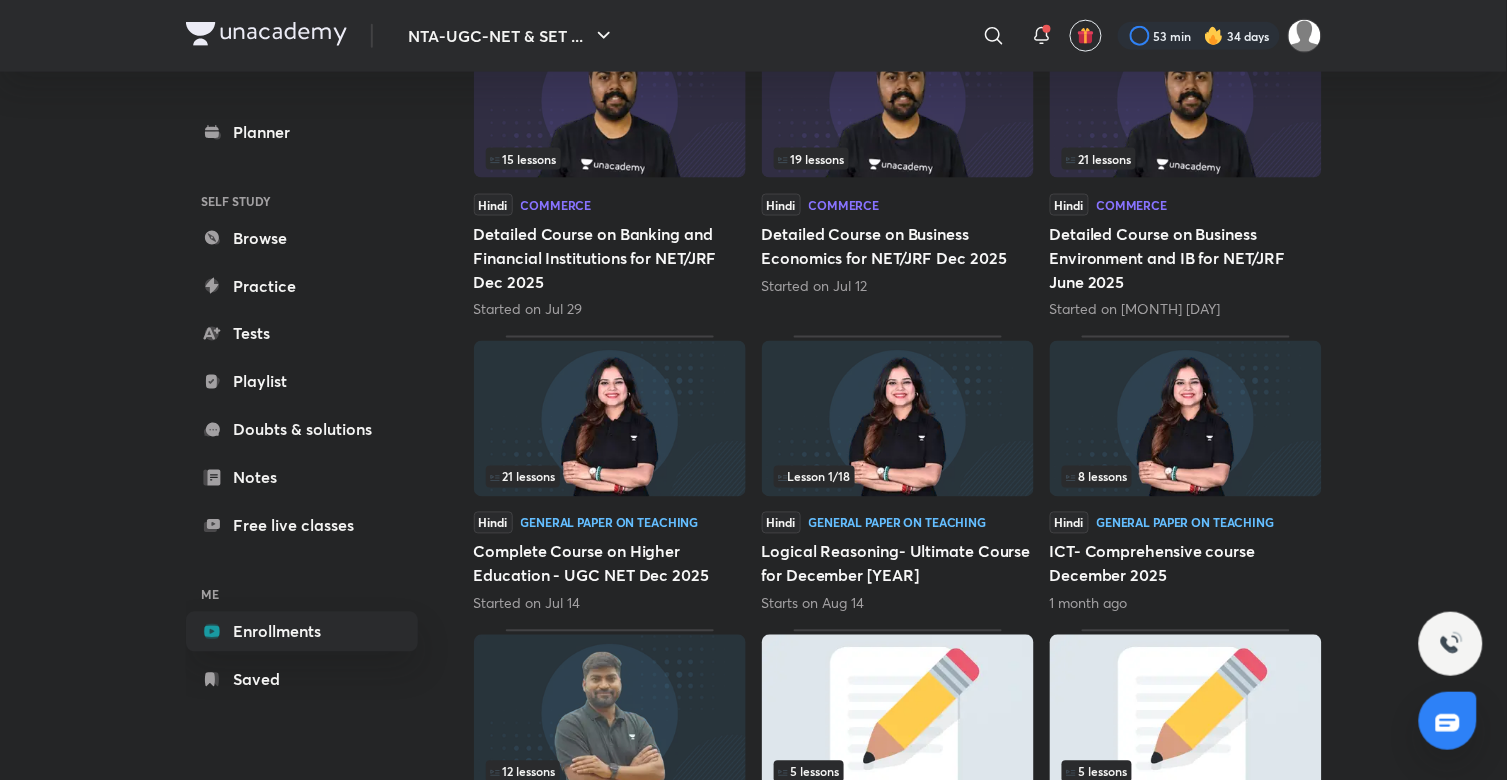 scroll, scrollTop: 852, scrollLeft: 0, axis: vertical 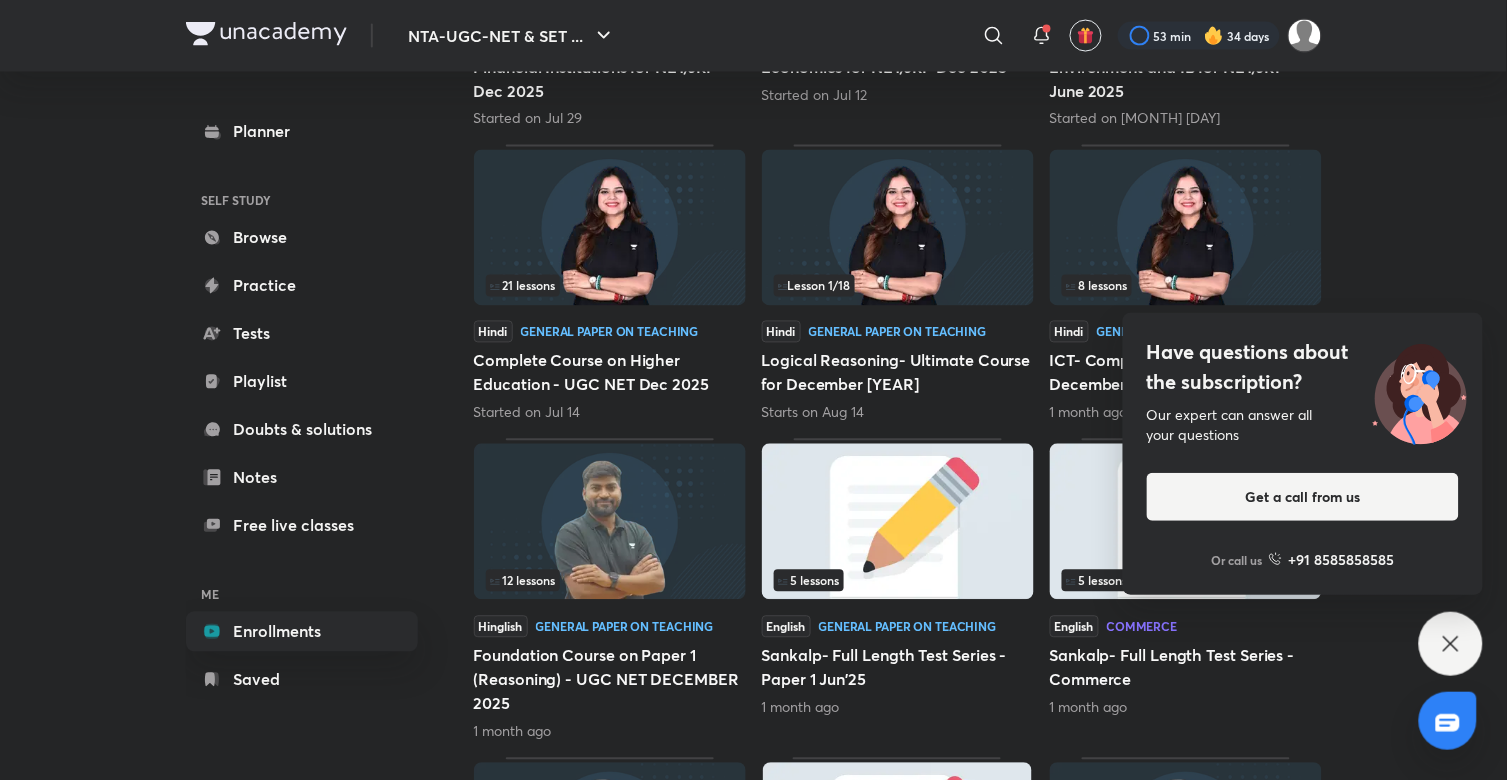 click 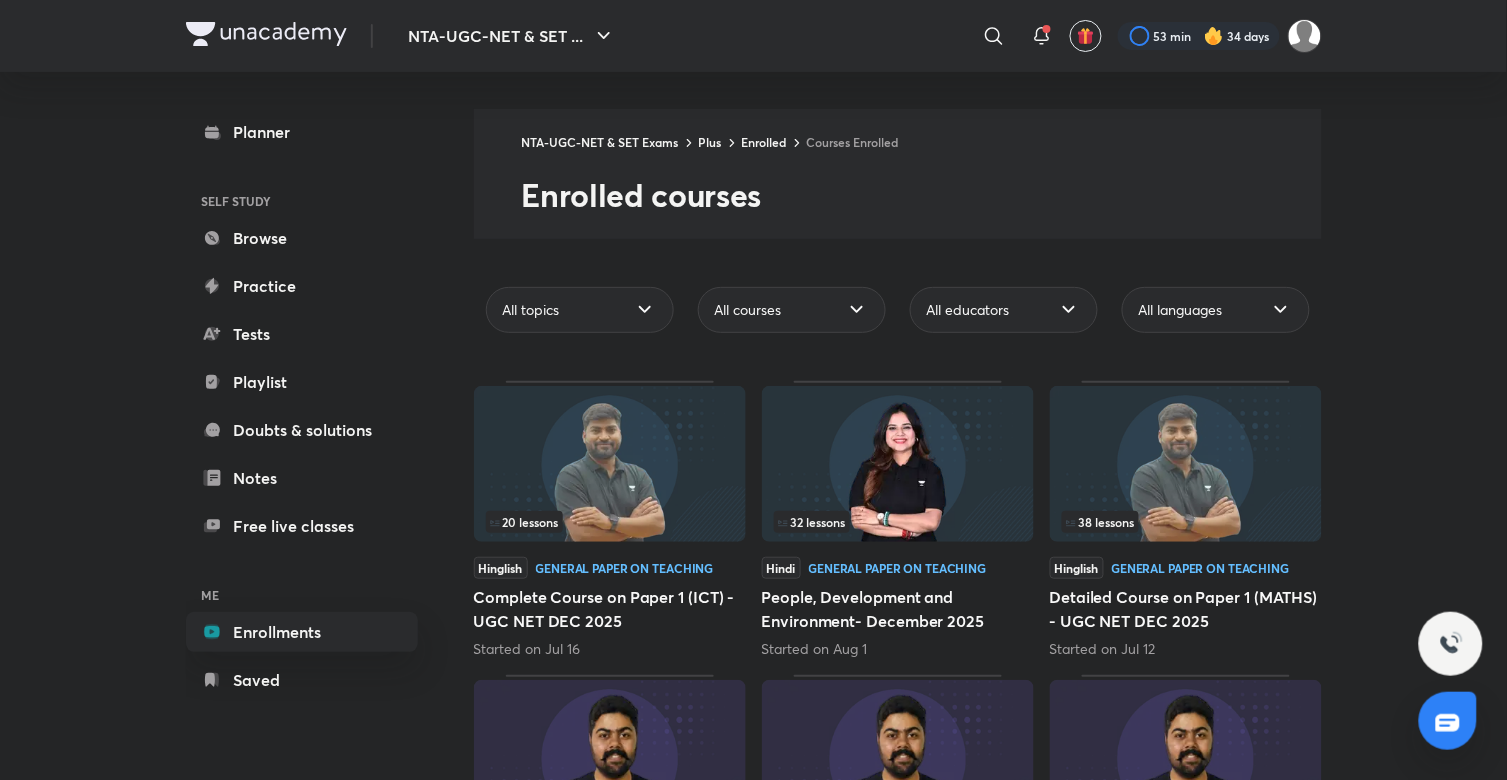 scroll, scrollTop: 0, scrollLeft: 0, axis: both 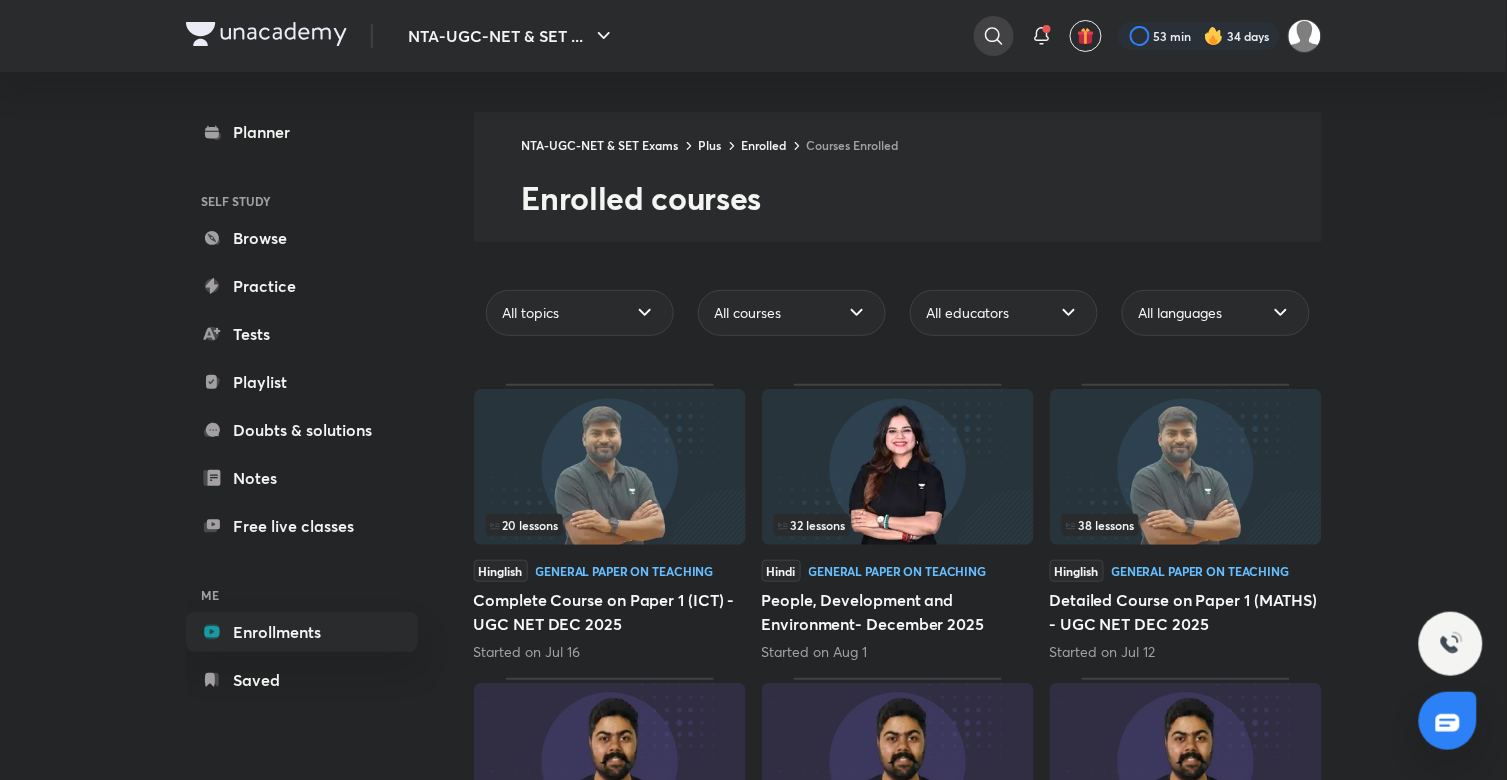 click at bounding box center [994, 36] 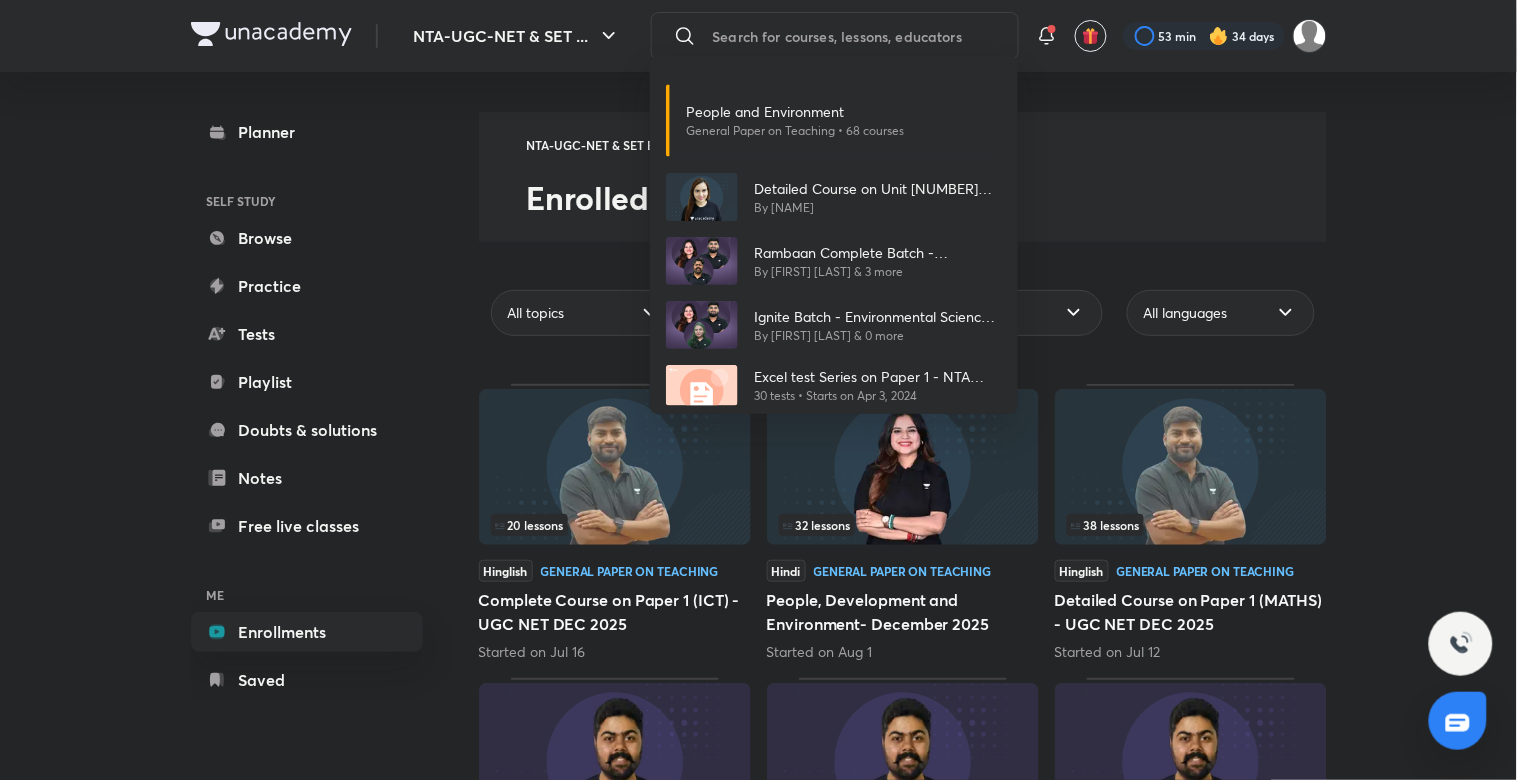 click on "People and Environment General Paper on Teaching • 68 courses Detailed Course of Unit XI : Higher Education System 2023 By [FIRST] [LAST] [FIRST] Complete Batch - Commerce & Paper 1 UGC NET Jun'25 By [FIRST] [LAST] & 3 more Ignite Batch - Environmental Sciences & Paper 1 UGC NET June 2025 By [FIRST] [LAST] & 0 more Excel test Series on Paper 1 - NTA UGC NET 30 tests • Starts on [DATE]" at bounding box center [758, 390] 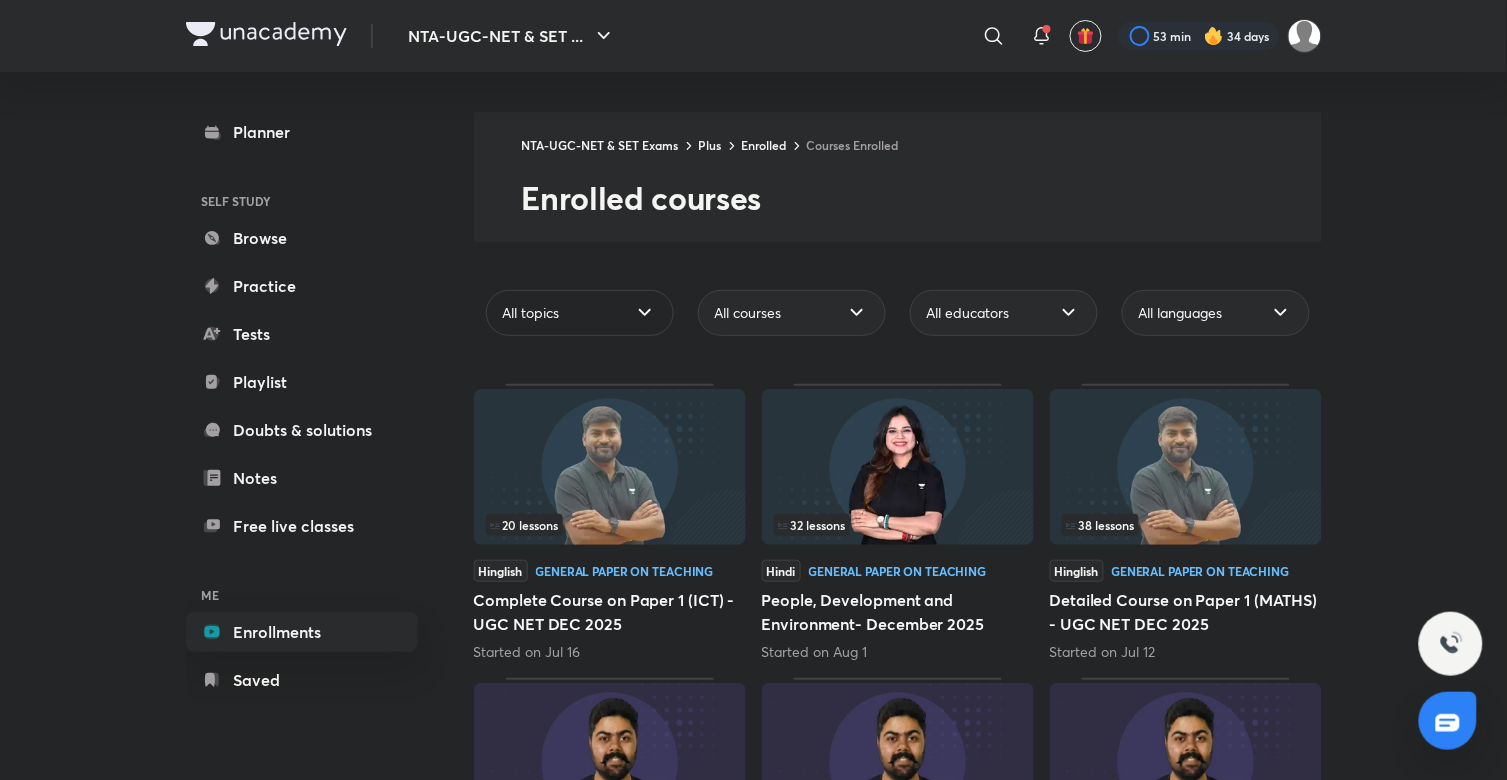 click 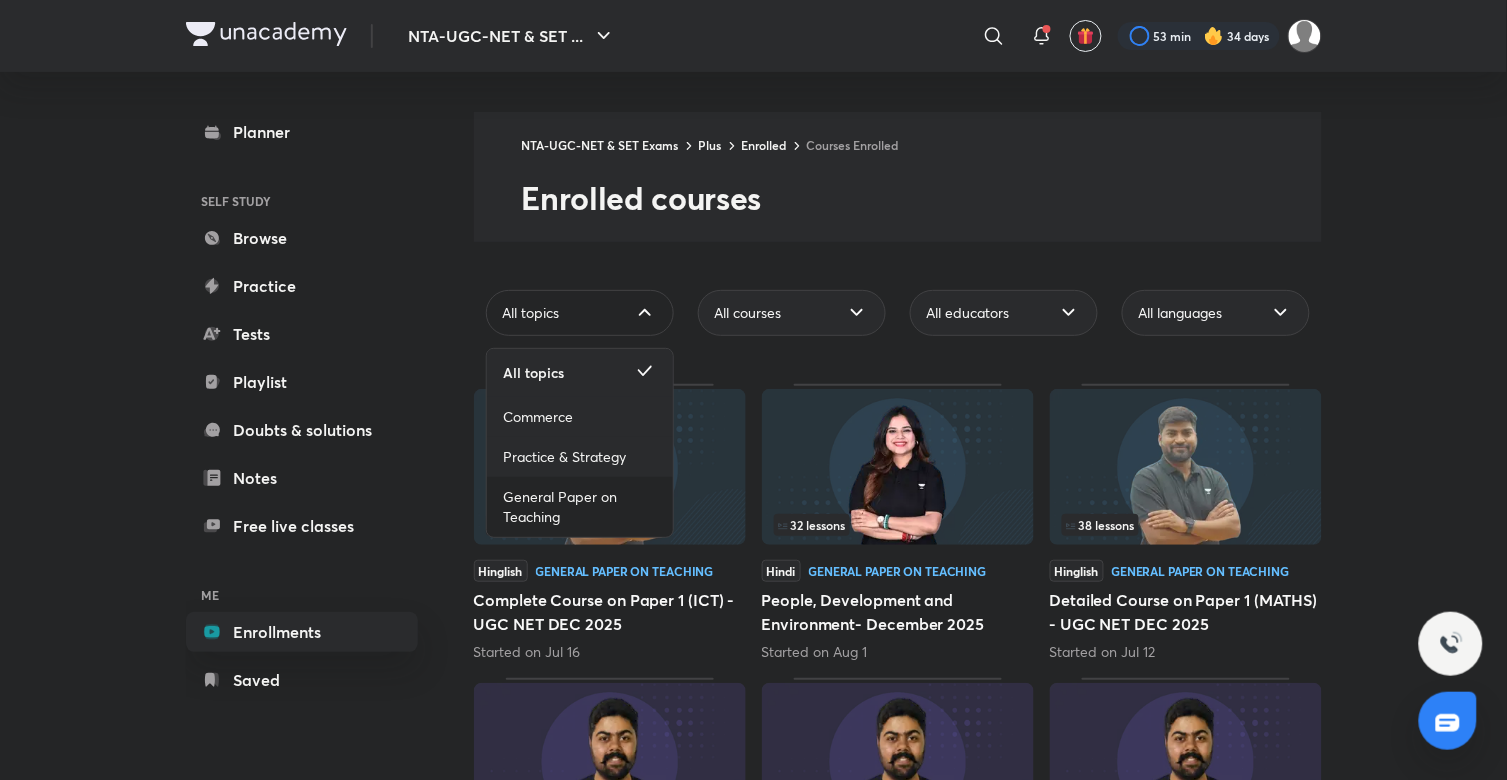 click on "General Paper on Teaching" at bounding box center (580, 507) 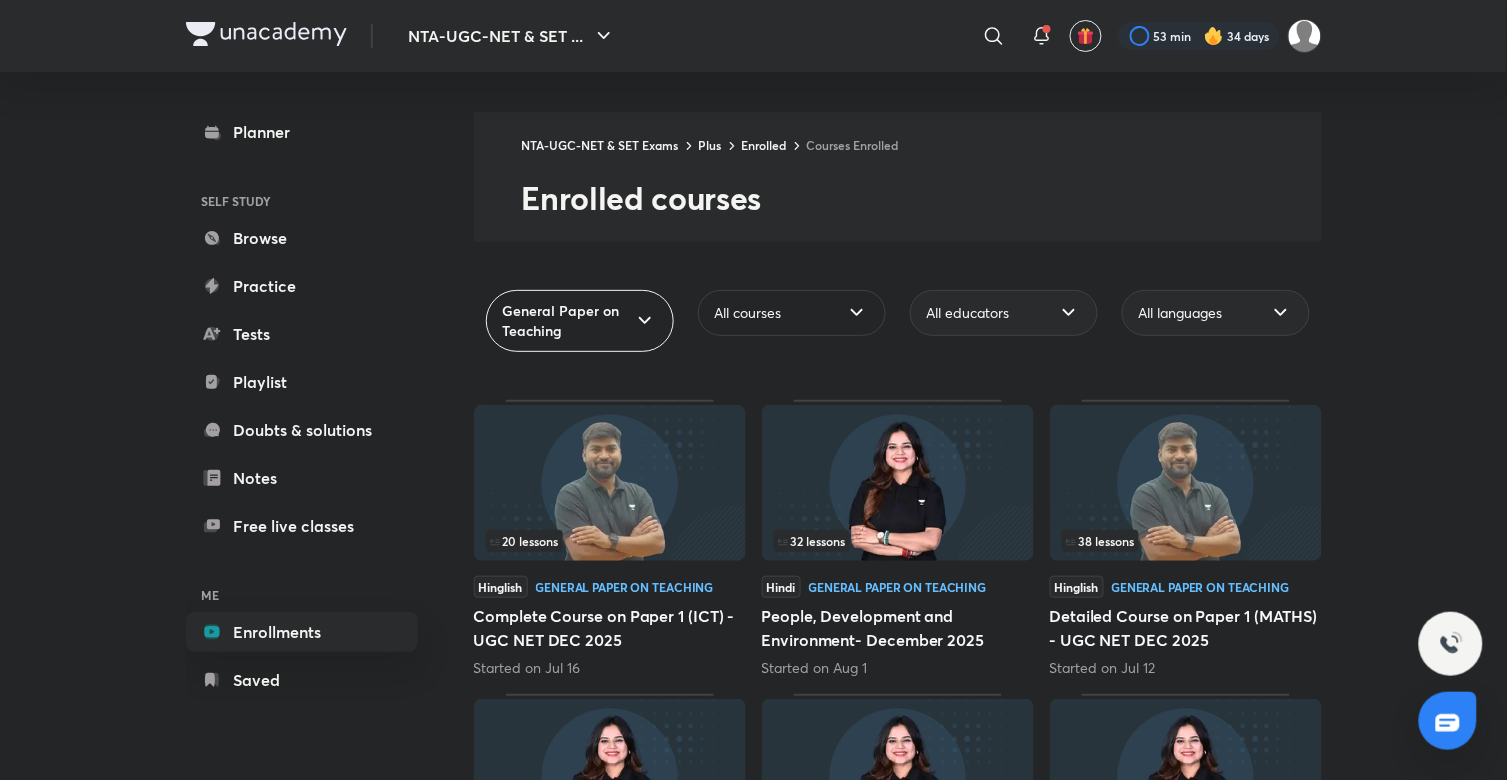 click on "All courses" at bounding box center [792, 313] 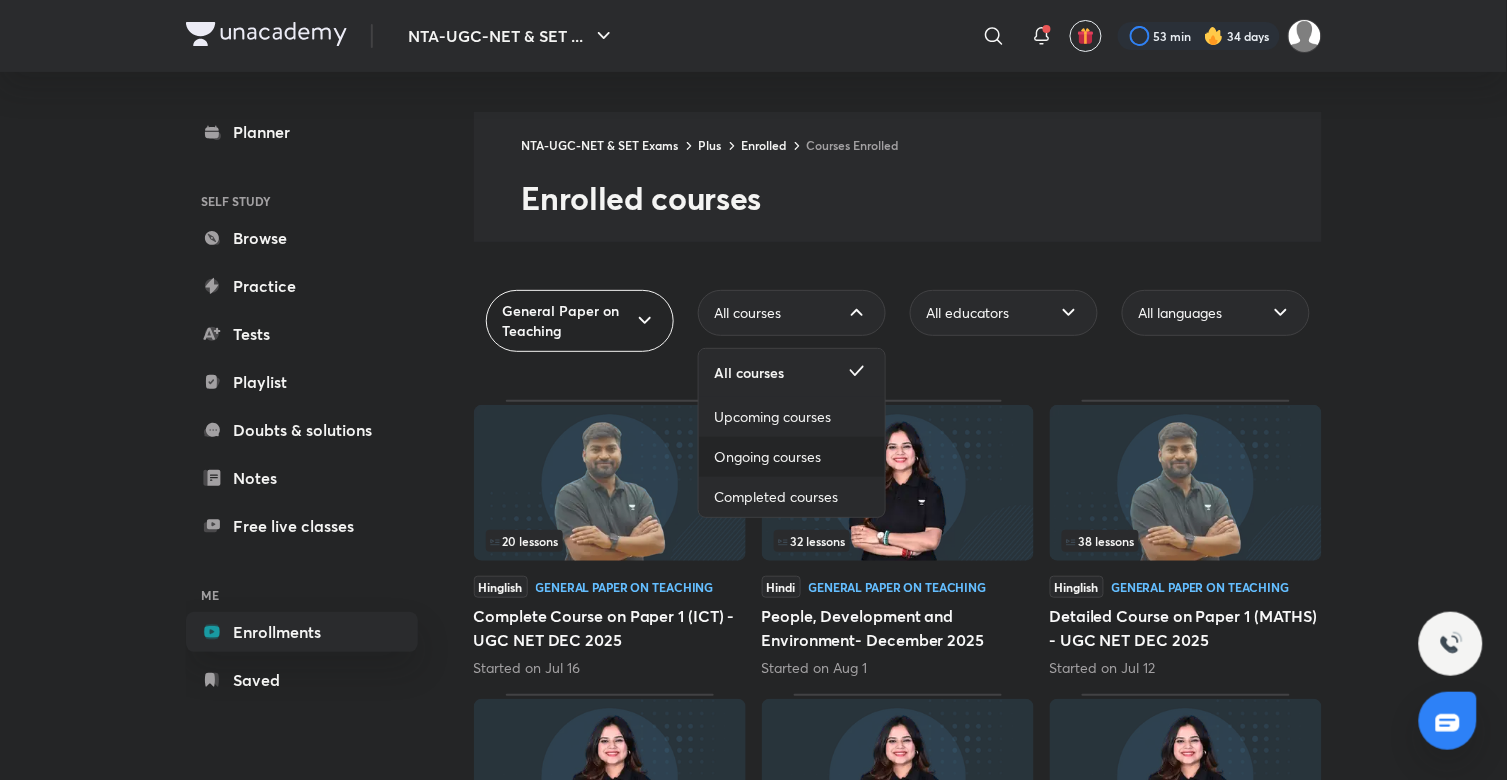 click on "Ongoing courses" at bounding box center [792, 457] 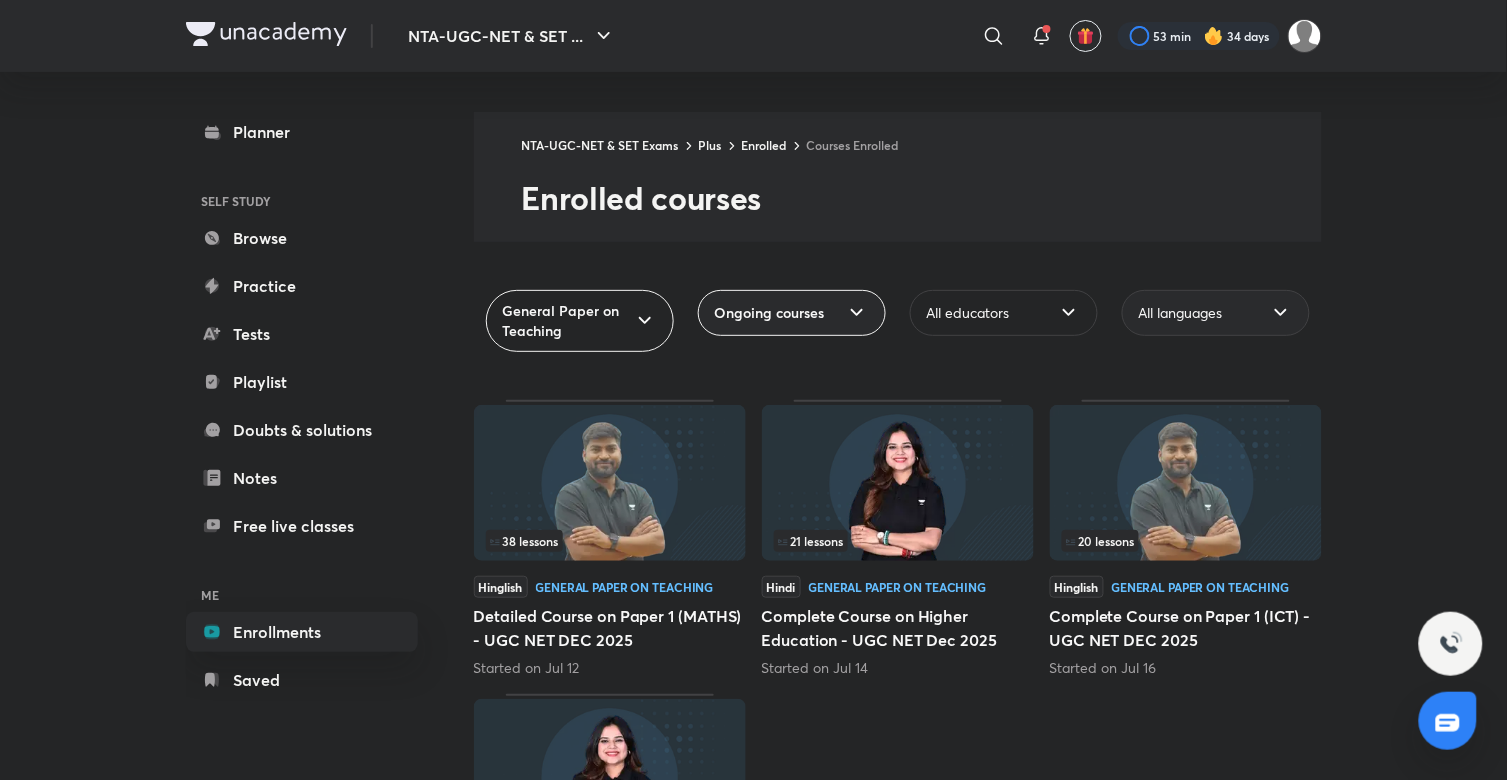 click on "All educators" at bounding box center [968, 313] 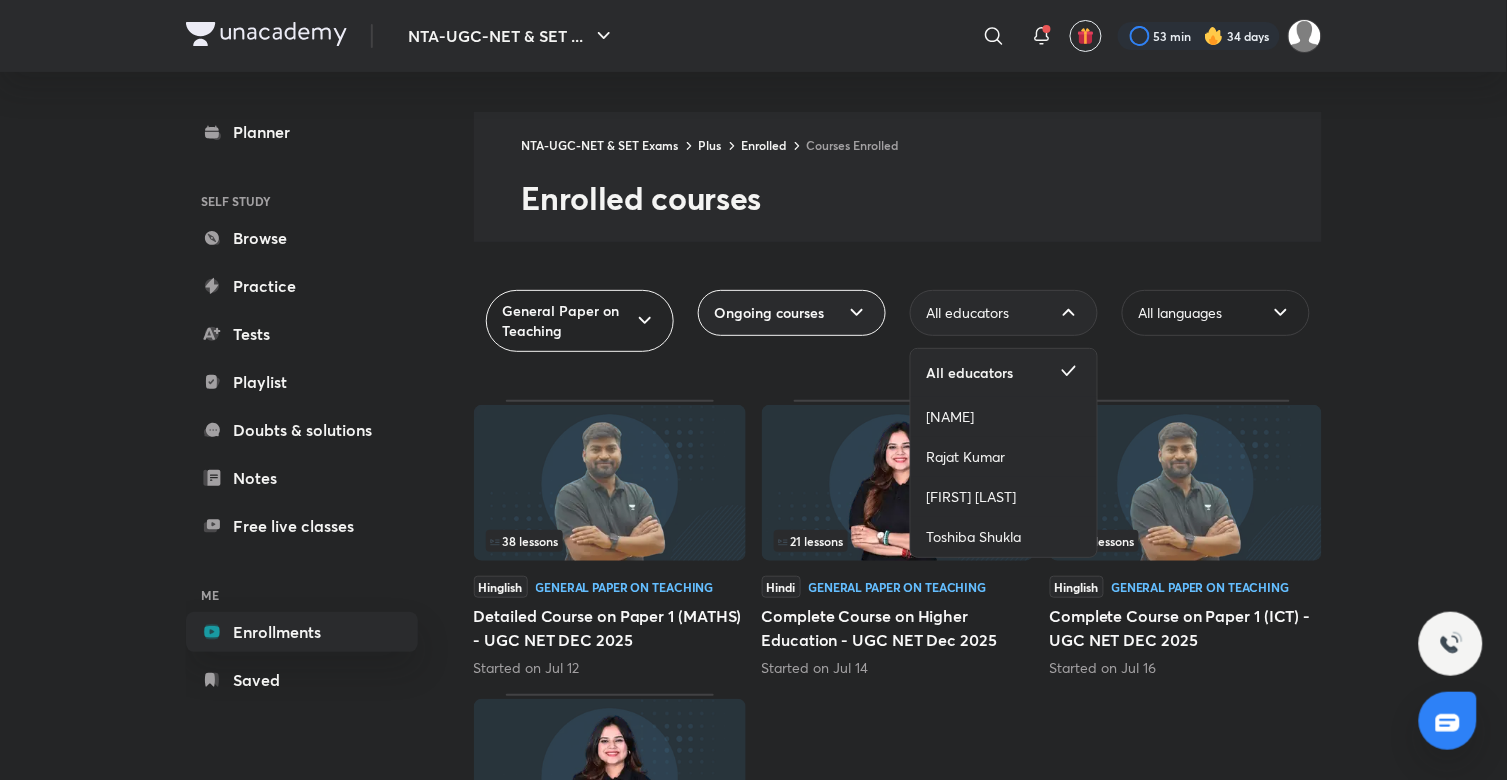 click on "All languages" at bounding box center (1181, 313) 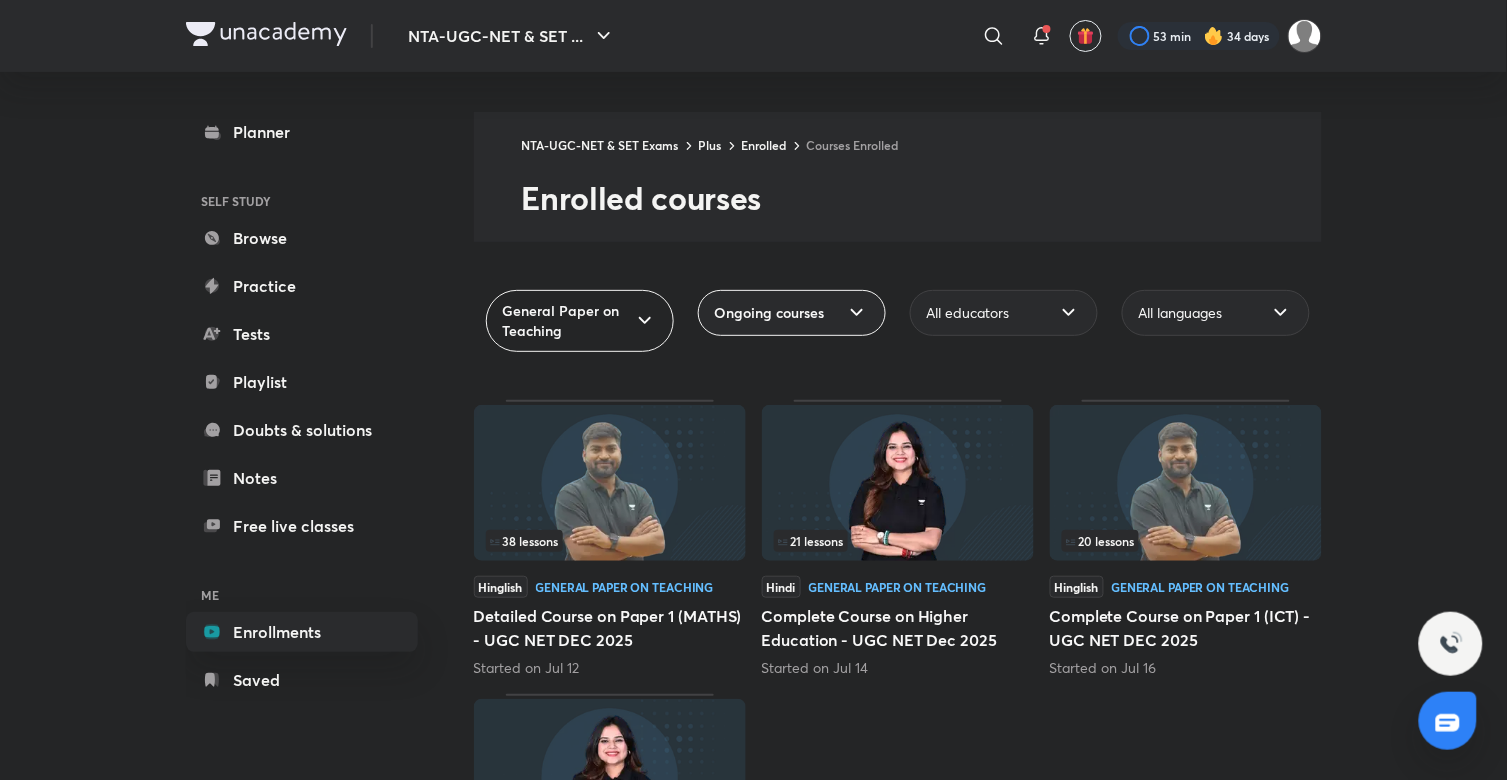 click on "NTA-UGC-NET & SET Exams Plus Enrolled Courses Enrolled Enrolled courses General Paper on Teaching Ongoing courses All educators All languages [NUMBER] lessons Hinglish General Paper on Teaching Detailed Course on Paper 1 (MATHS) - UGC NET Dec [YEAR] Started on [MONTH] [DAY] [NUMBER] lessons Hindi General Paper on Teaching Complete Course on Higher Education - UGC NET Dec [YEAR] Started on [MONTH] [DAY] [NUMBER] lessons Hinglish General Paper on Teaching Complete Course on Paper 1 (ICT) - UGC NET Dec [YEAR] Started on [MONTH] [DAY] [NUMBER] lessons Hindi General Paper on Teaching People, Development and Environment- December [YEAR] Started on [MONTH] [DAY]" at bounding box center (898, 542) 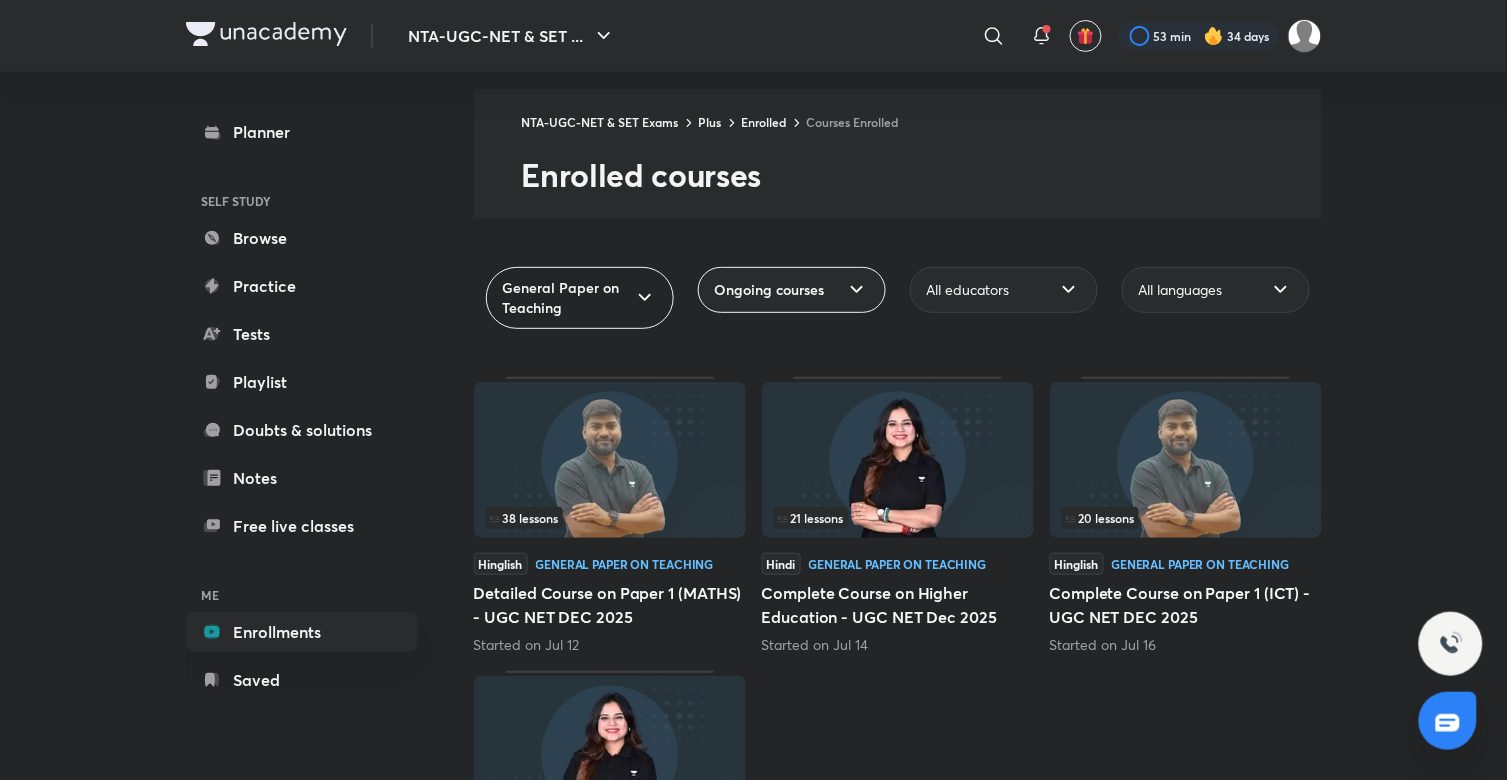 scroll, scrollTop: 0, scrollLeft: 0, axis: both 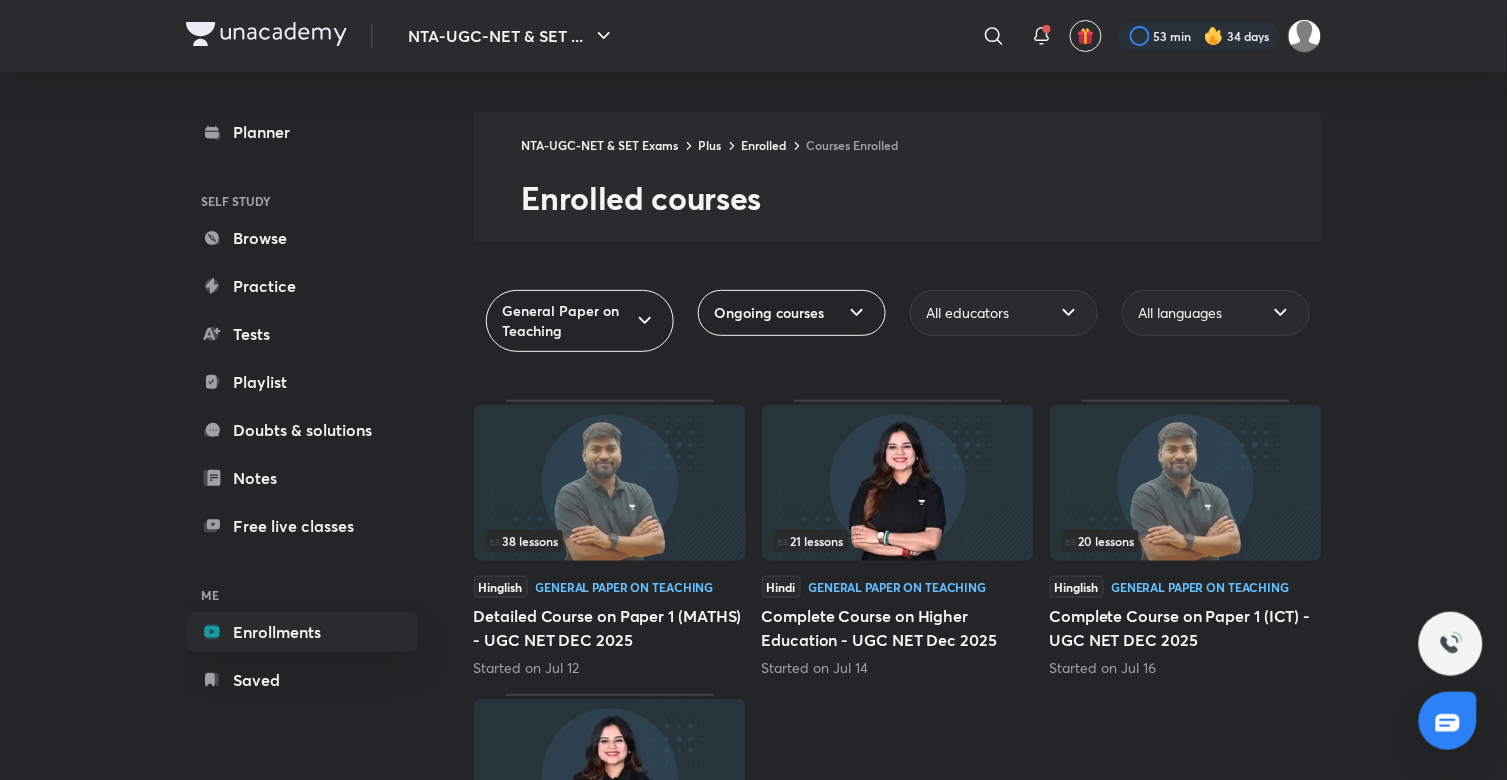 click on "Ongoing courses" at bounding box center [770, 313] 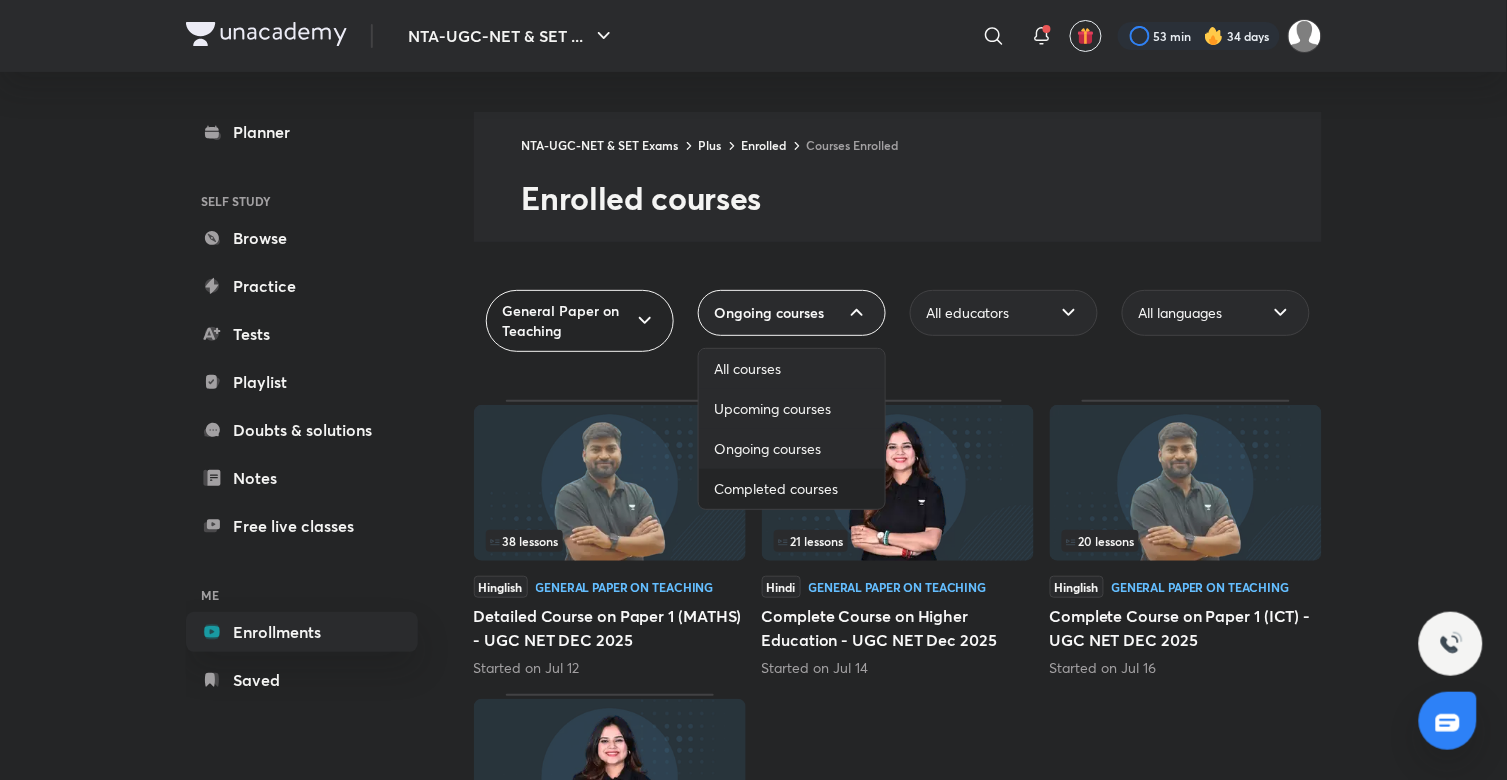 click on "Completed courses" at bounding box center (777, 489) 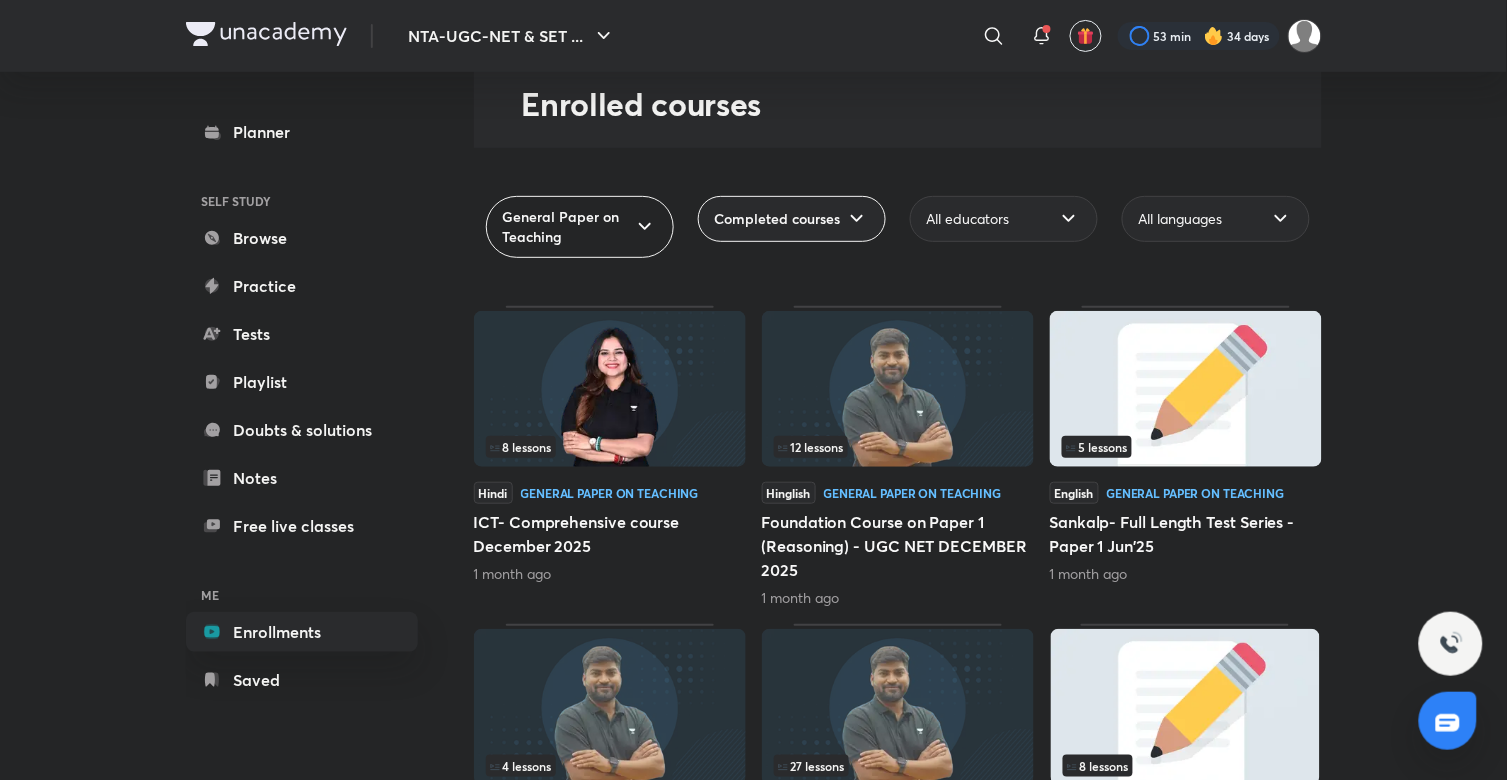 scroll, scrollTop: 0, scrollLeft: 0, axis: both 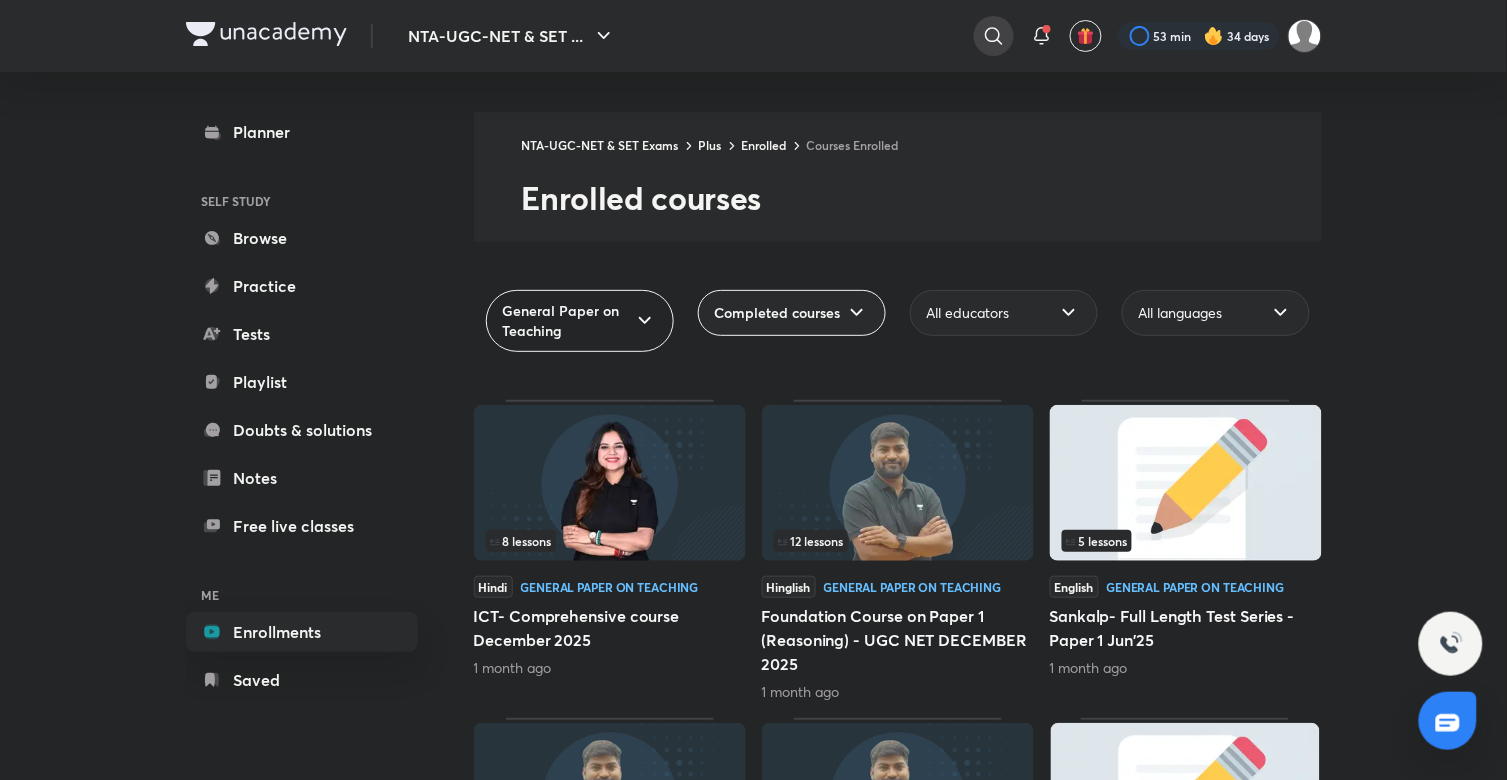 click 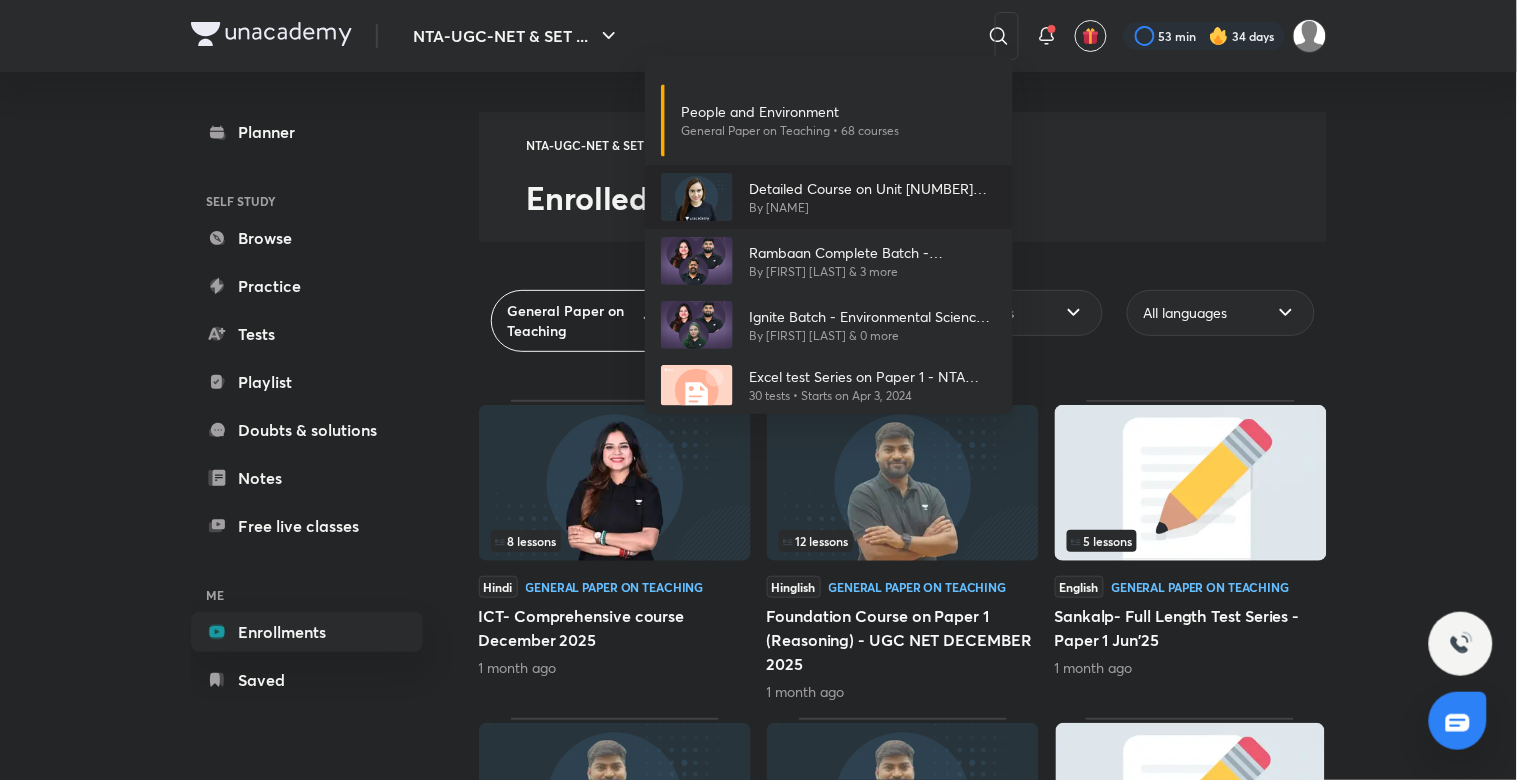 click at bounding box center [697, 197] 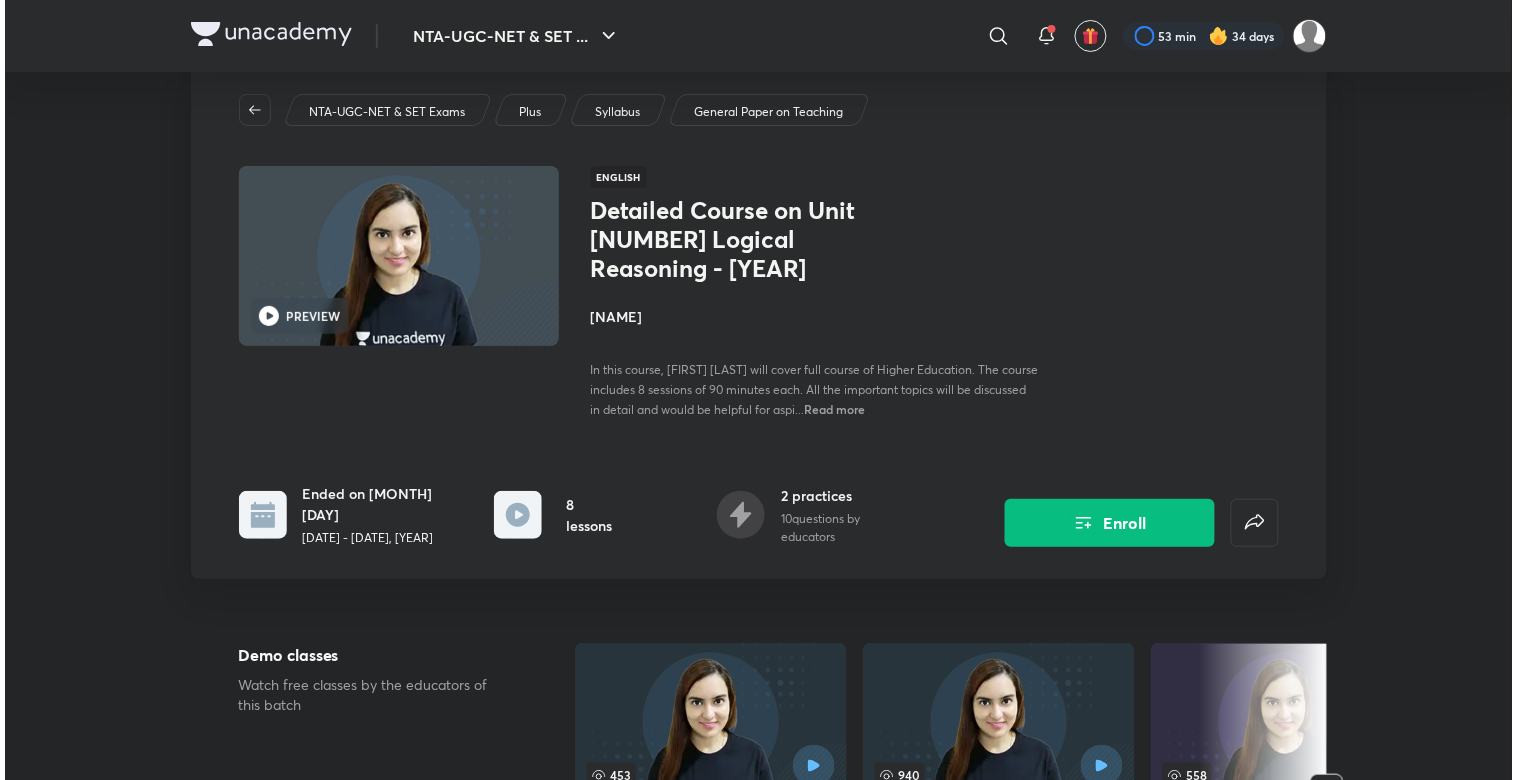 scroll, scrollTop: 0, scrollLeft: 0, axis: both 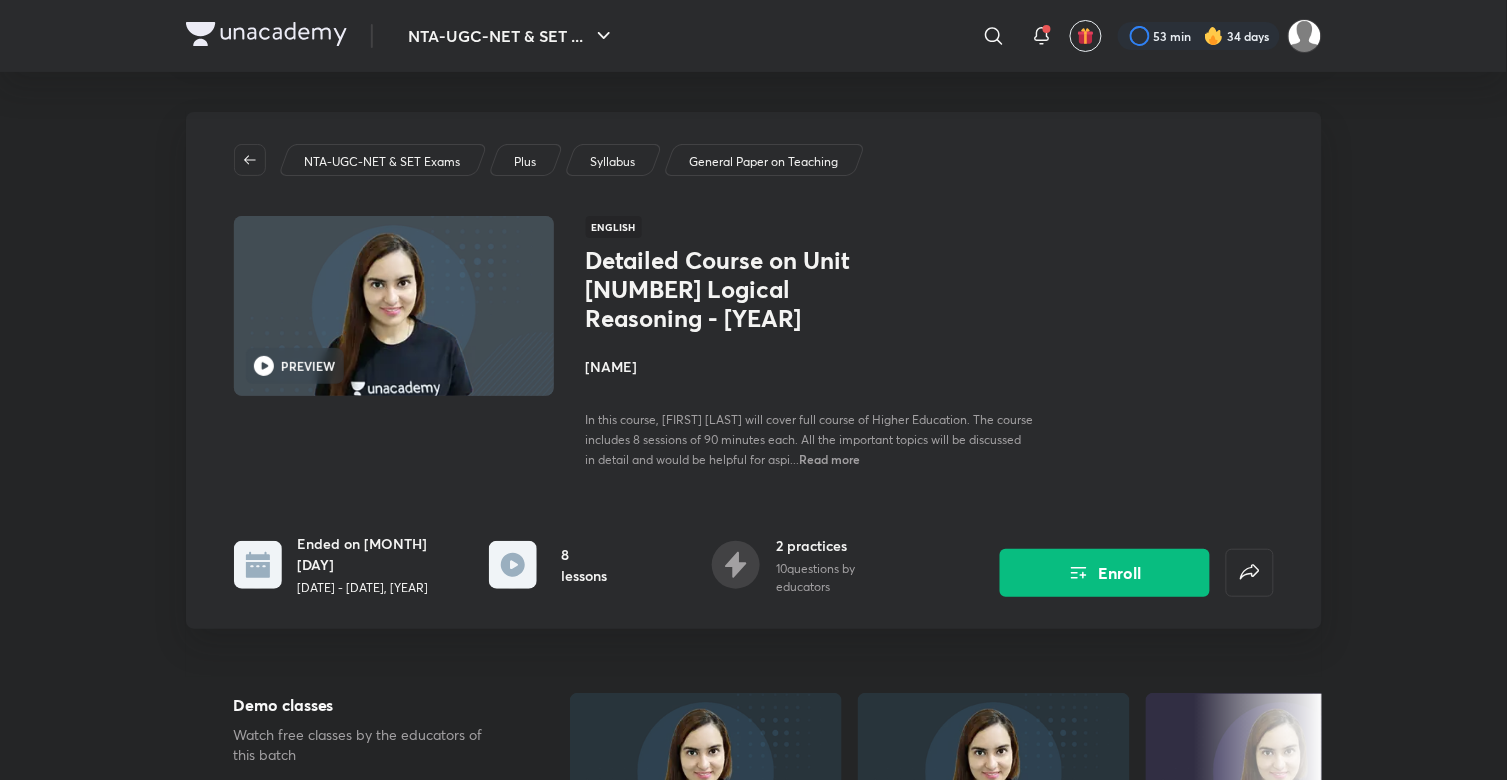 click on "[NAME]" at bounding box center (810, 366) 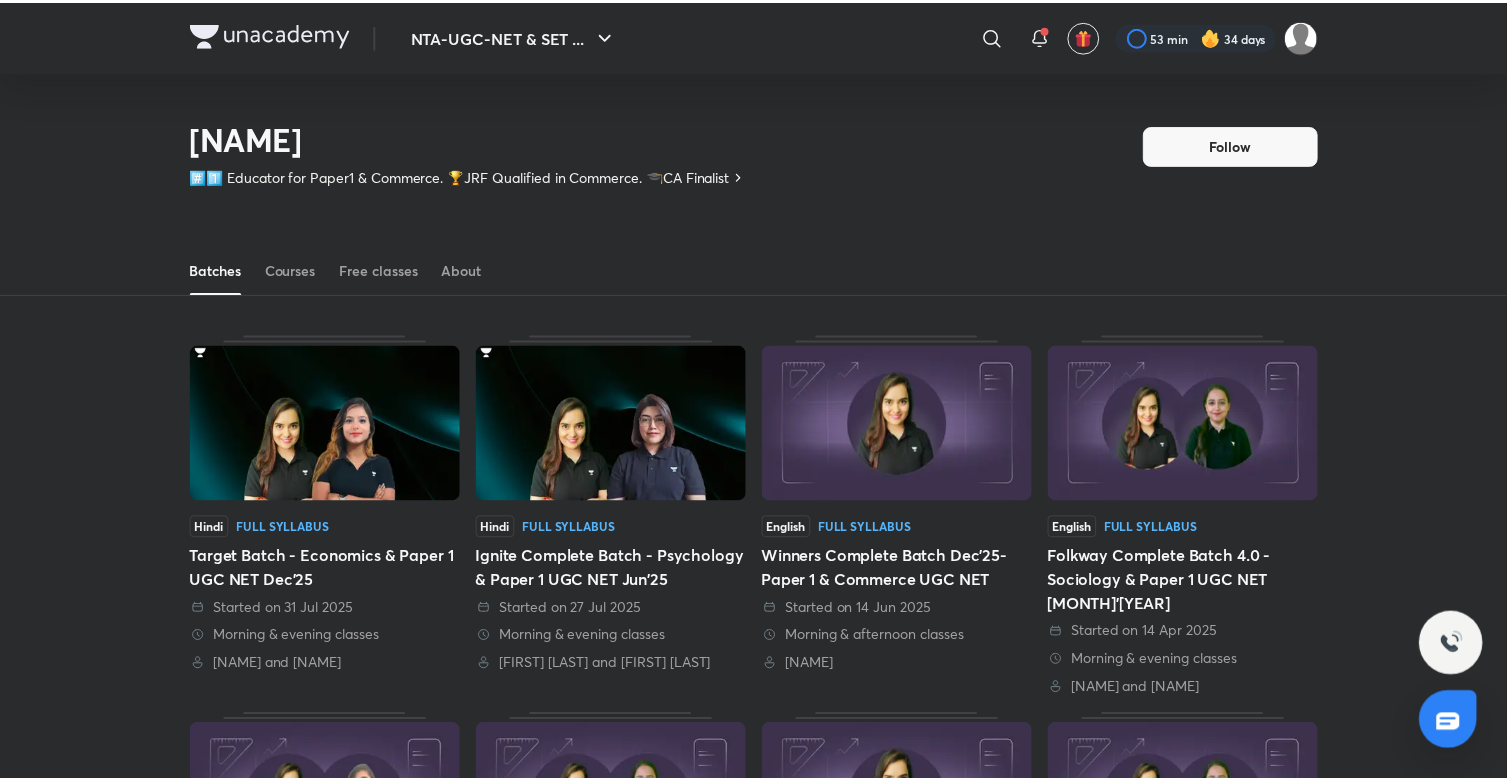 scroll, scrollTop: 88, scrollLeft: 0, axis: vertical 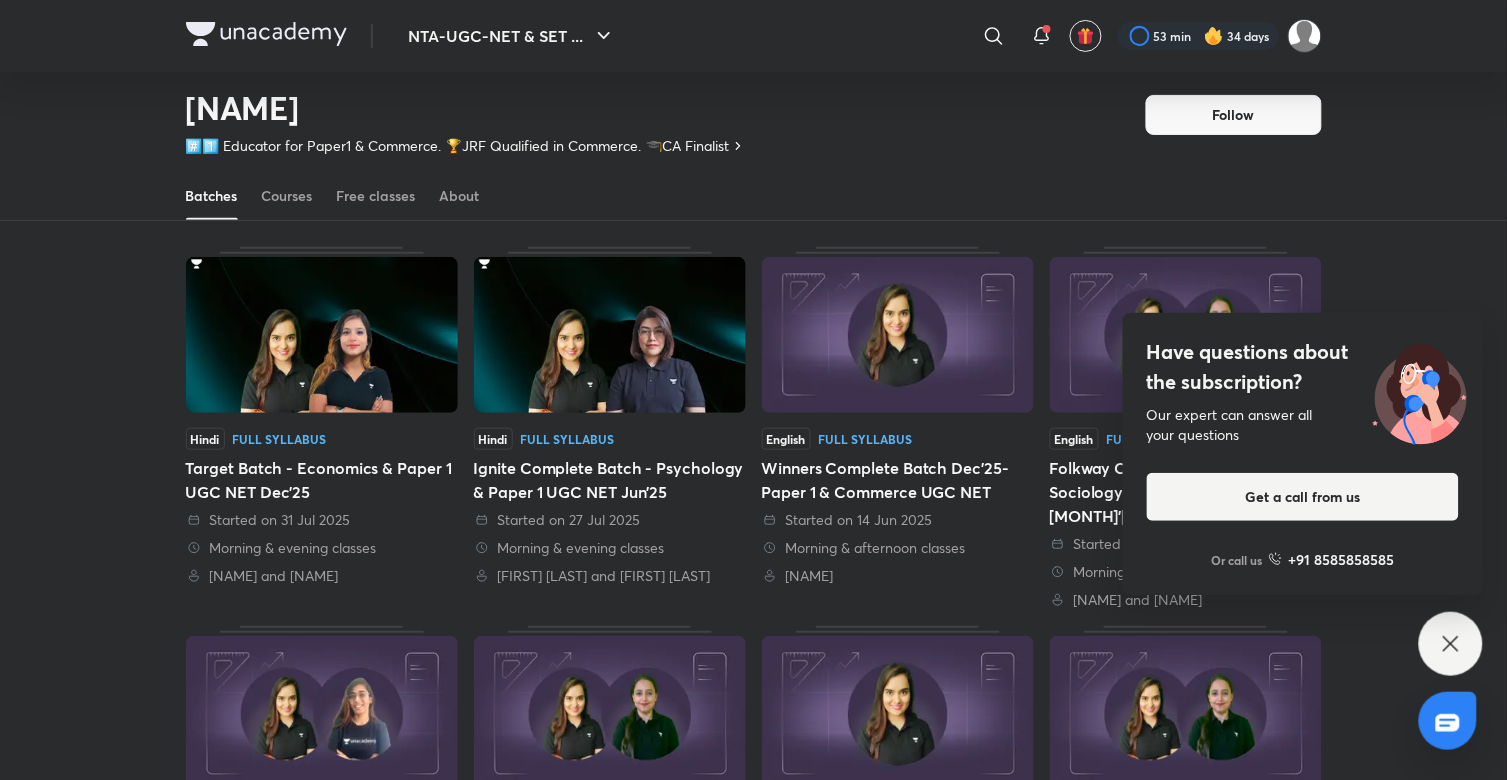 click 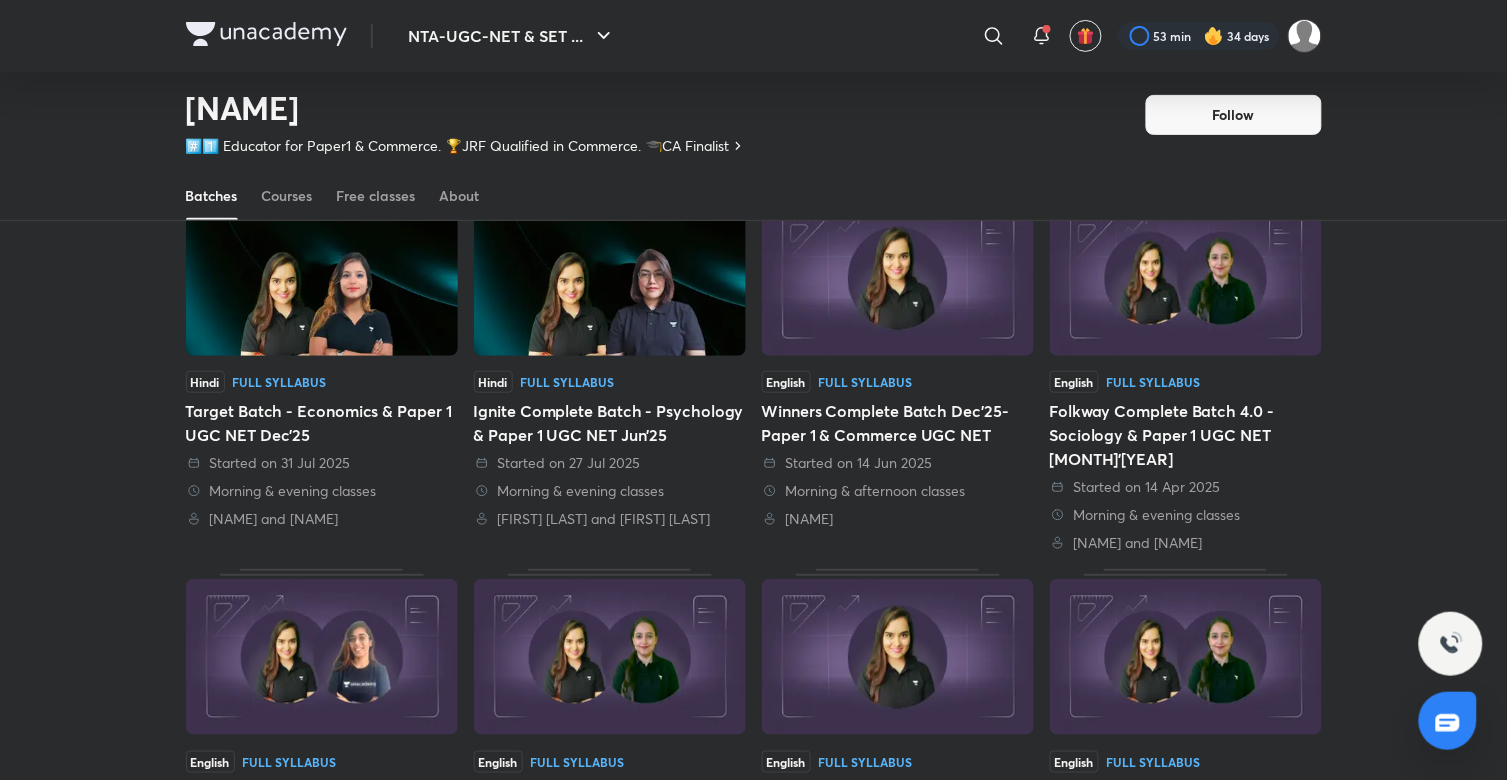 scroll, scrollTop: 0, scrollLeft: 0, axis: both 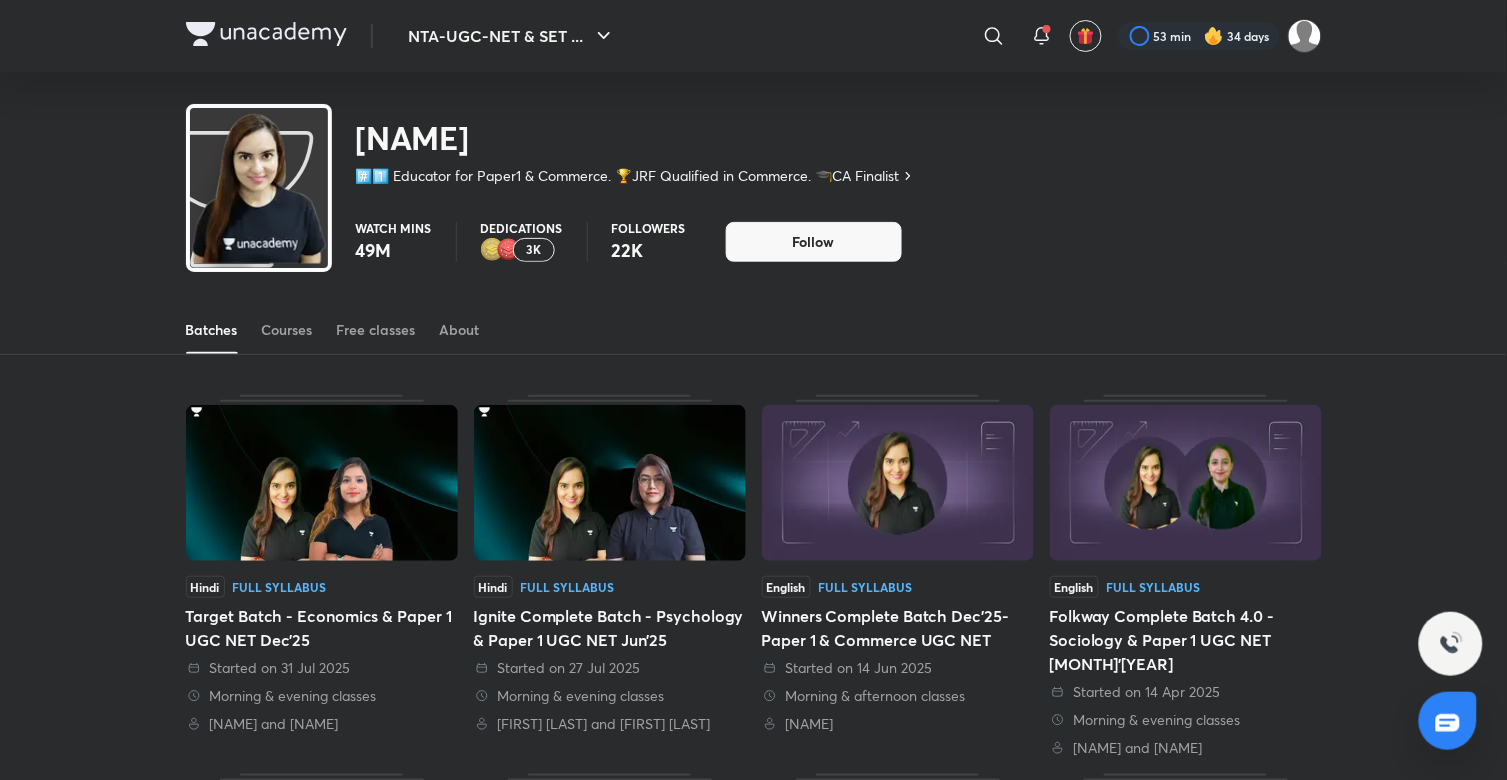 click on "Target Batch - Economics & Paper 1 UGC NET Dec'25" at bounding box center [322, 628] 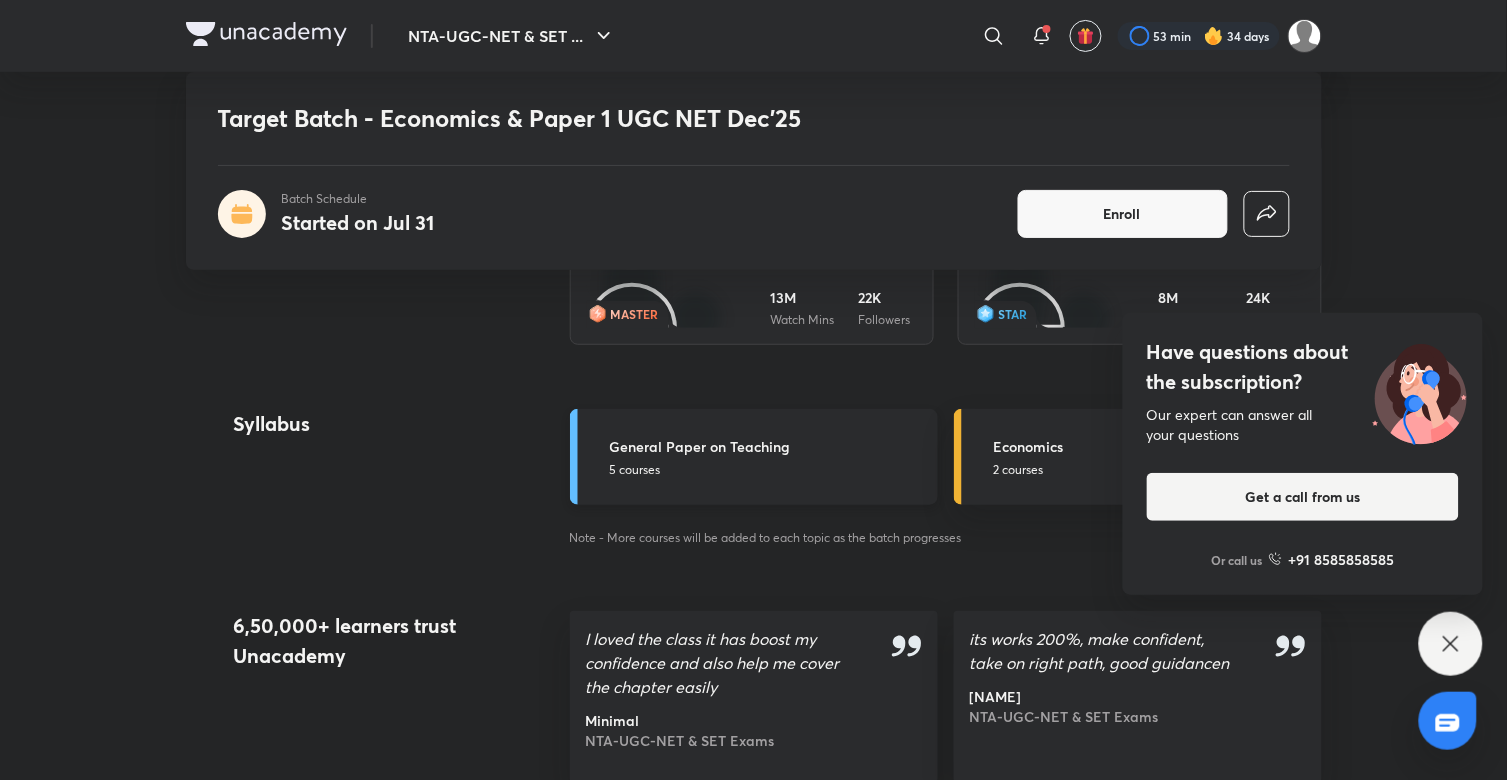 scroll, scrollTop: 2044, scrollLeft: 0, axis: vertical 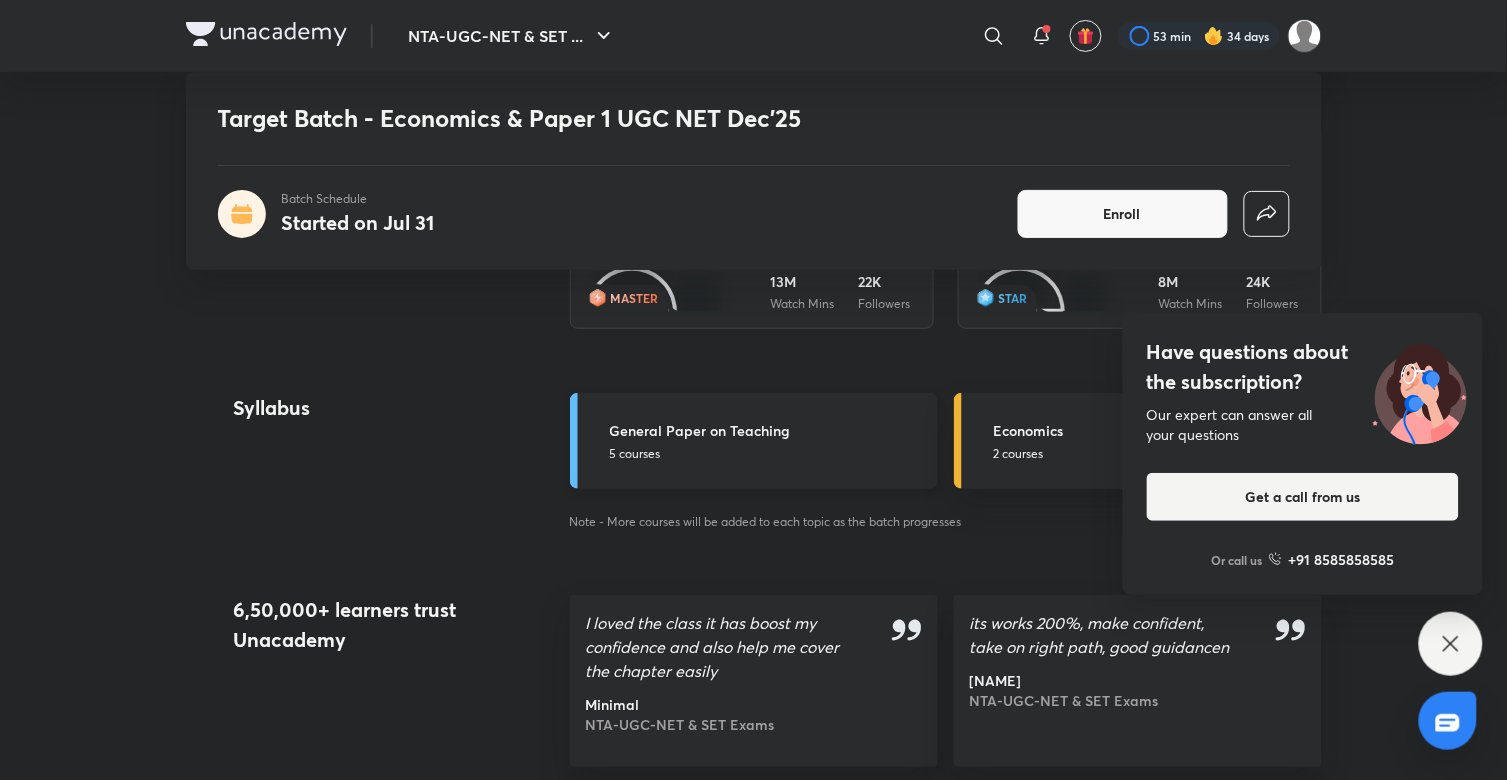 click on "General Paper on Teaching" at bounding box center (768, 430) 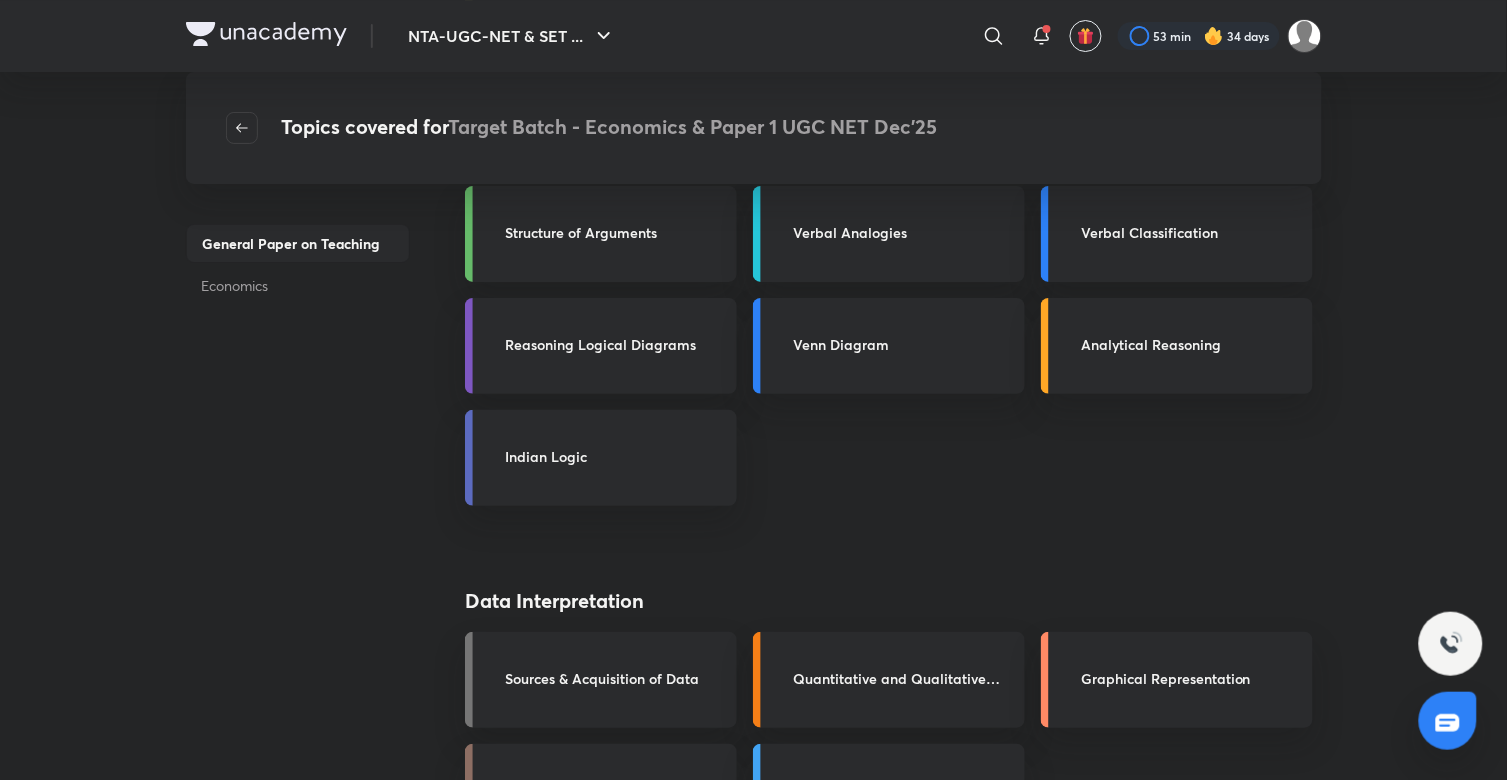 scroll, scrollTop: 1644, scrollLeft: 0, axis: vertical 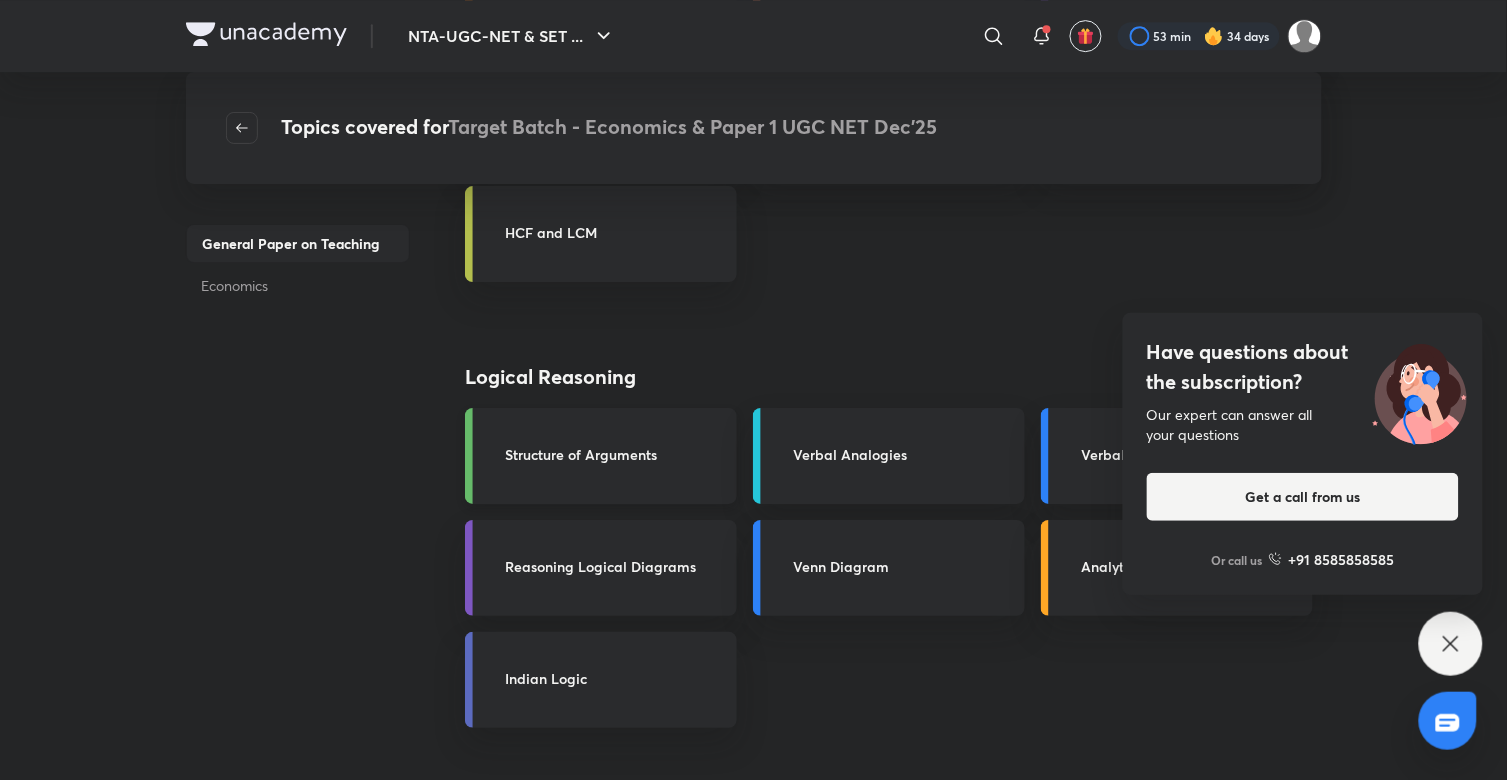 click on "Structure of Arguments" at bounding box center (615, 454) 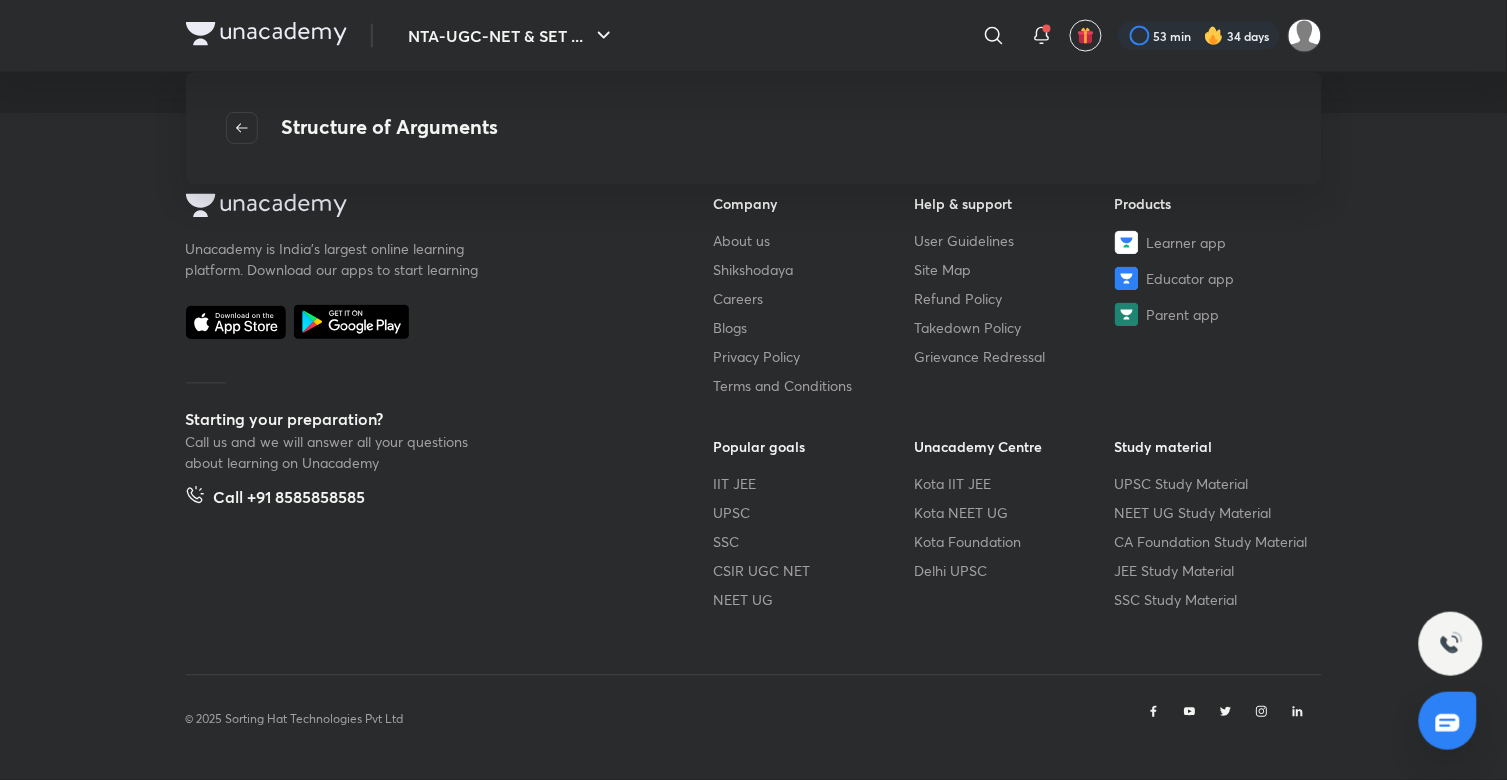 scroll, scrollTop: 0, scrollLeft: 0, axis: both 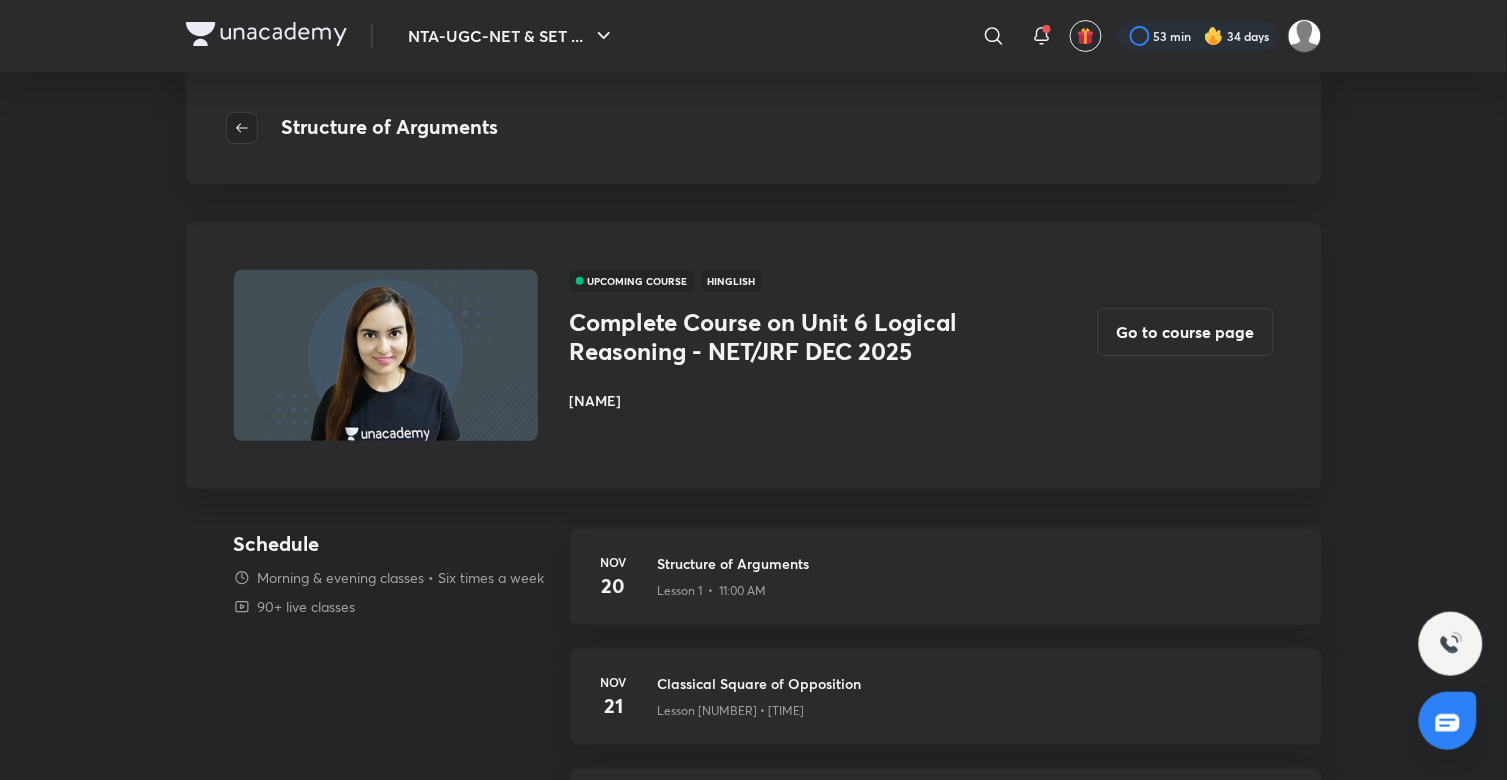 click 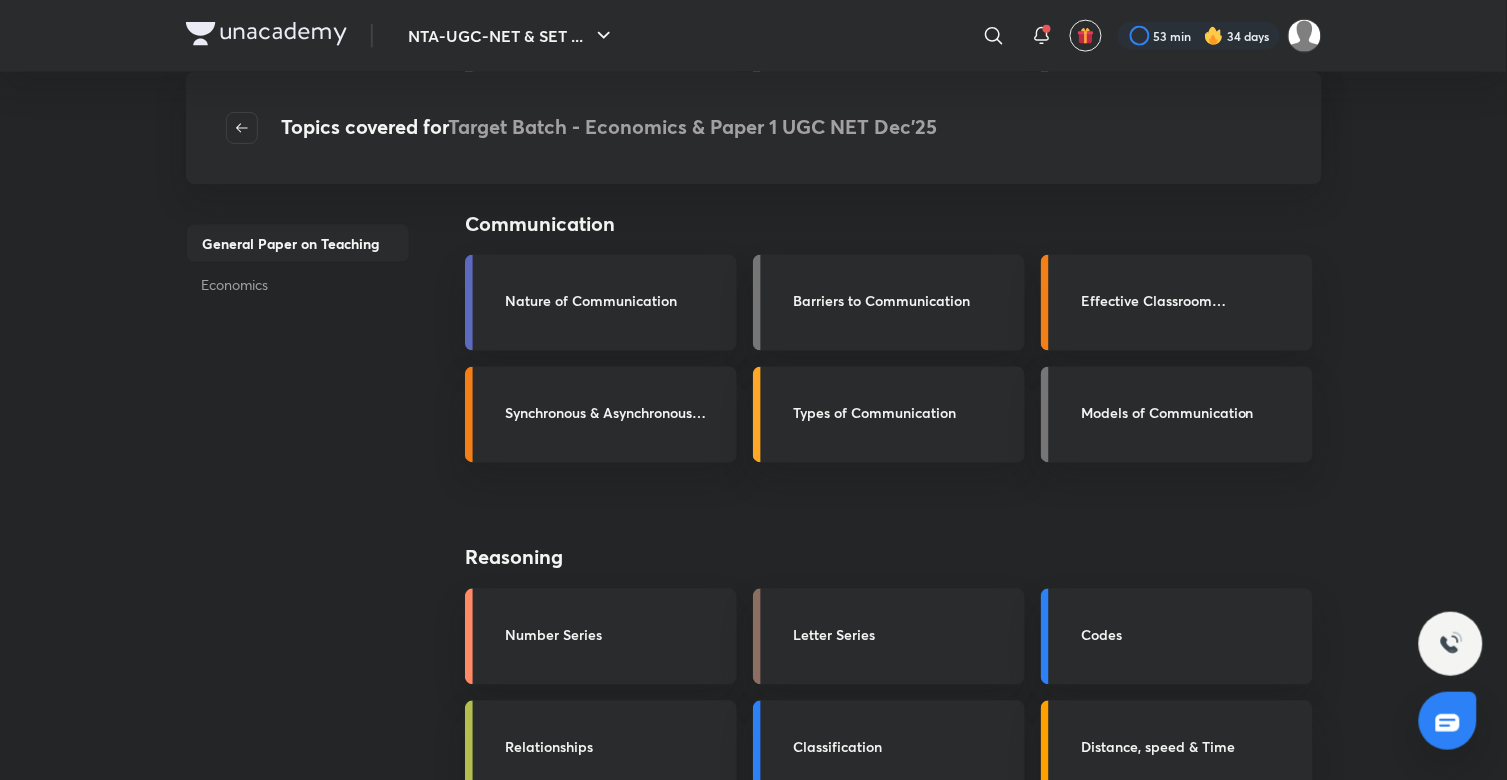 scroll, scrollTop: 711, scrollLeft: 0, axis: vertical 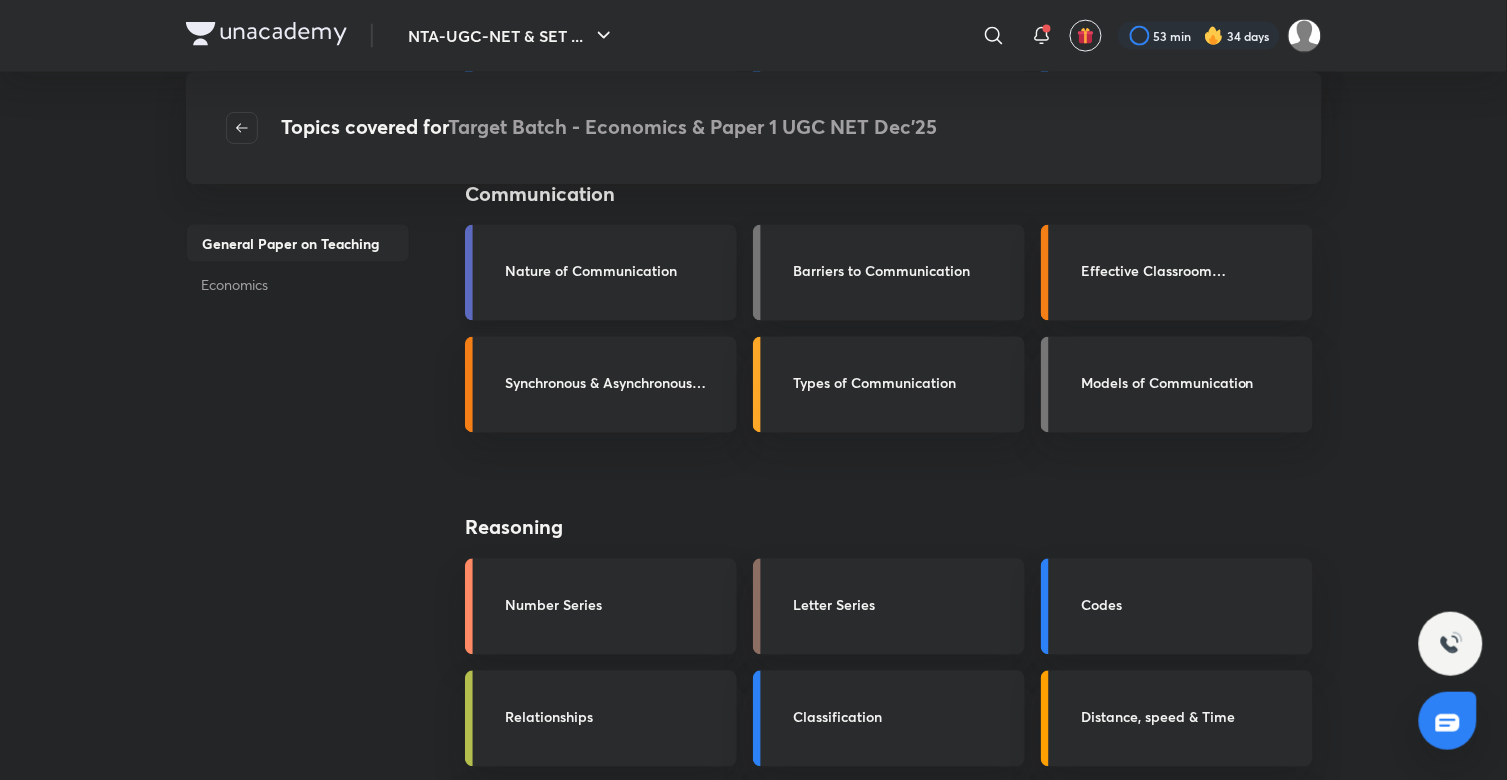 click on "Nature of Communication" at bounding box center [615, 271] 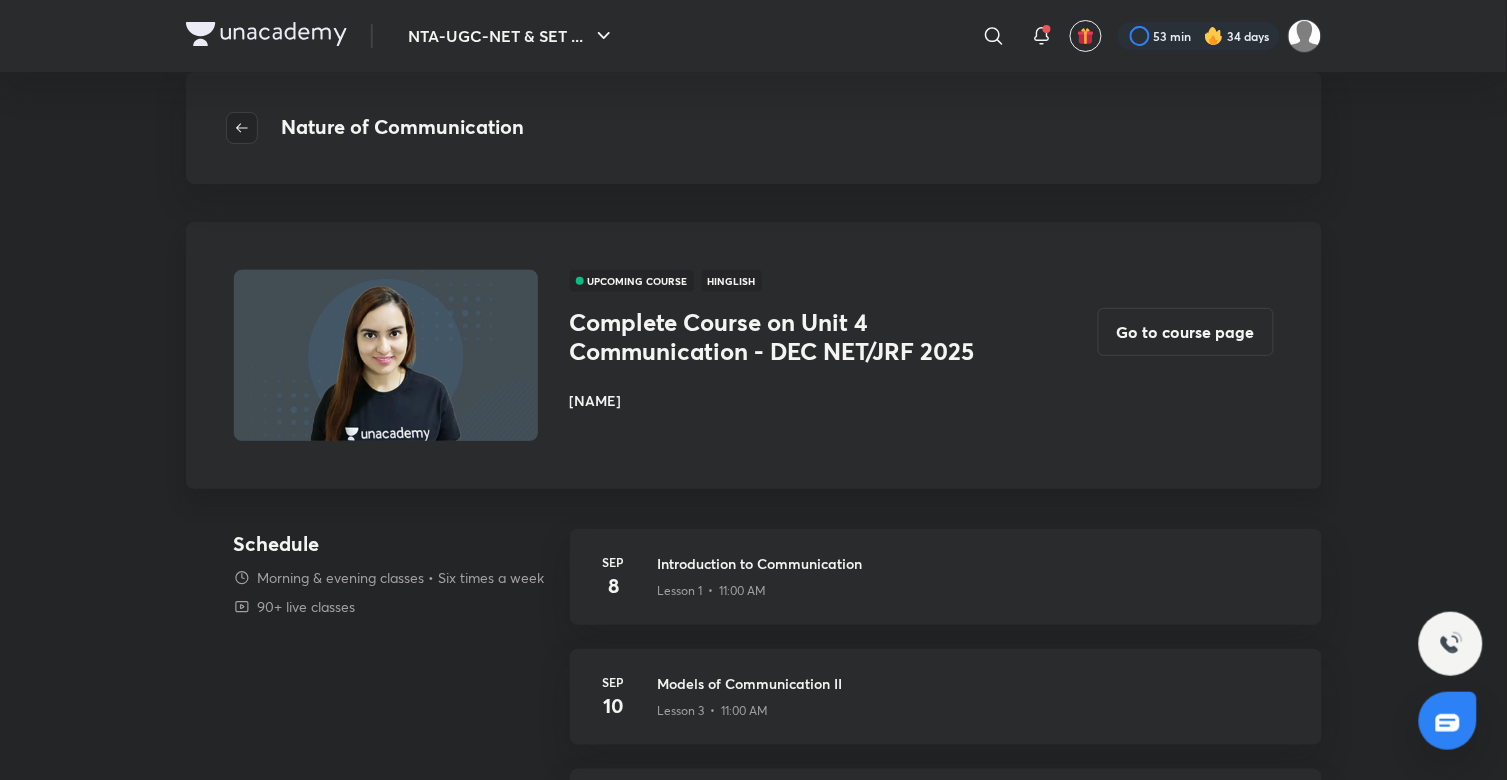 click at bounding box center (242, 128) 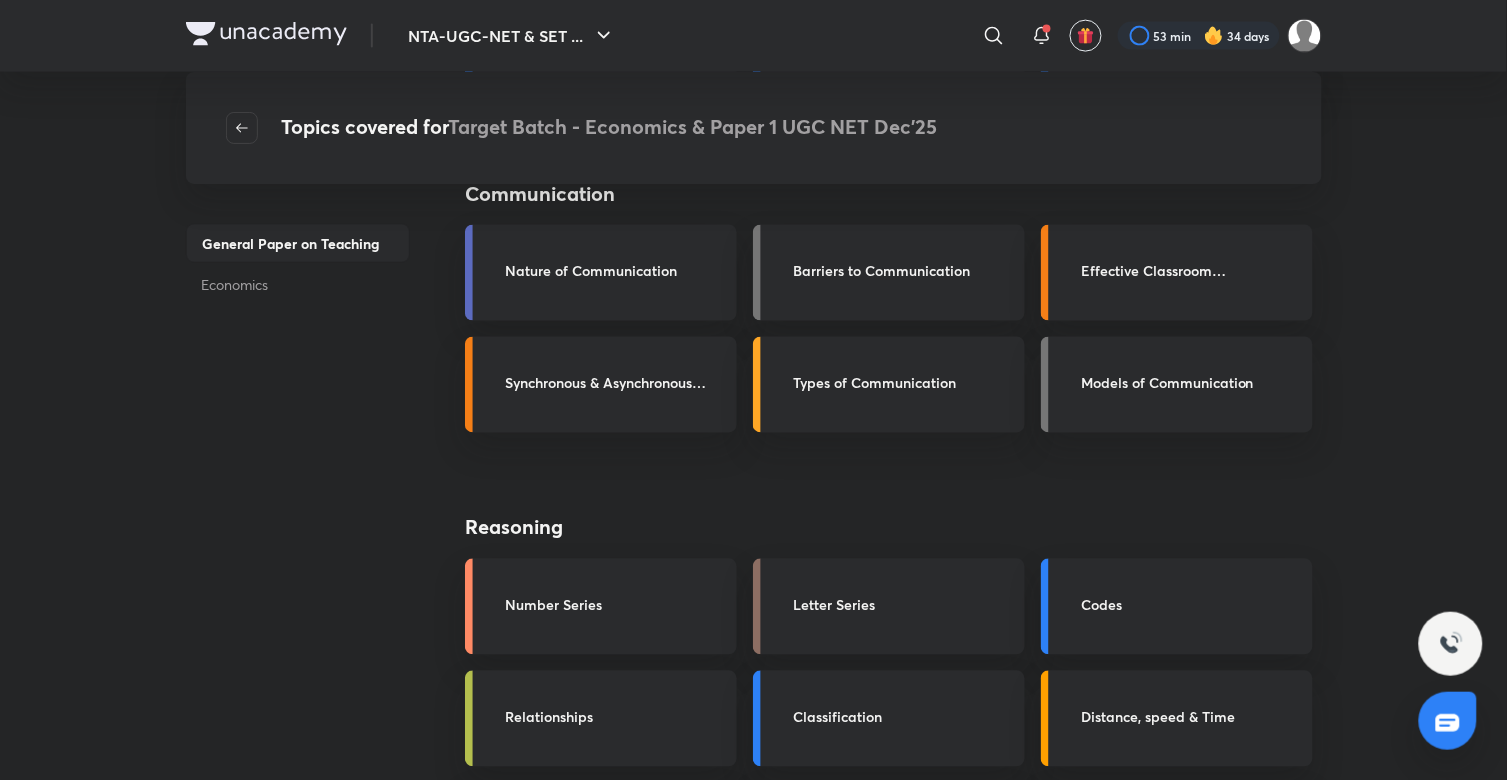 scroll, scrollTop: 0, scrollLeft: 0, axis: both 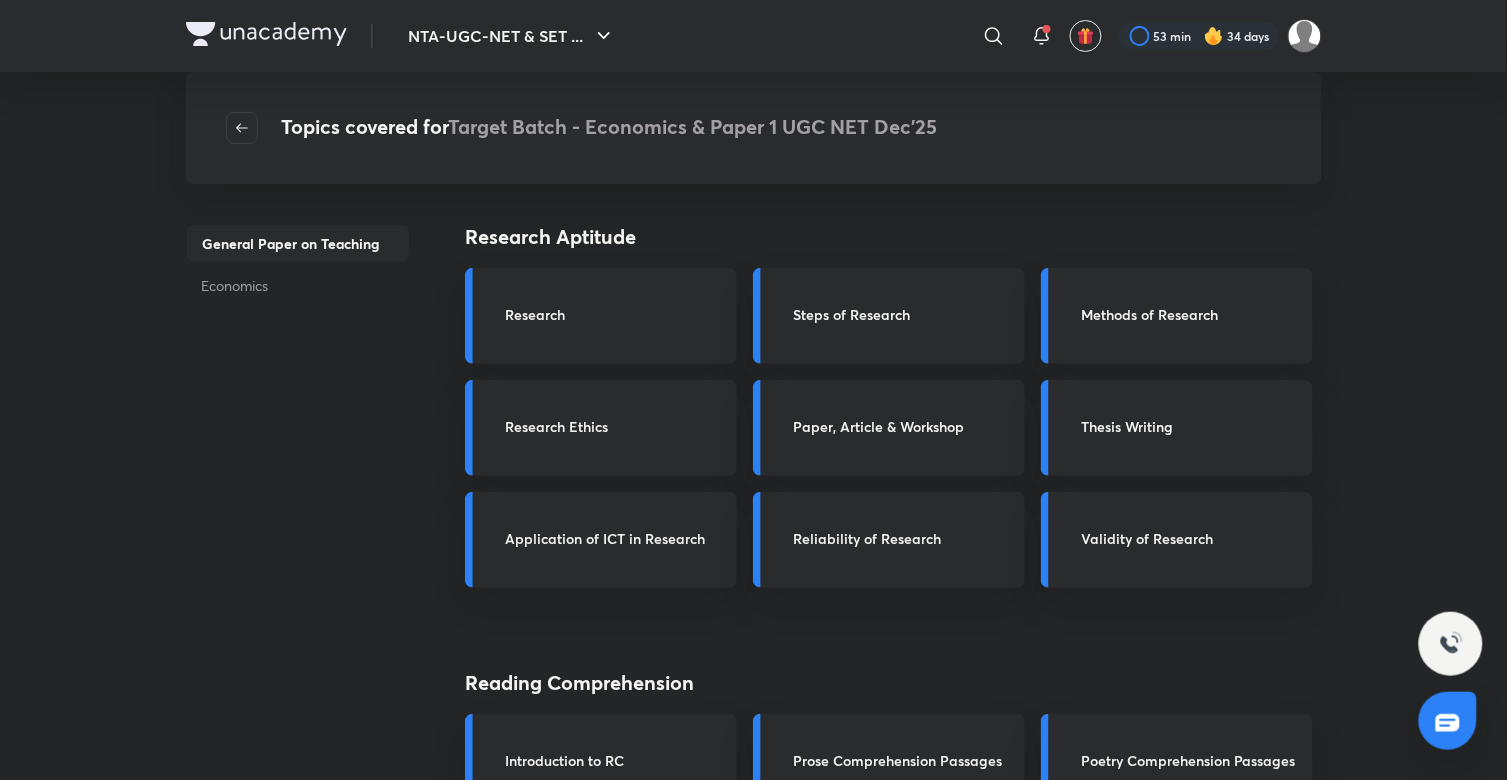 click at bounding box center [242, 128] 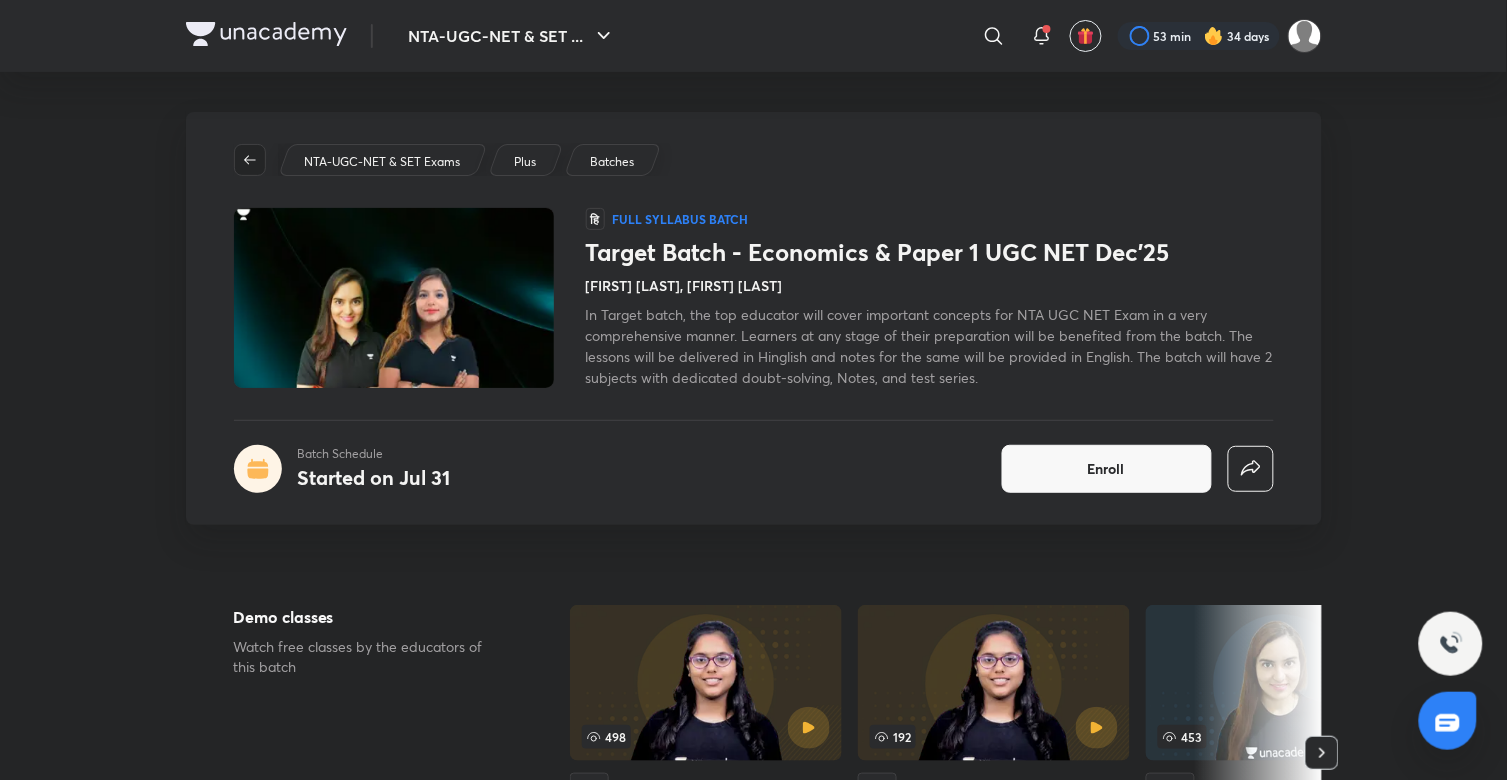 click 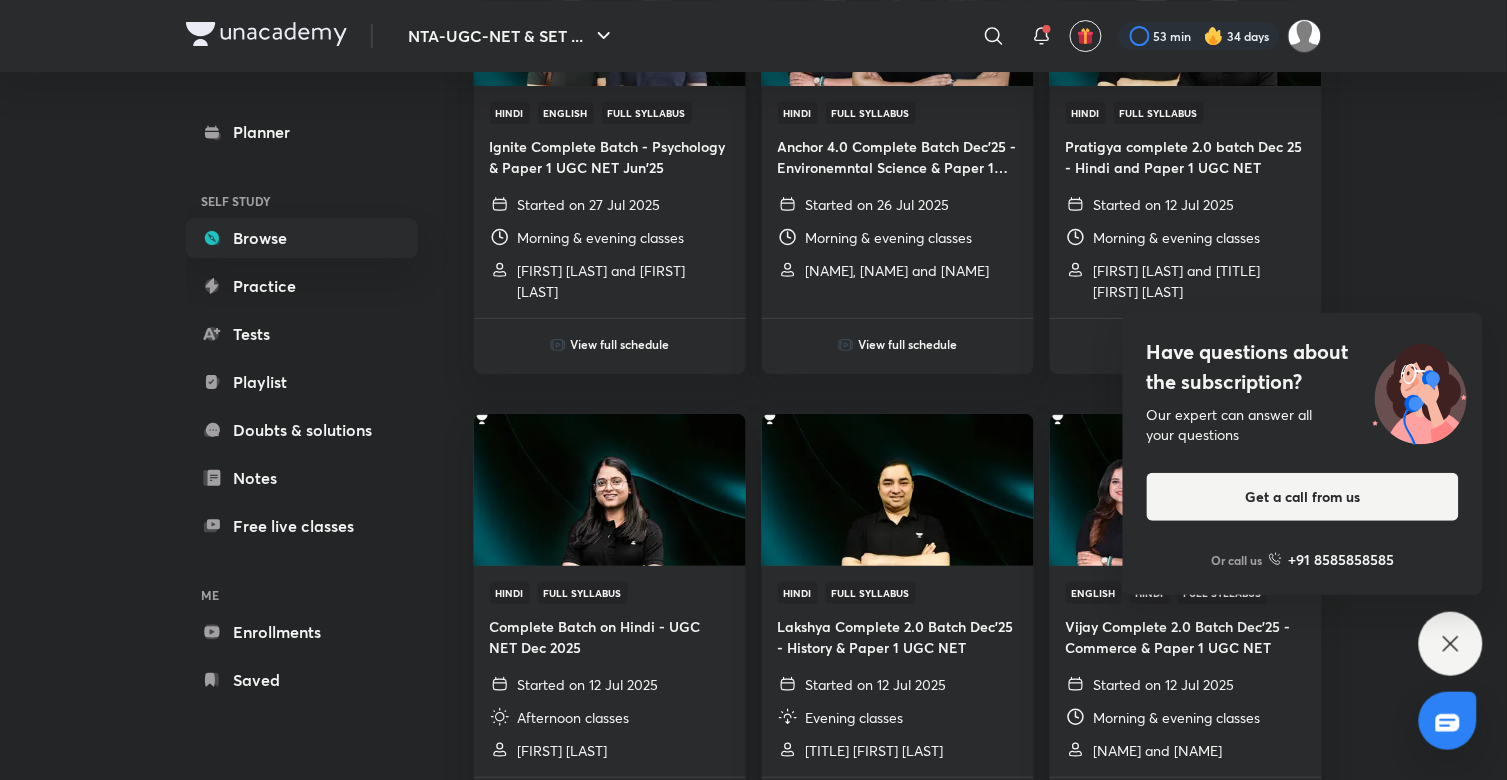 scroll, scrollTop: 1777, scrollLeft: 0, axis: vertical 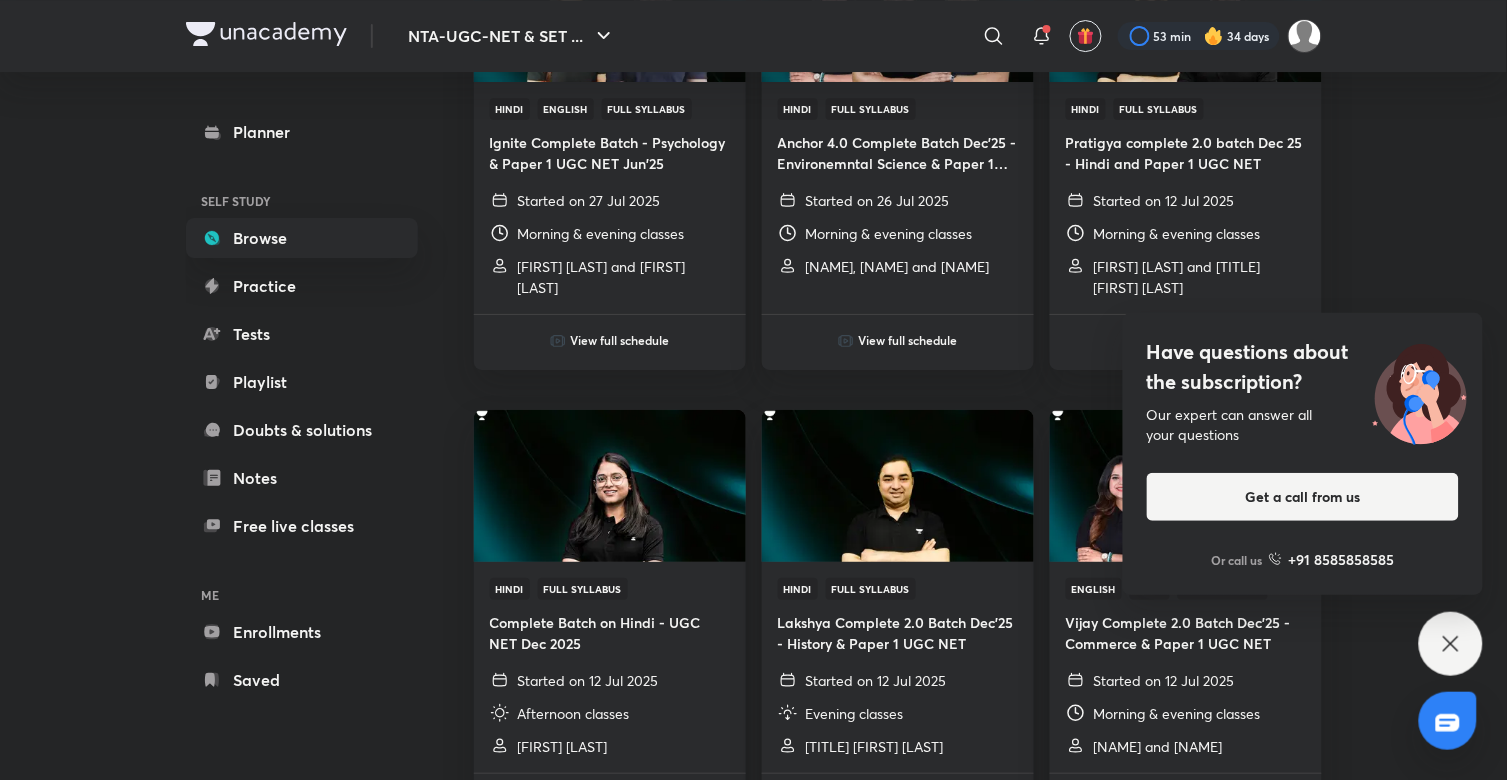 click on "Have questions about the subscription? Our expert can answer all your questions Get a call from us Or call us +91 8585858585" at bounding box center (1451, 644) 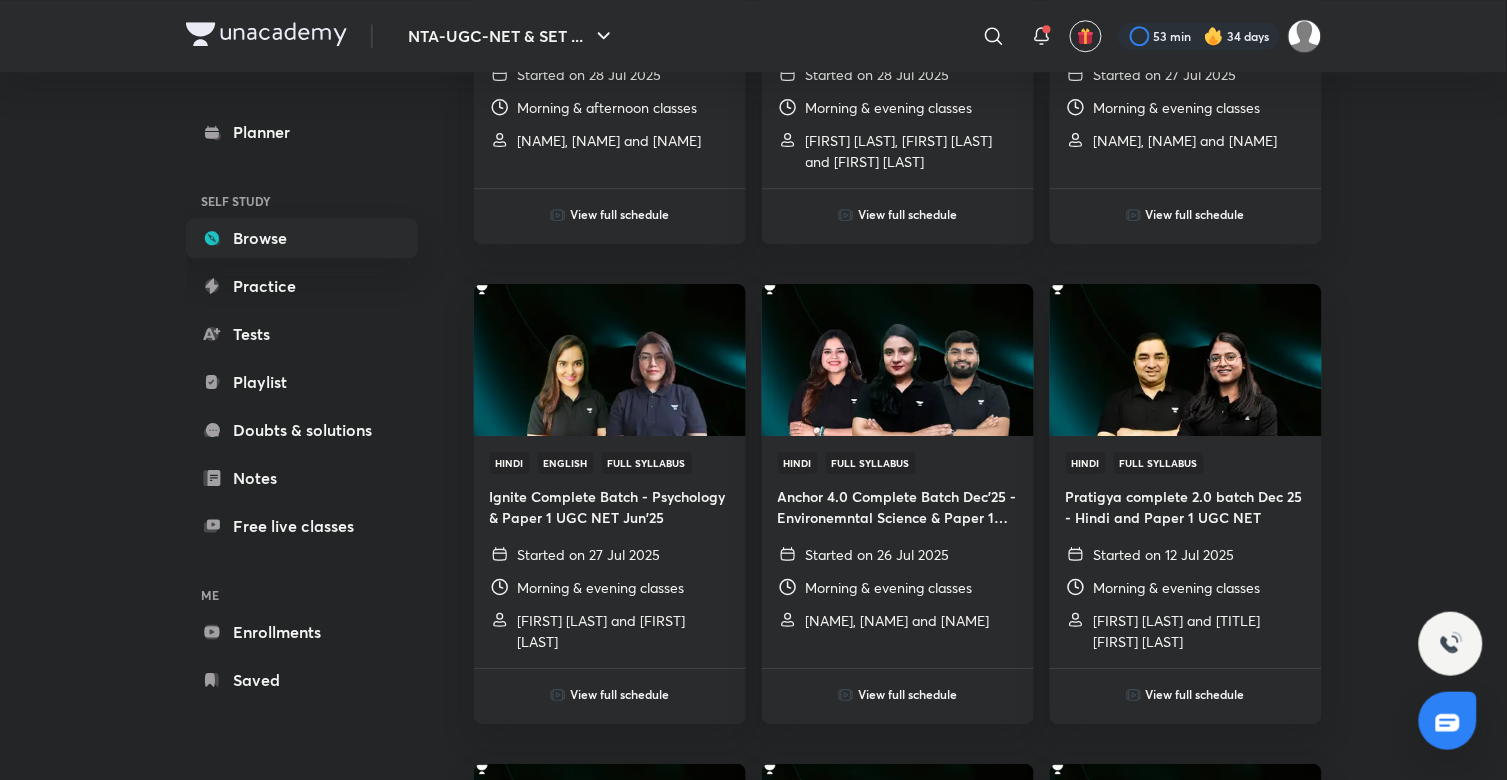 scroll, scrollTop: 1240, scrollLeft: 0, axis: vertical 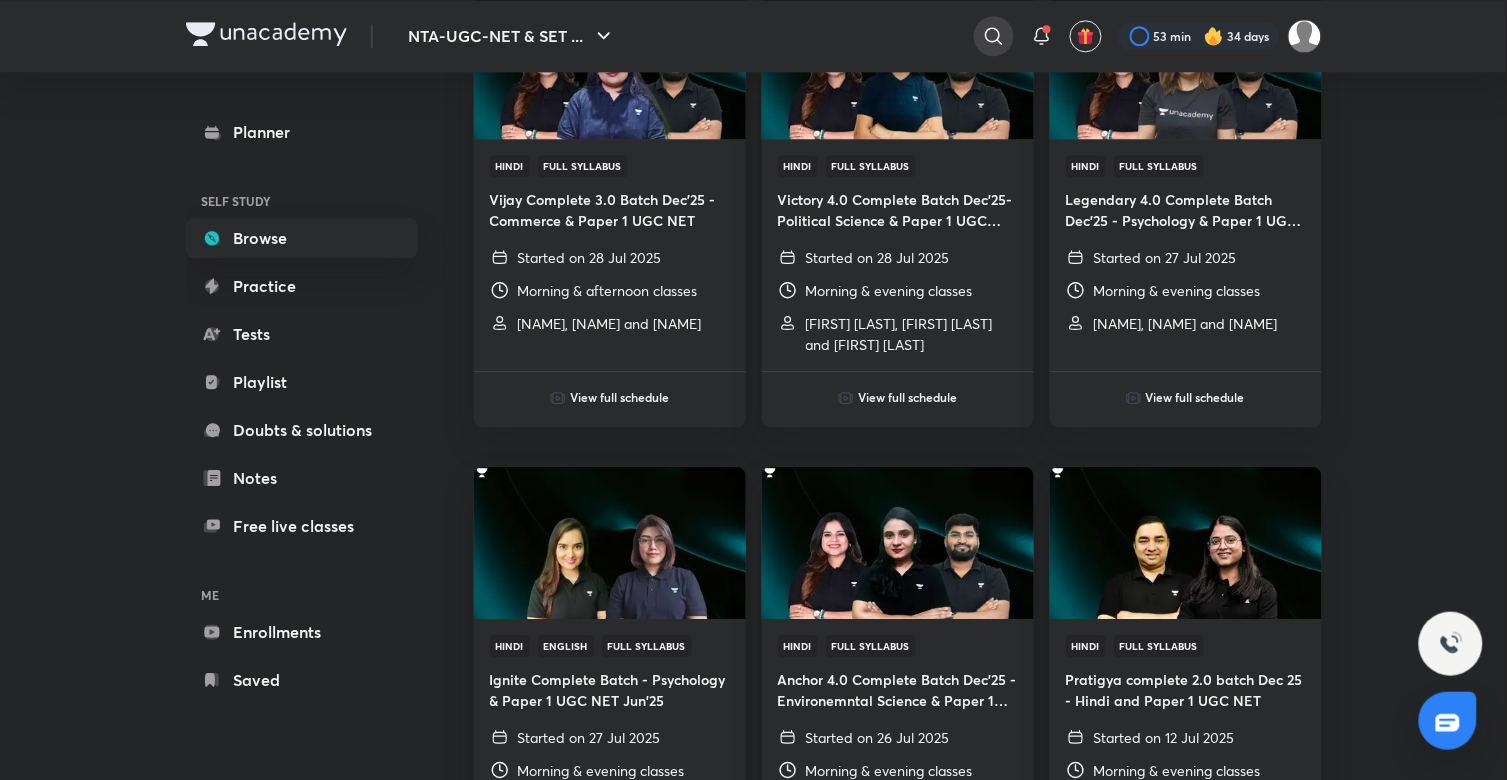 click 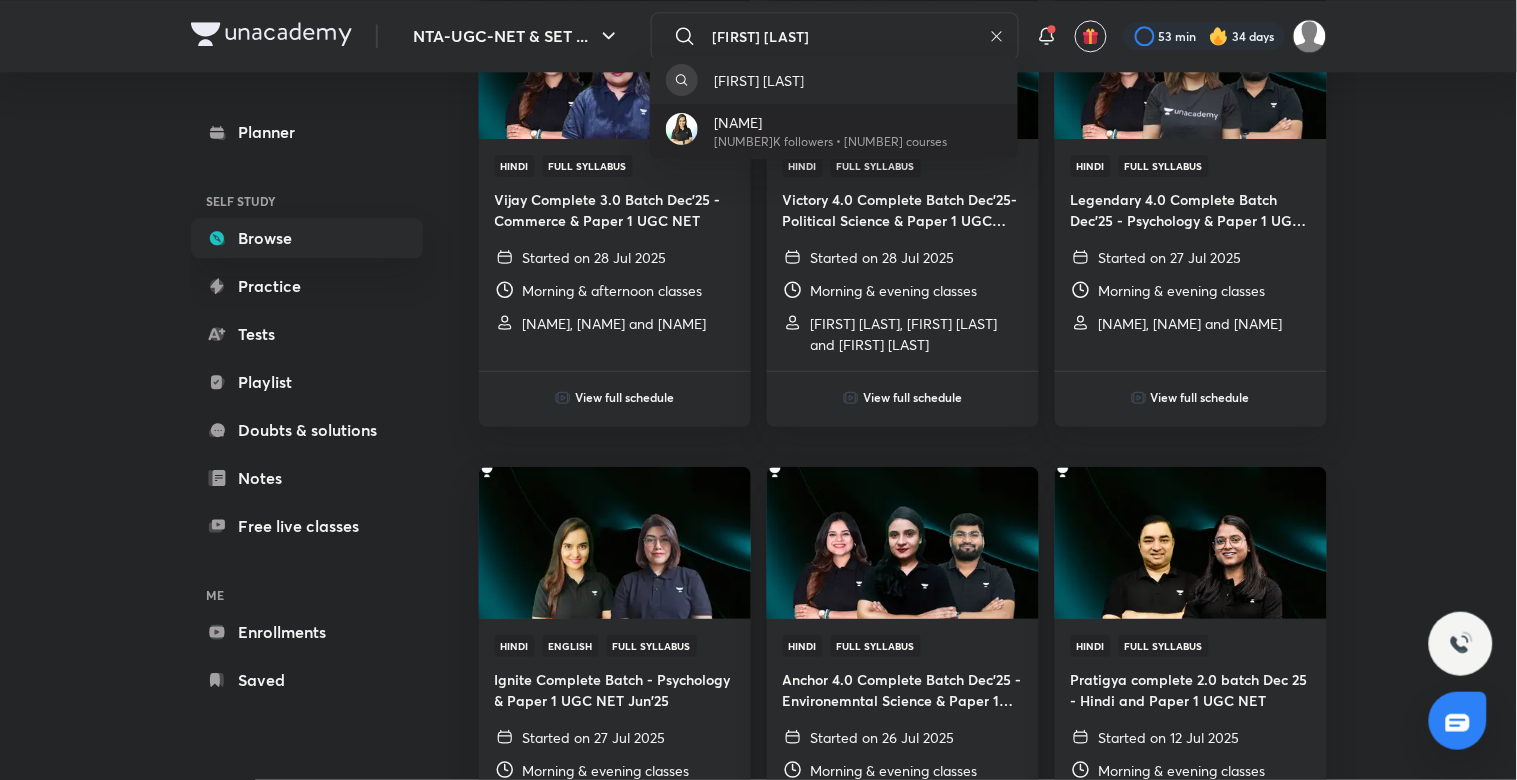type on "[FIRST] [LAST]" 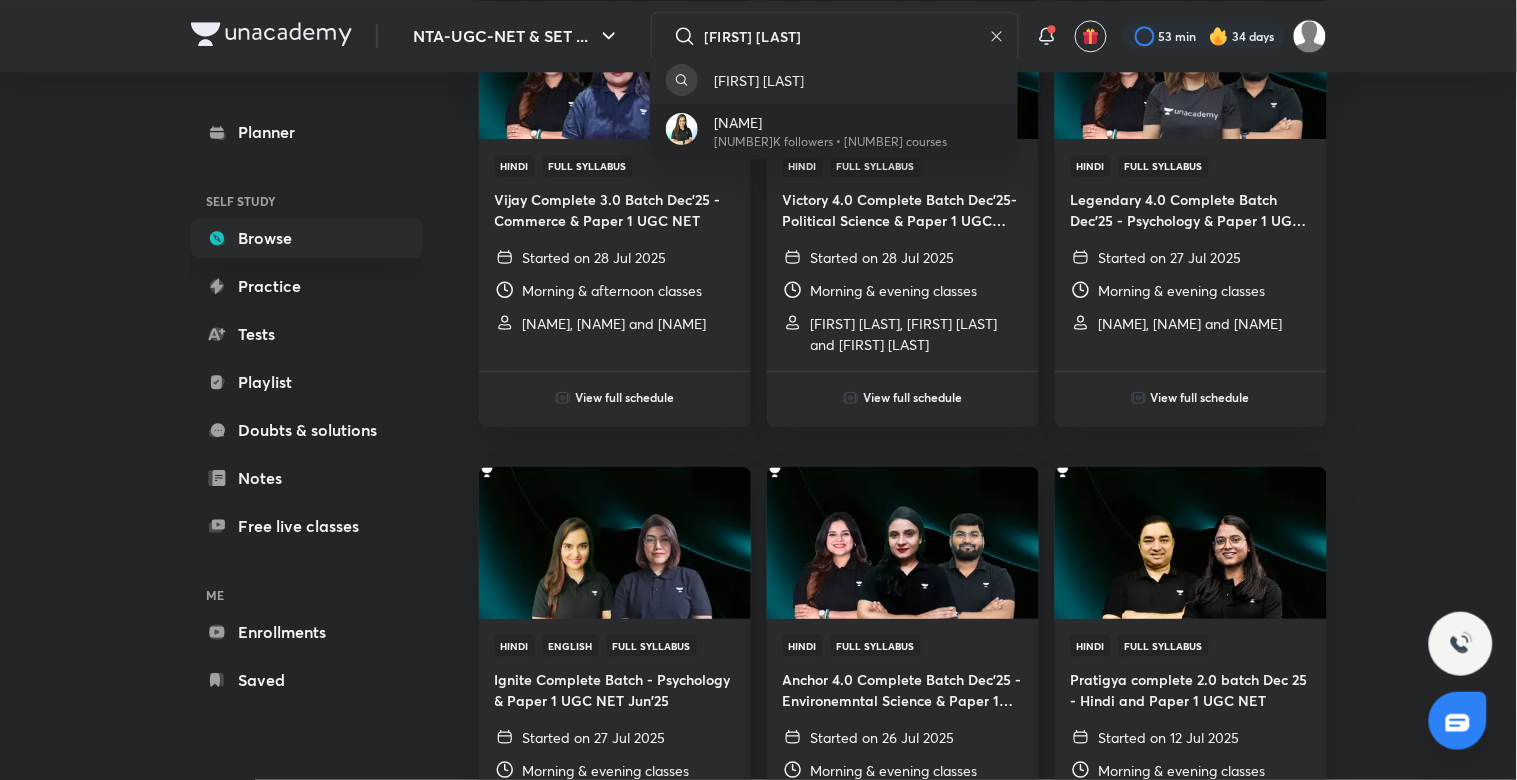 click on "[NAME] [NUMBER] followers • [NUMBER] courses" at bounding box center (834, 131) 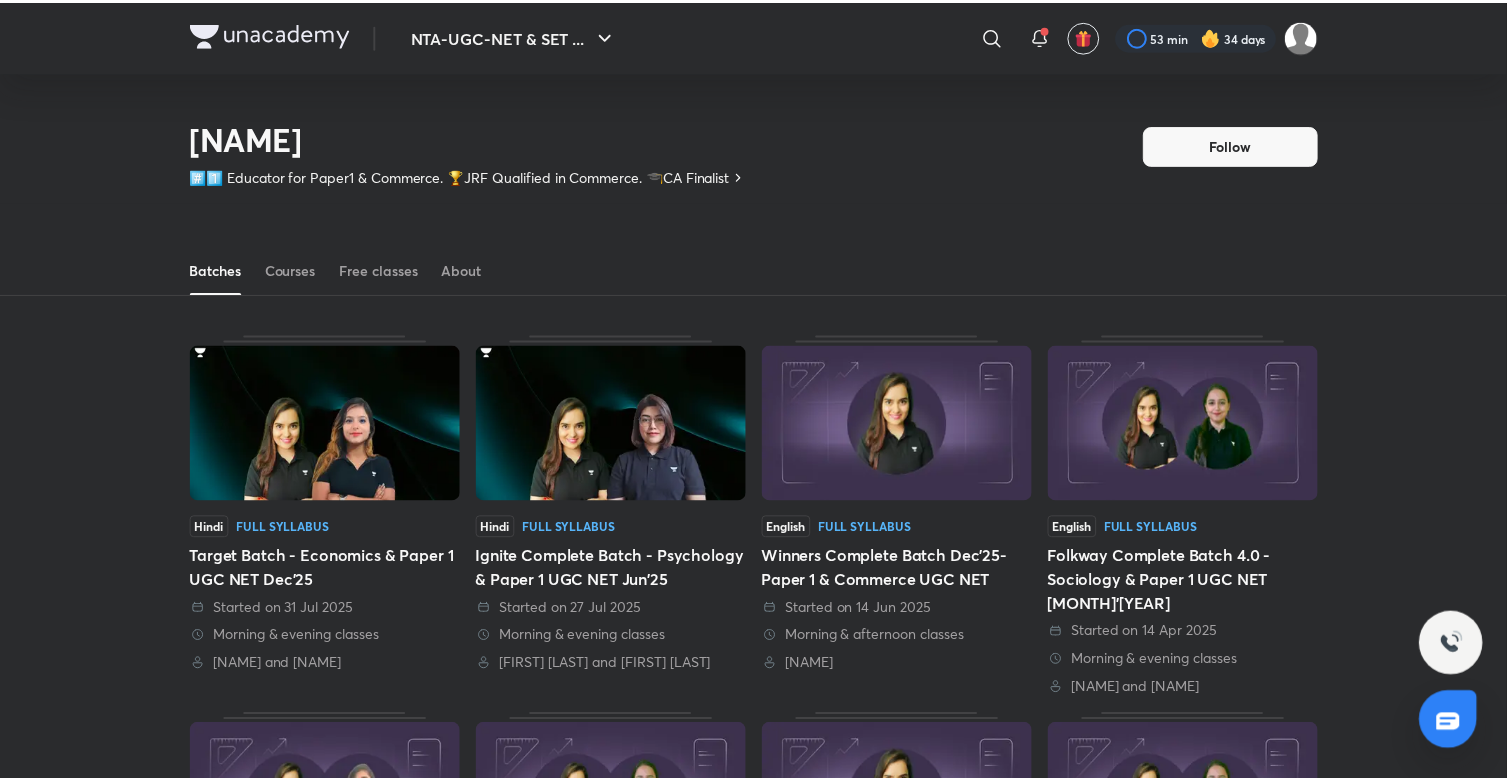scroll, scrollTop: 88, scrollLeft: 0, axis: vertical 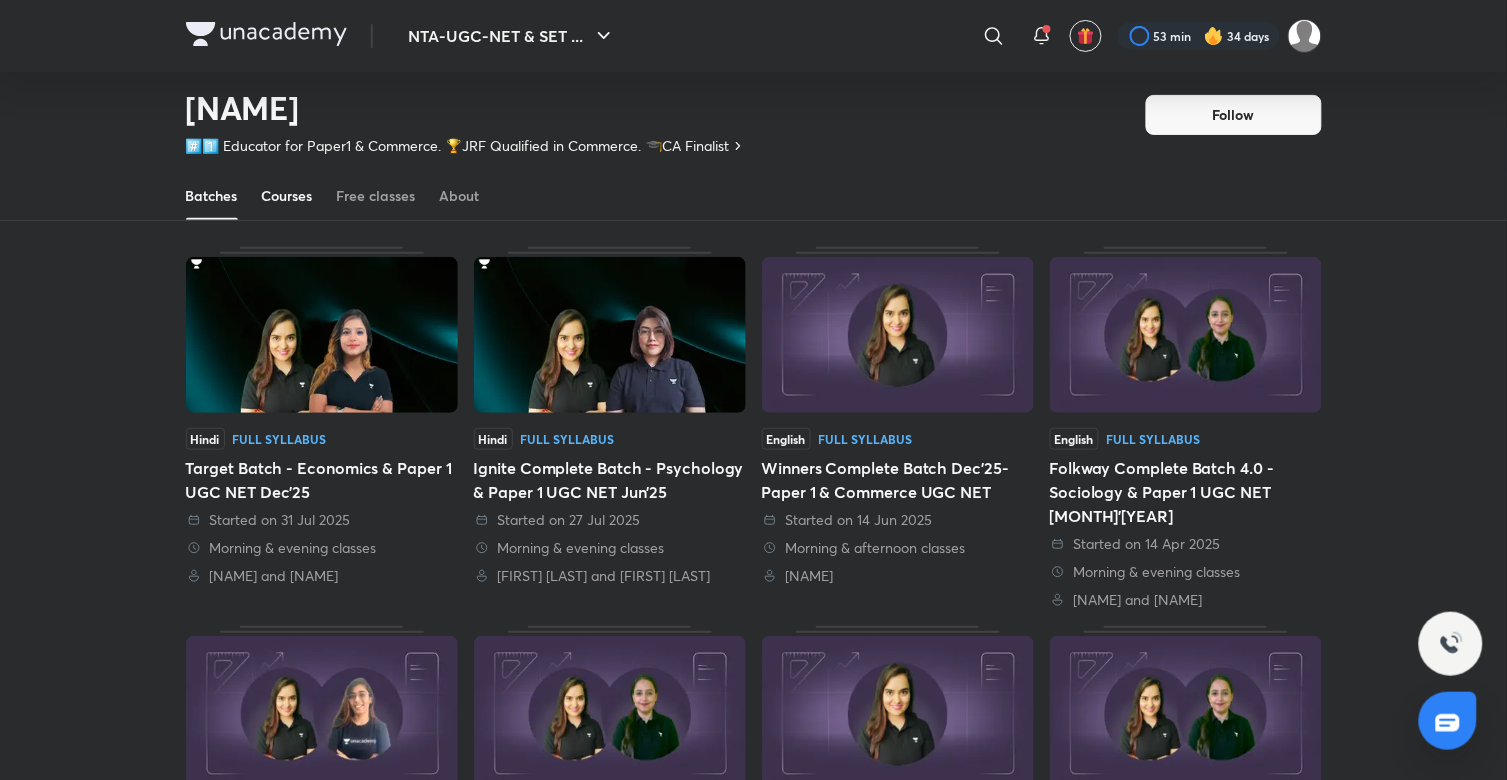 click on "Courses" at bounding box center [287, 196] 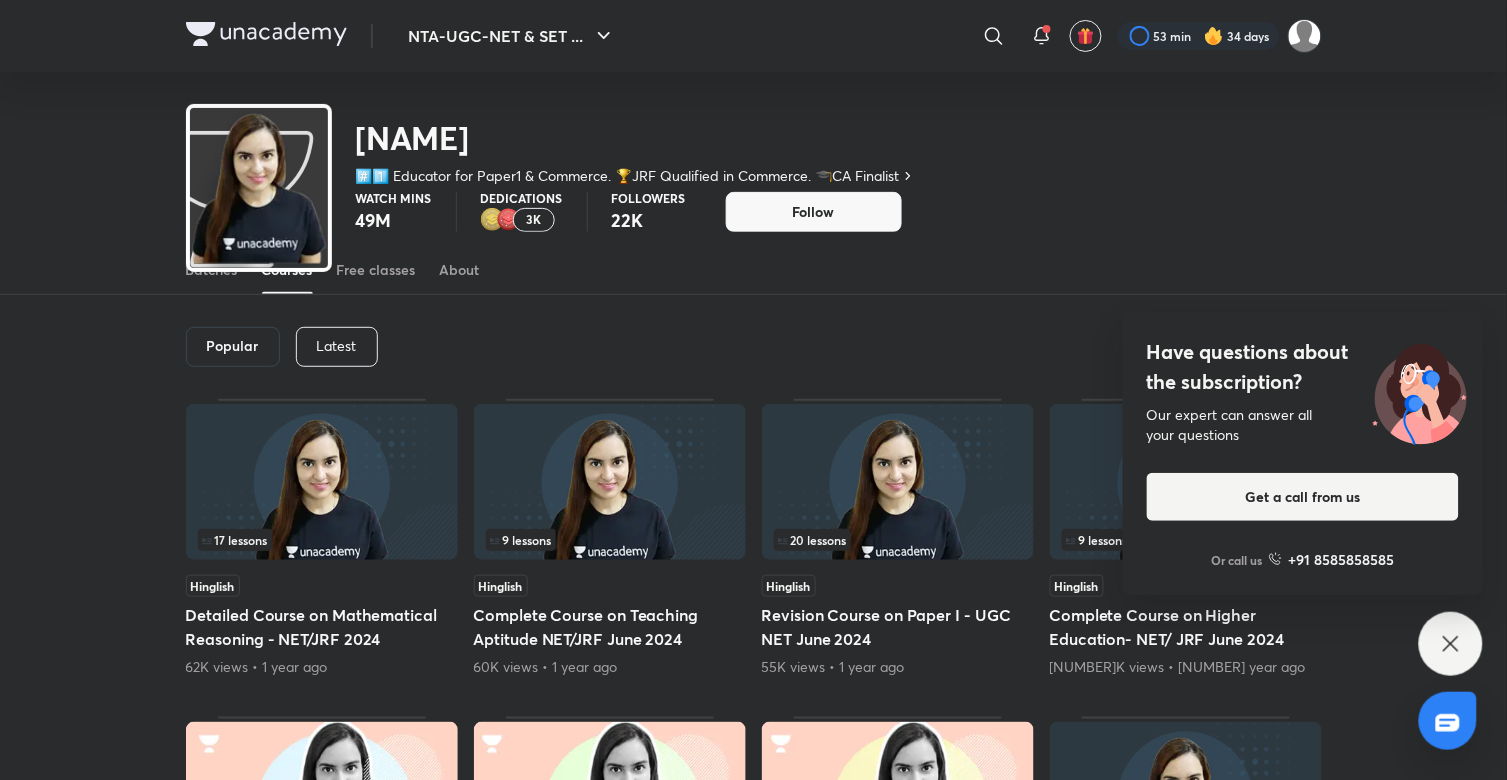 scroll, scrollTop: 0, scrollLeft: 0, axis: both 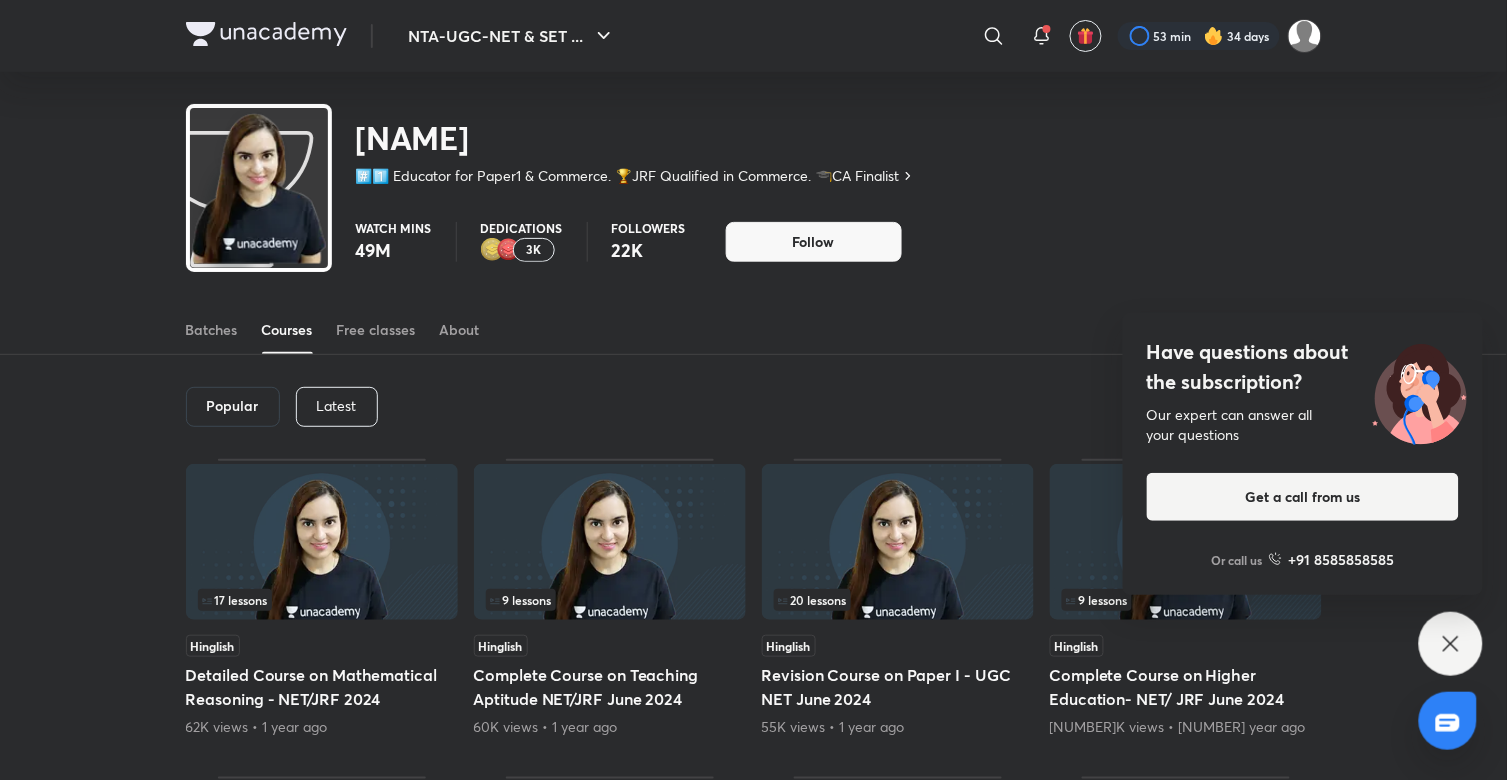 click 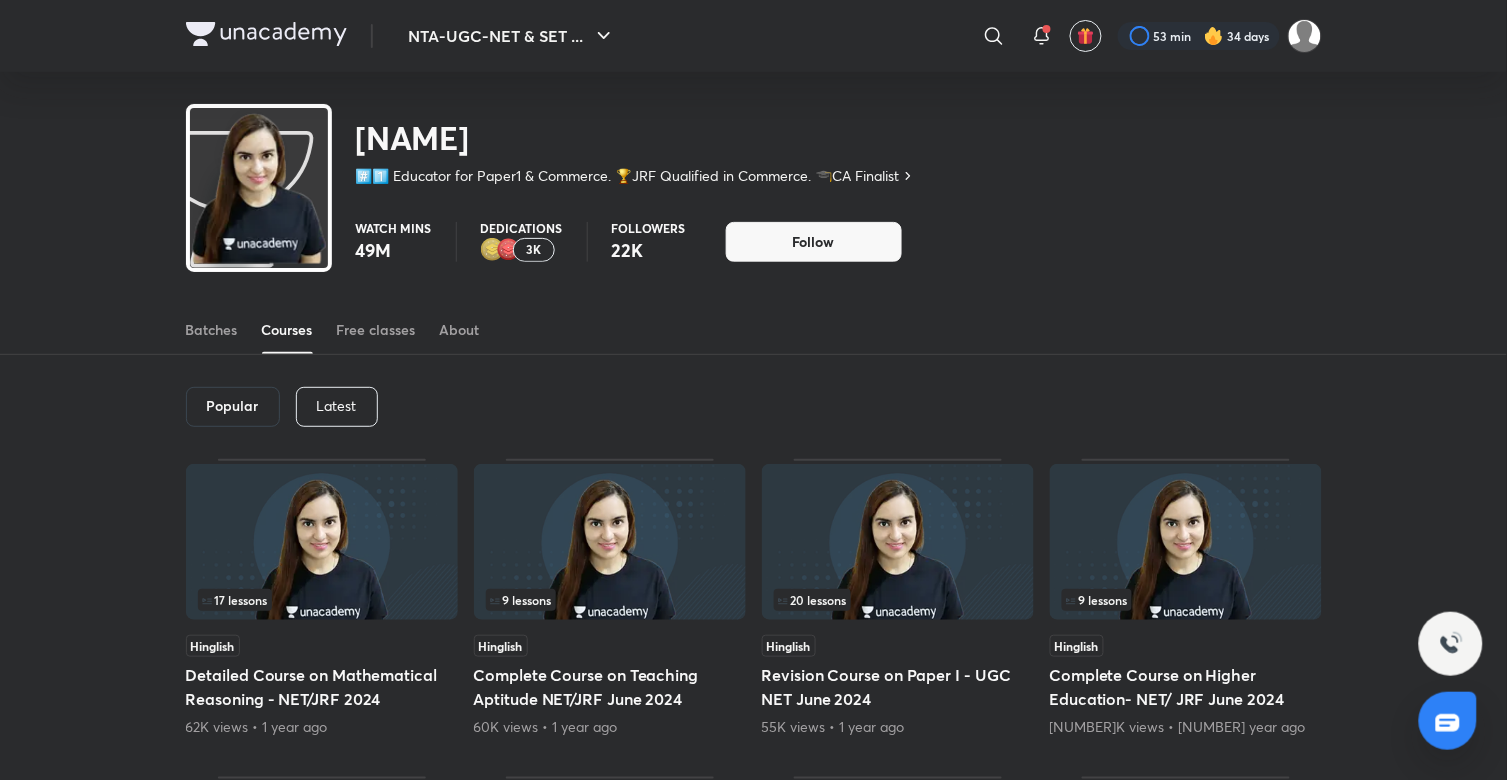 click on "Popular" at bounding box center (233, 406) 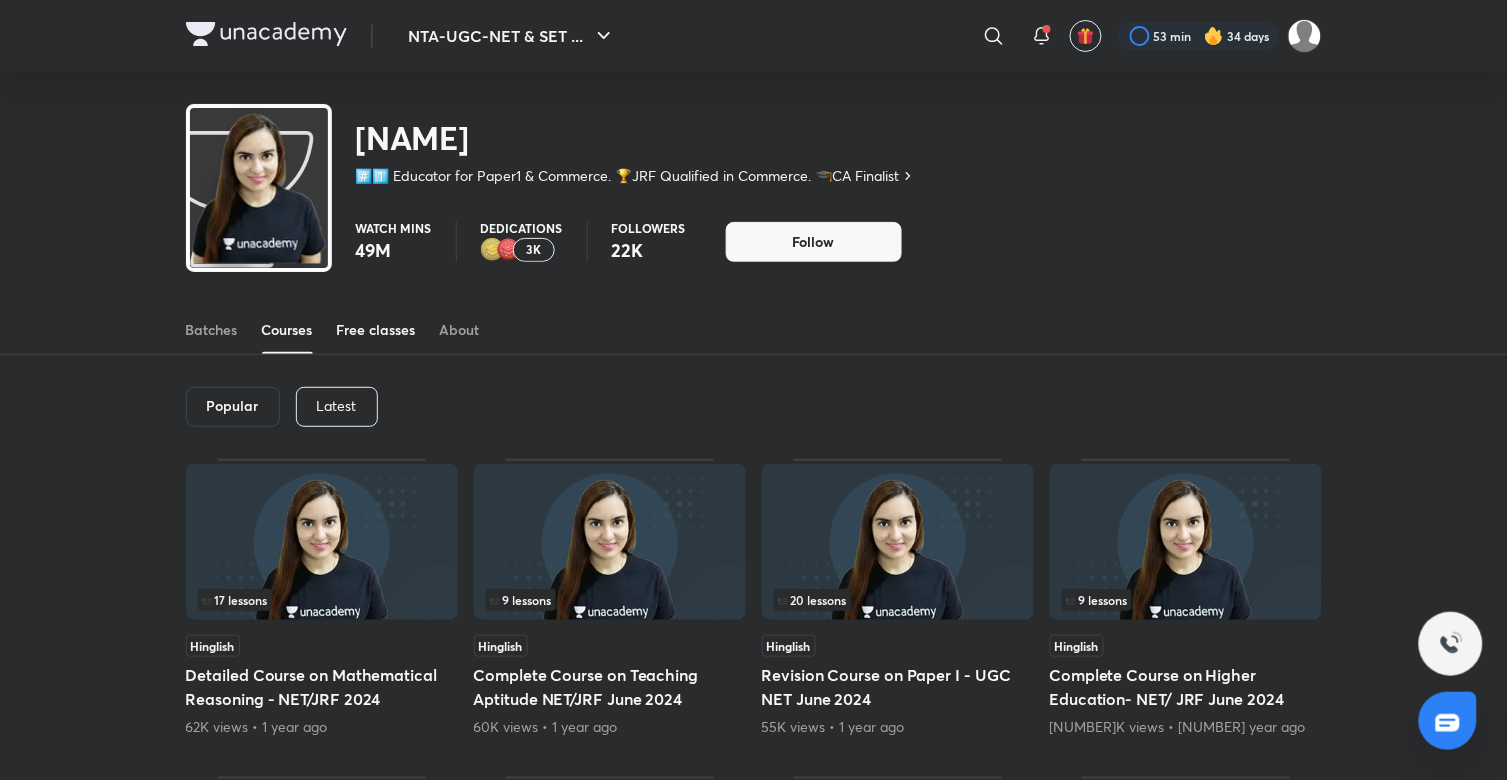 click on "Free classes" at bounding box center (376, 330) 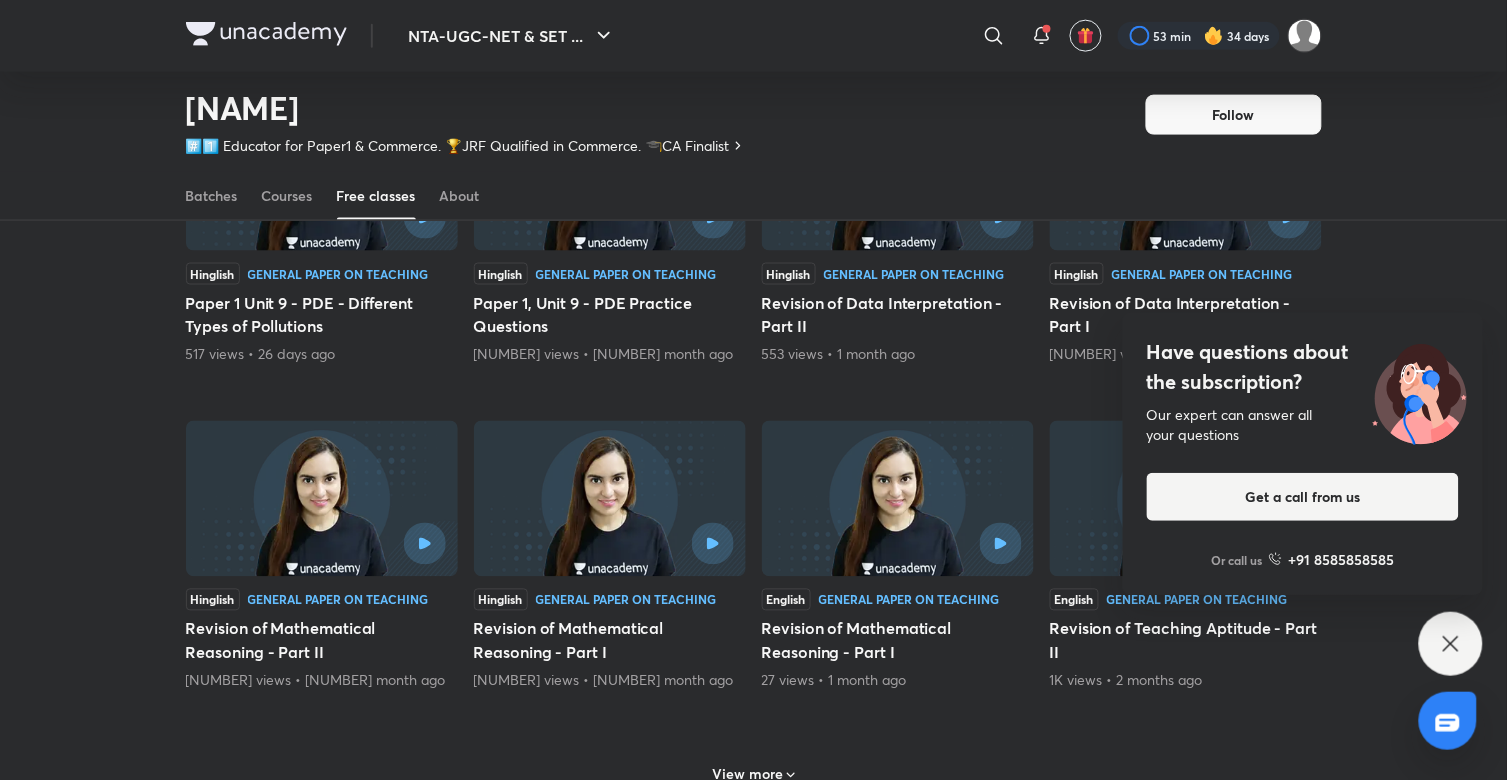 scroll, scrollTop: 666, scrollLeft: 0, axis: vertical 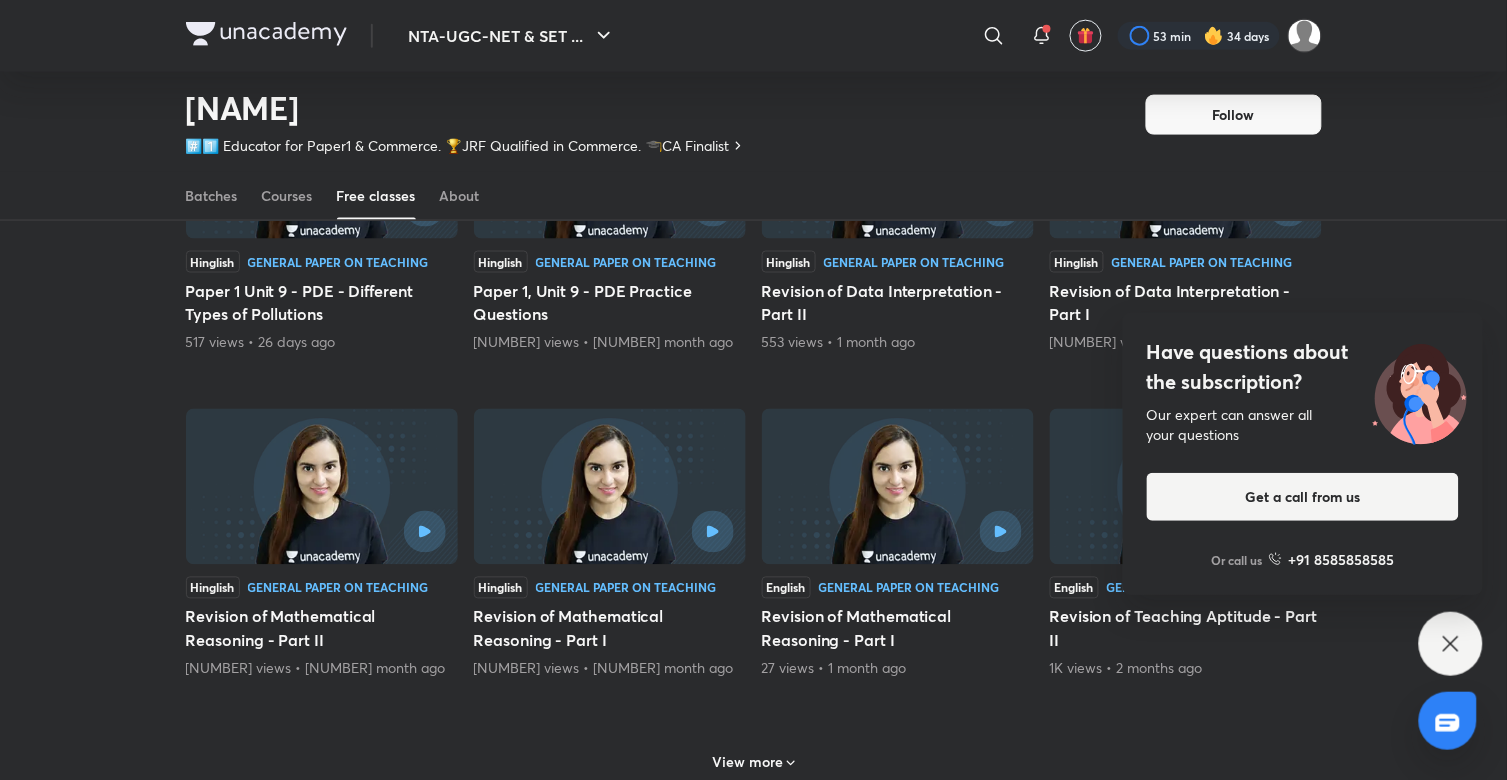 click on "Have questions about the subscription? Our expert can answer all your questions Get a call from us Or call us +91 8585858585" at bounding box center (1451, 644) 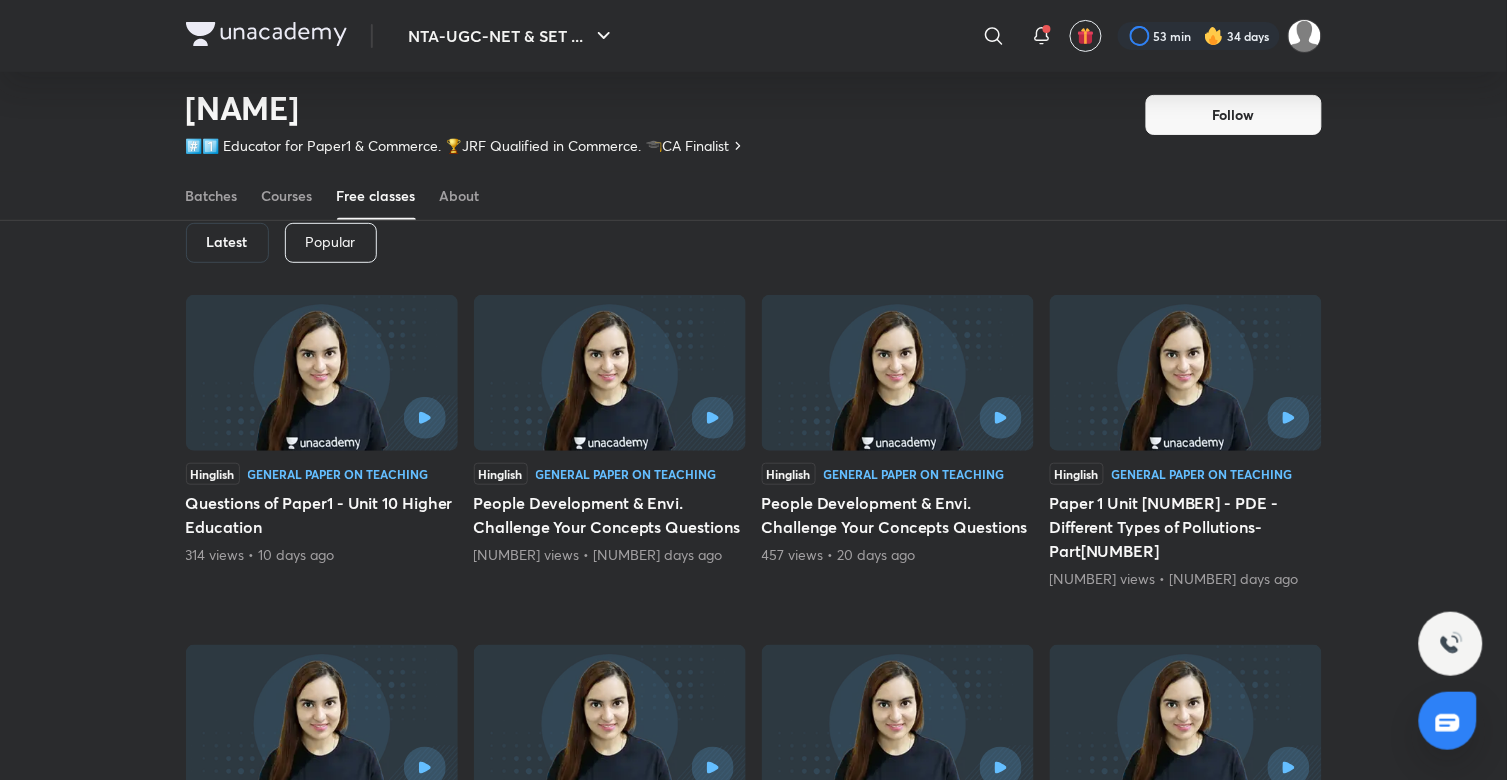 scroll, scrollTop: 44, scrollLeft: 0, axis: vertical 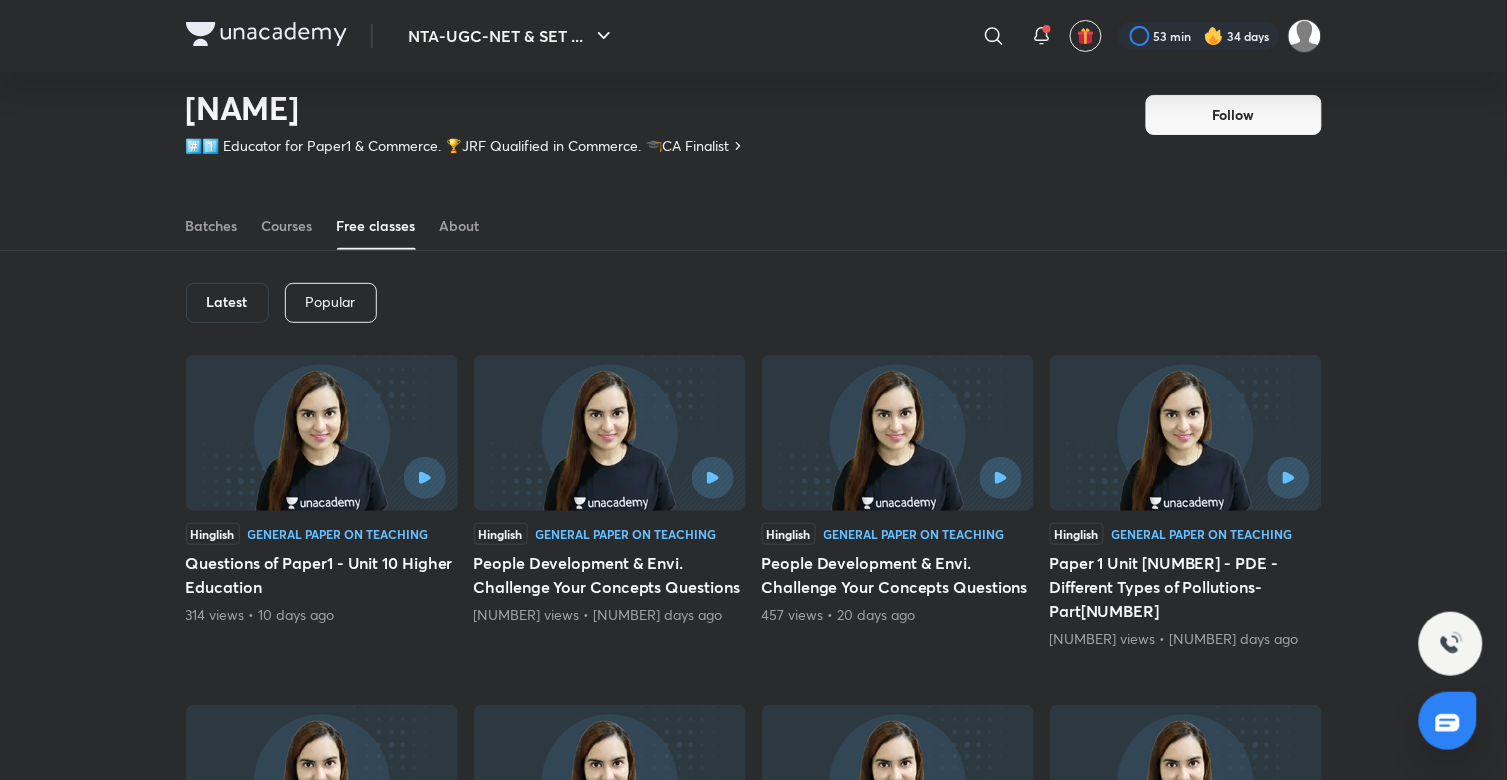 click at bounding box center [610, 478] 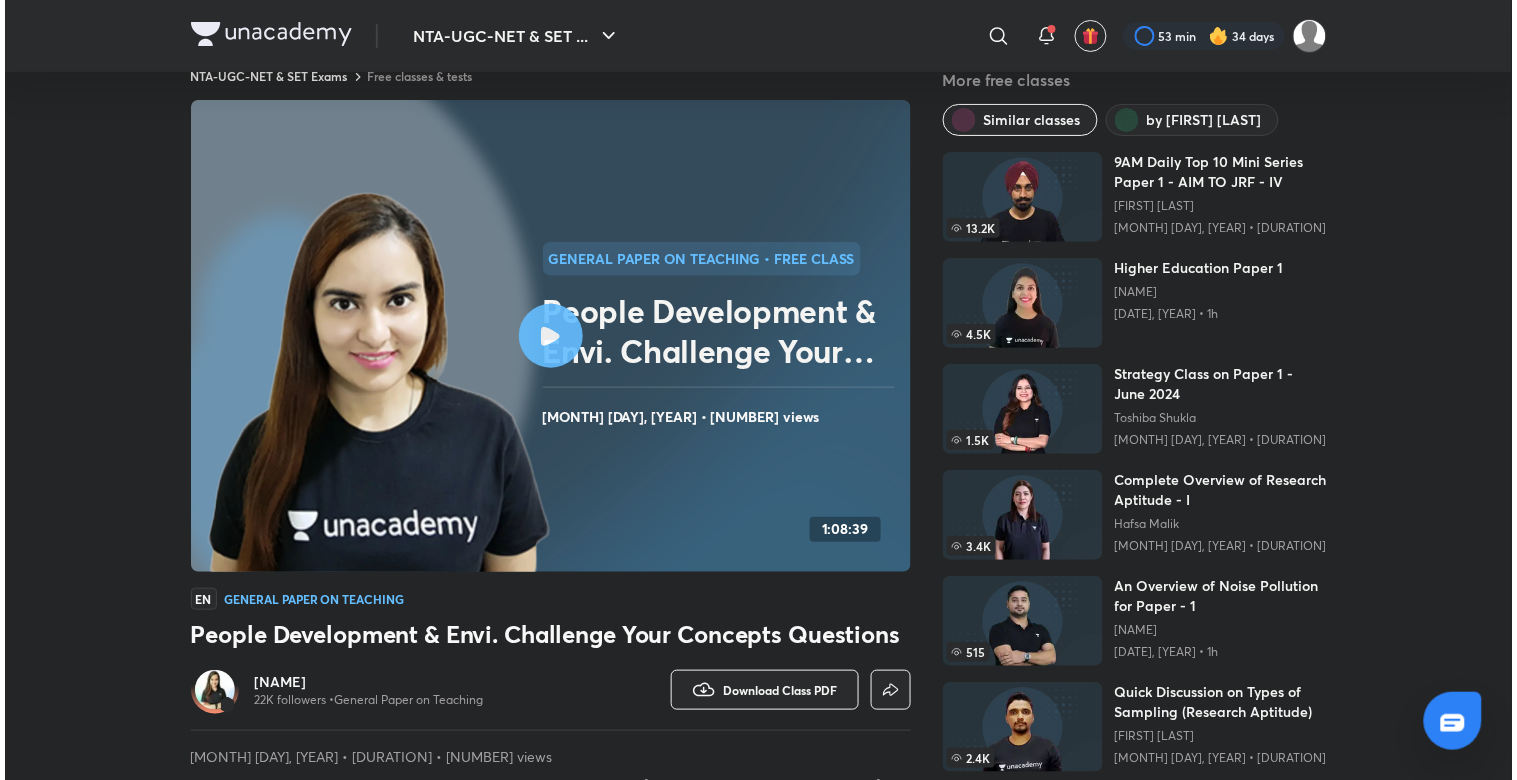scroll, scrollTop: 0, scrollLeft: 0, axis: both 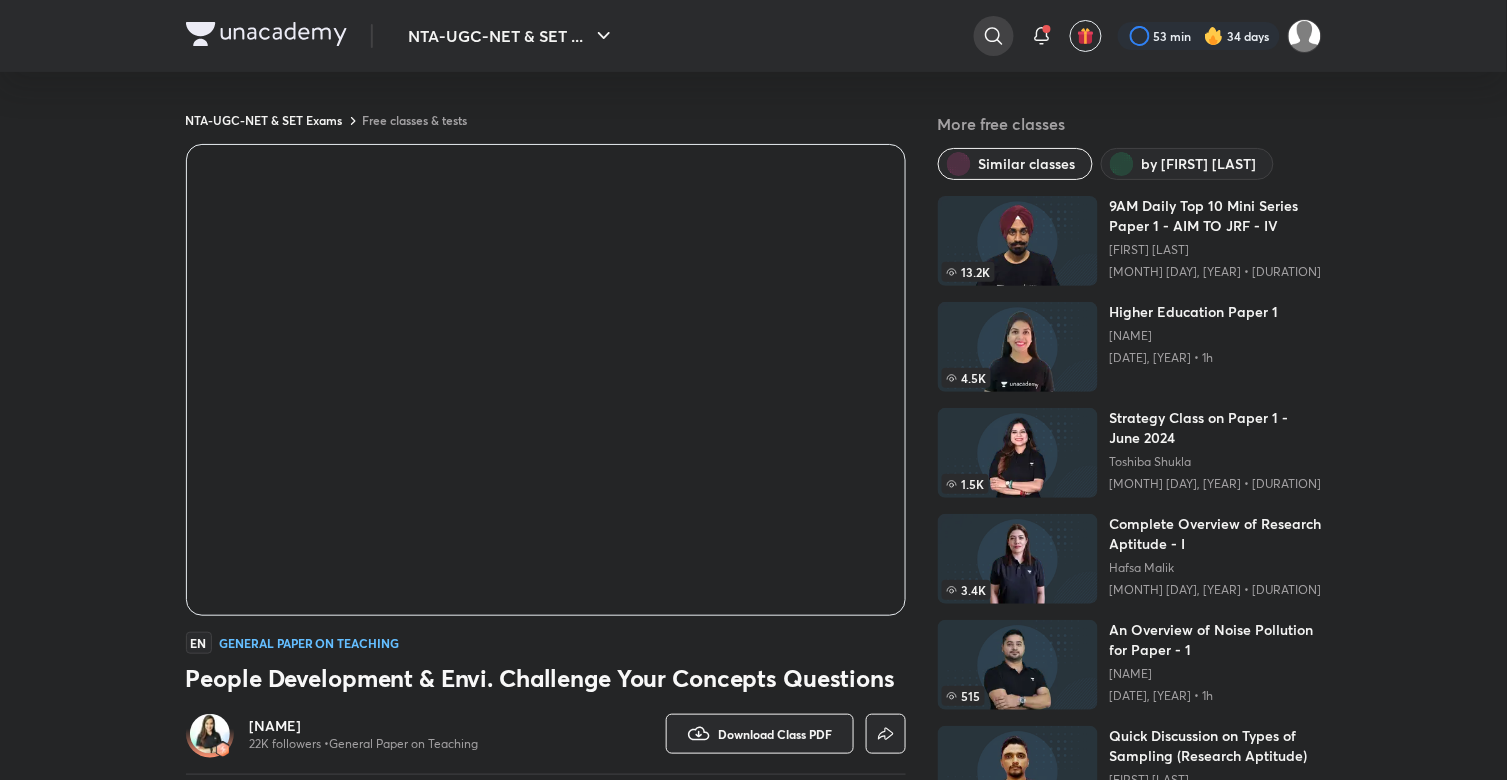 click 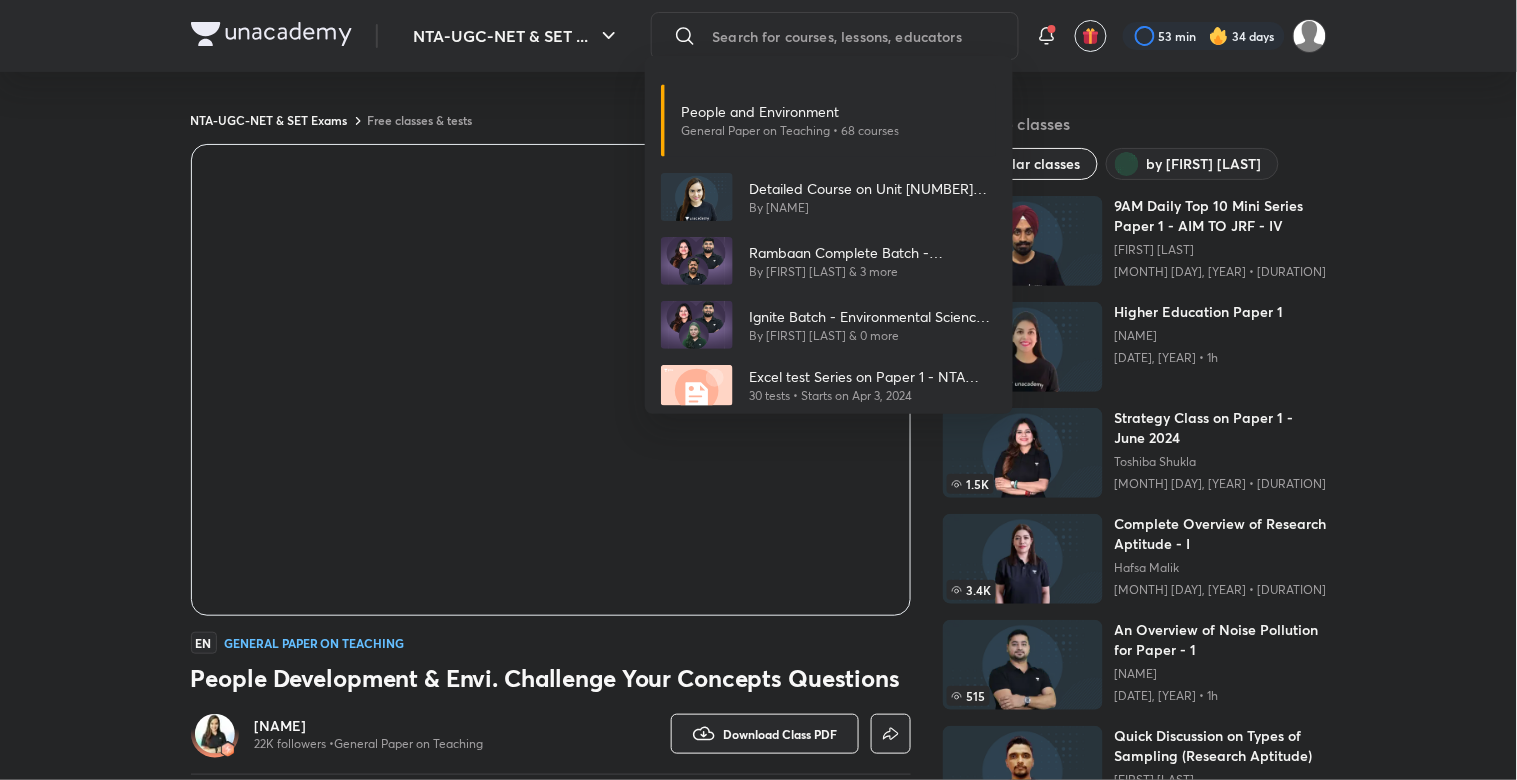 click on "People and Environment General Paper on Teaching • 68 courses Detailed Course of Unit XI : Higher Education System 2023 By [FIRST] [LAST] [FIRST] Complete Batch - Commerce & Paper 1 UGC NET Jun'25 By [FIRST] [LAST] & 3 more Ignite Batch - Environmental Sciences & Paper 1 UGC NET June 2025 By [FIRST] [LAST] & 0 more Excel test Series on Paper 1 - NTA UGC NET 30 tests • Starts on [DATE]" at bounding box center [758, 390] 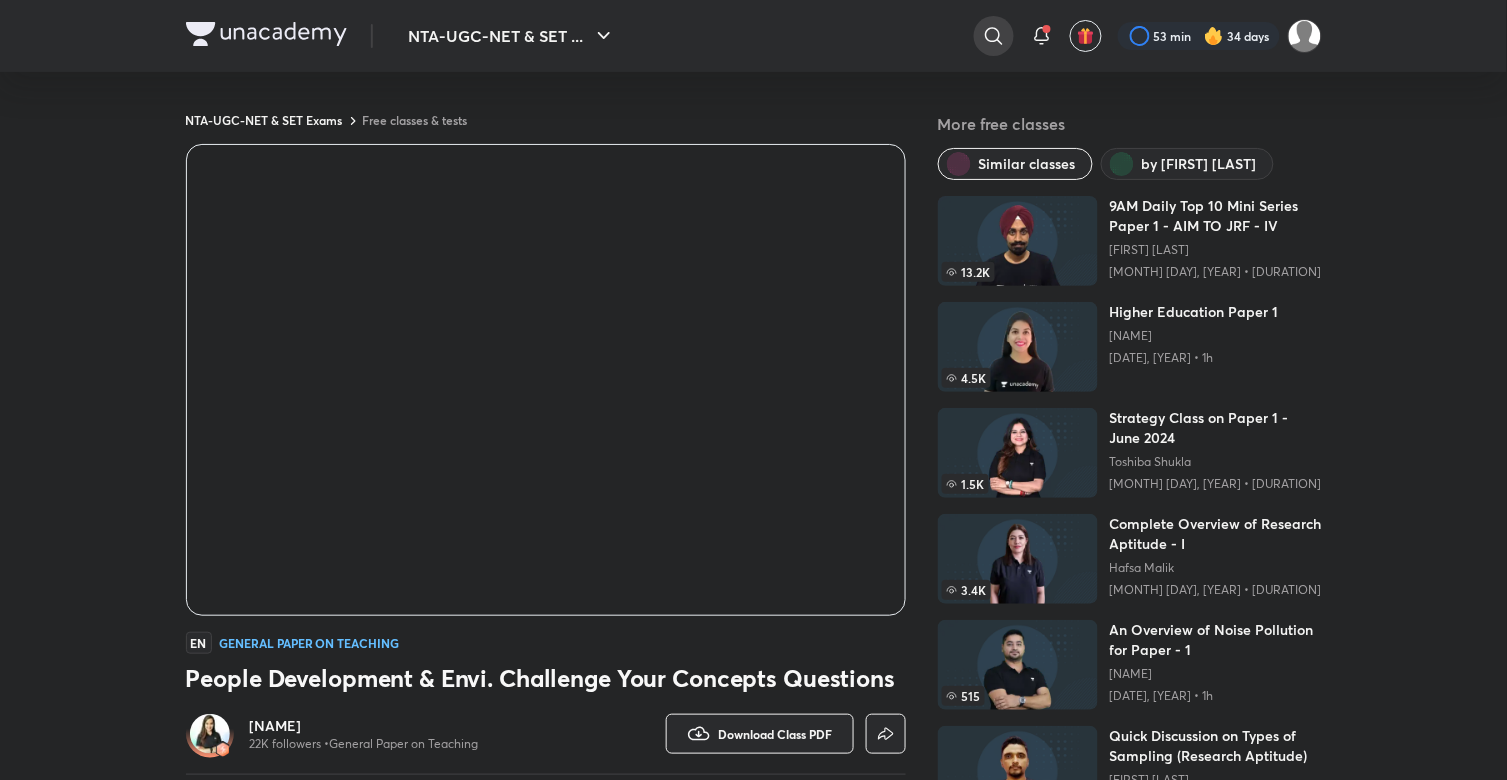 click 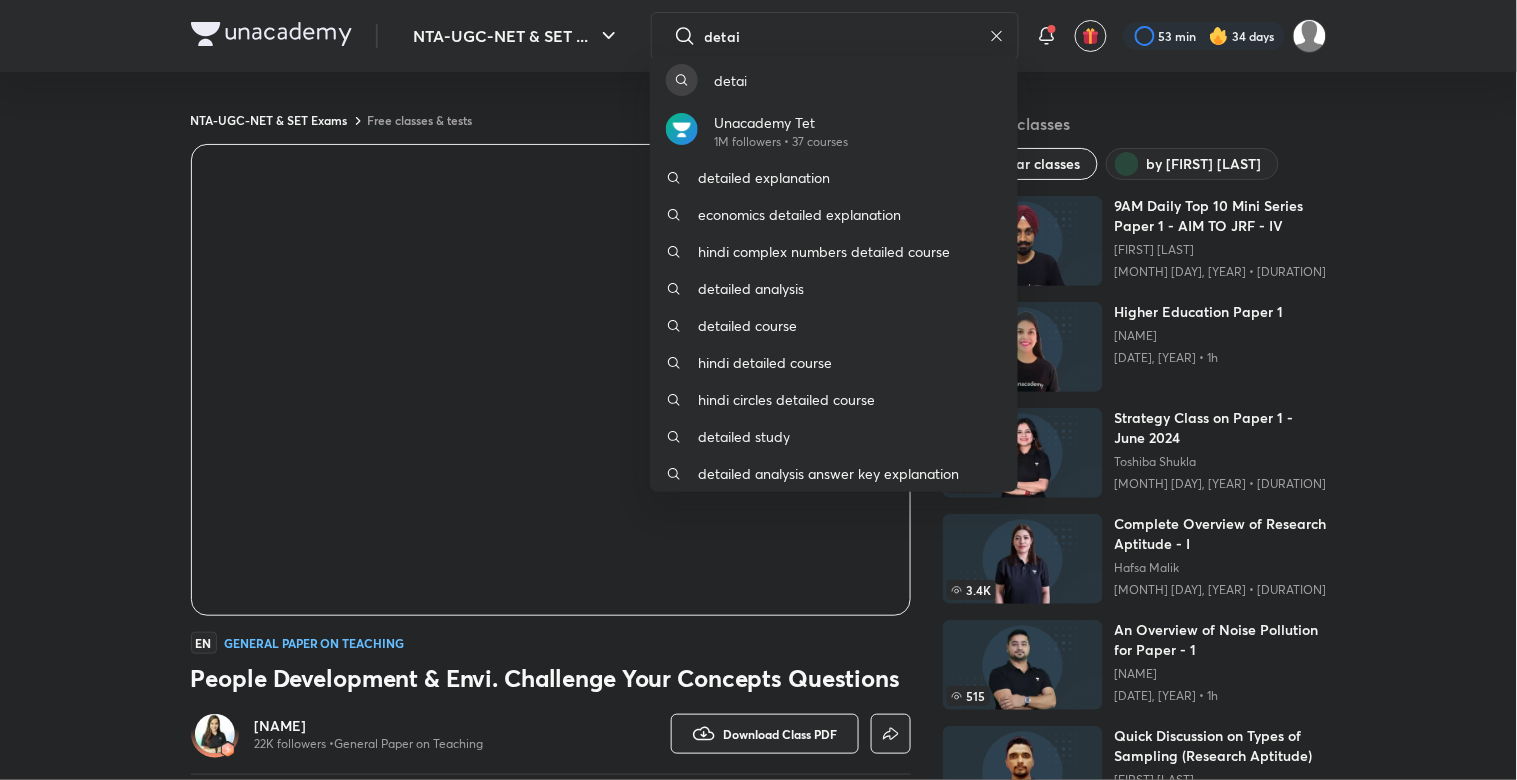 click on "detai Unacademy Tet [NUMBER]M followers • [NUMBER] courses detailed explanation economics detailed explanation hindi complex numbers detailed course detailed analysis detailed course hindi detailed course hindi circles detailed course detailed study detailed analysis answer key explanation" at bounding box center [758, 390] 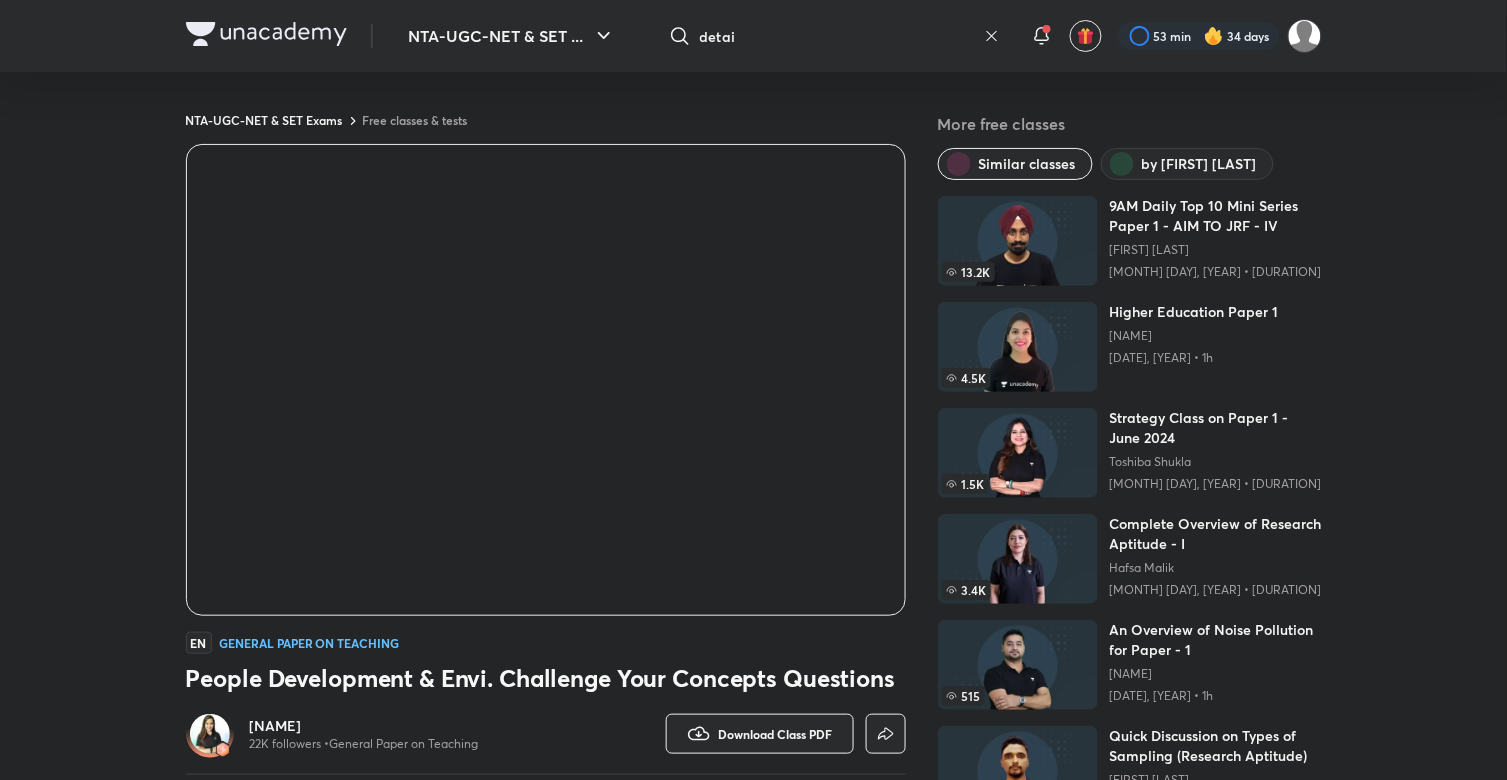 click on "detai" at bounding box center [838, 36] 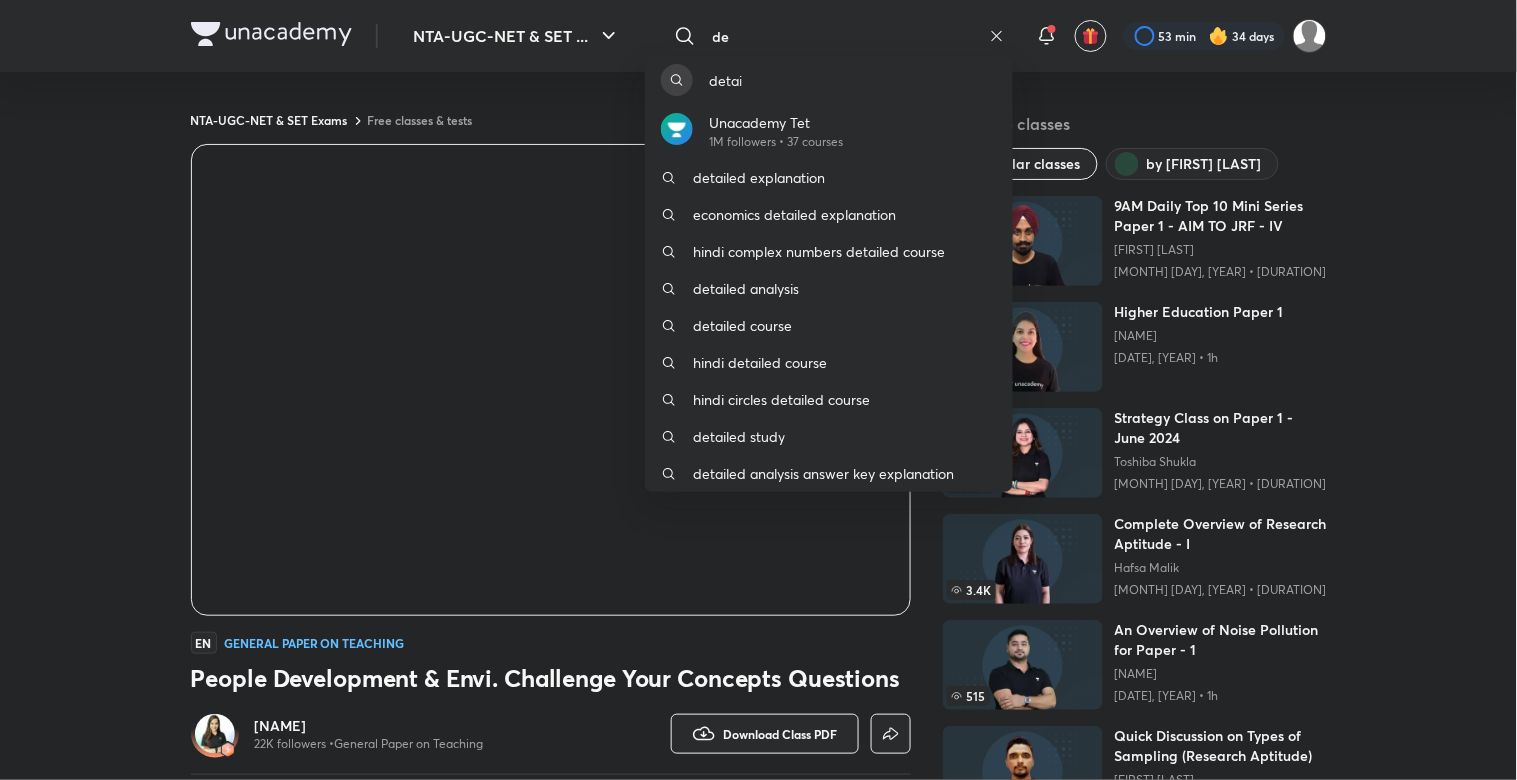 type on "d" 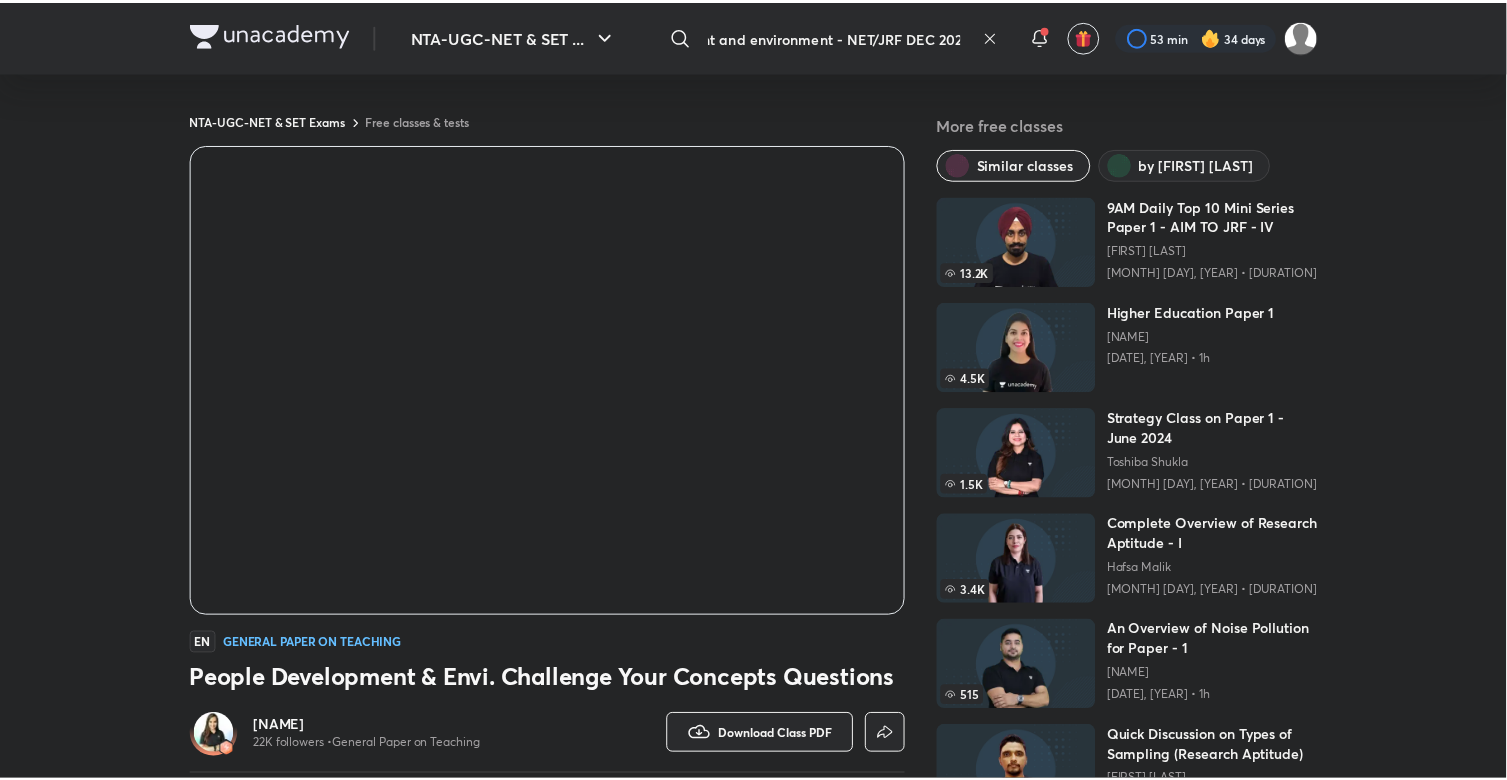 scroll, scrollTop: 0, scrollLeft: 282, axis: horizontal 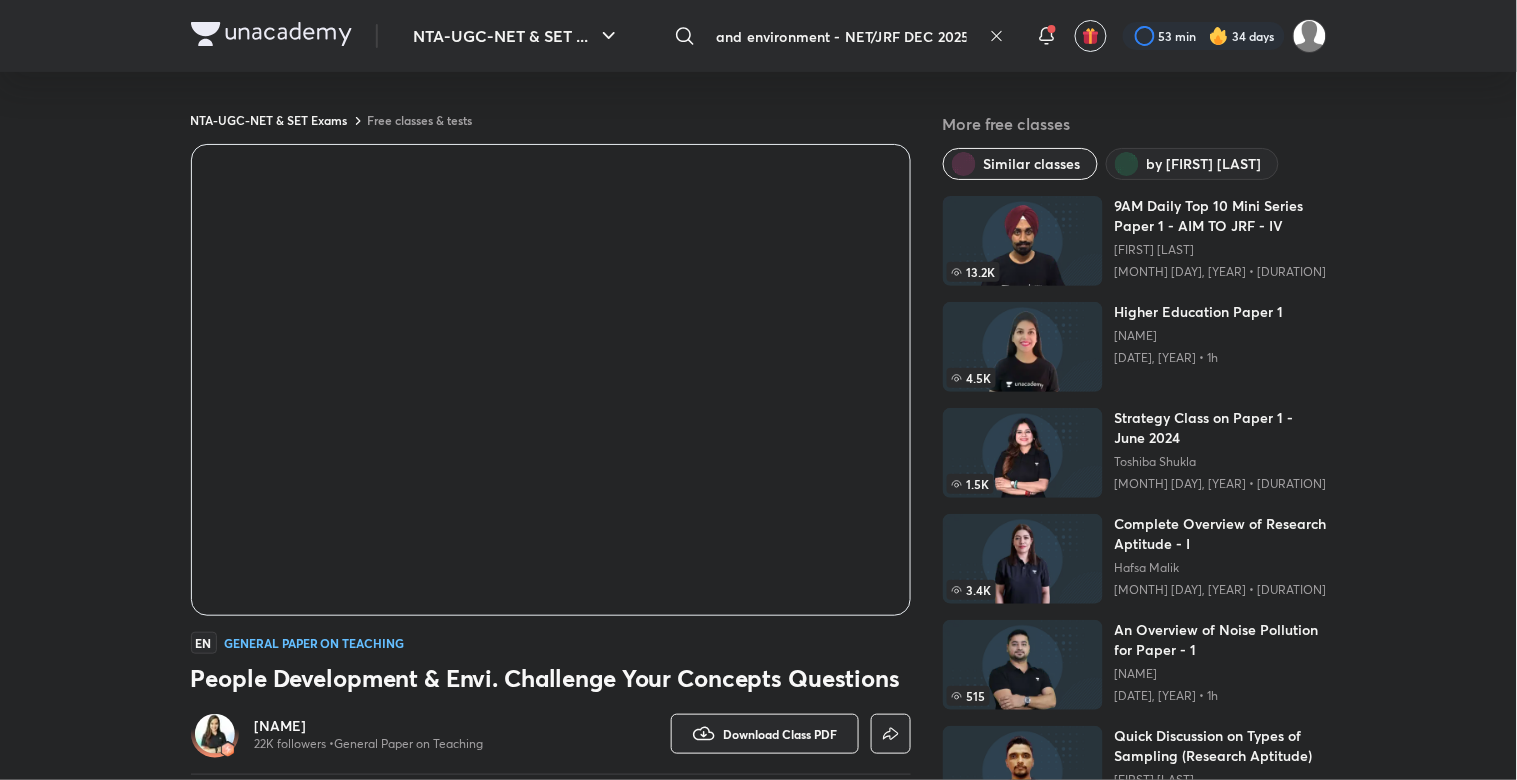 type on "complete course on people , development and environment - NET/JRF DEC 2025" 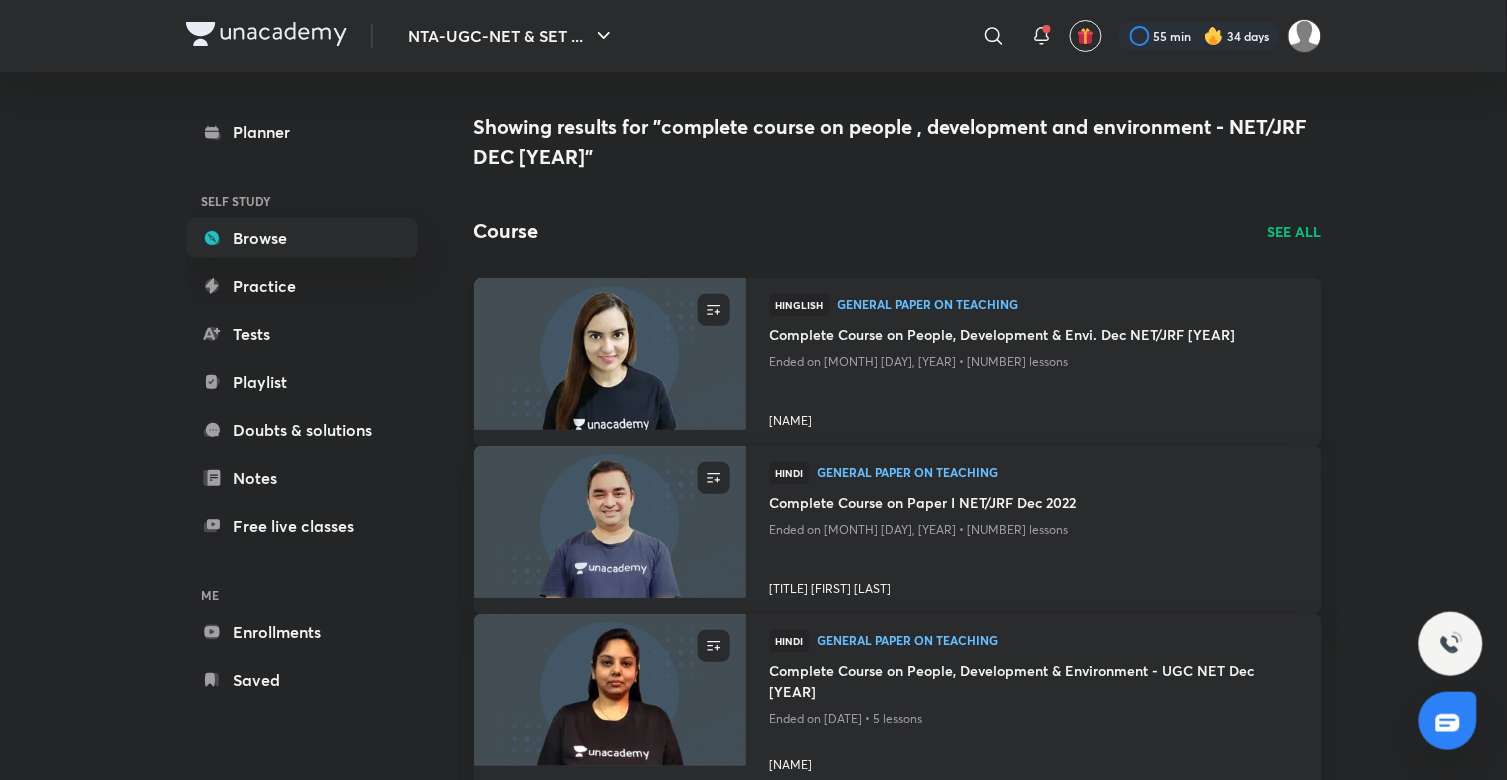 click at bounding box center (609, 353) 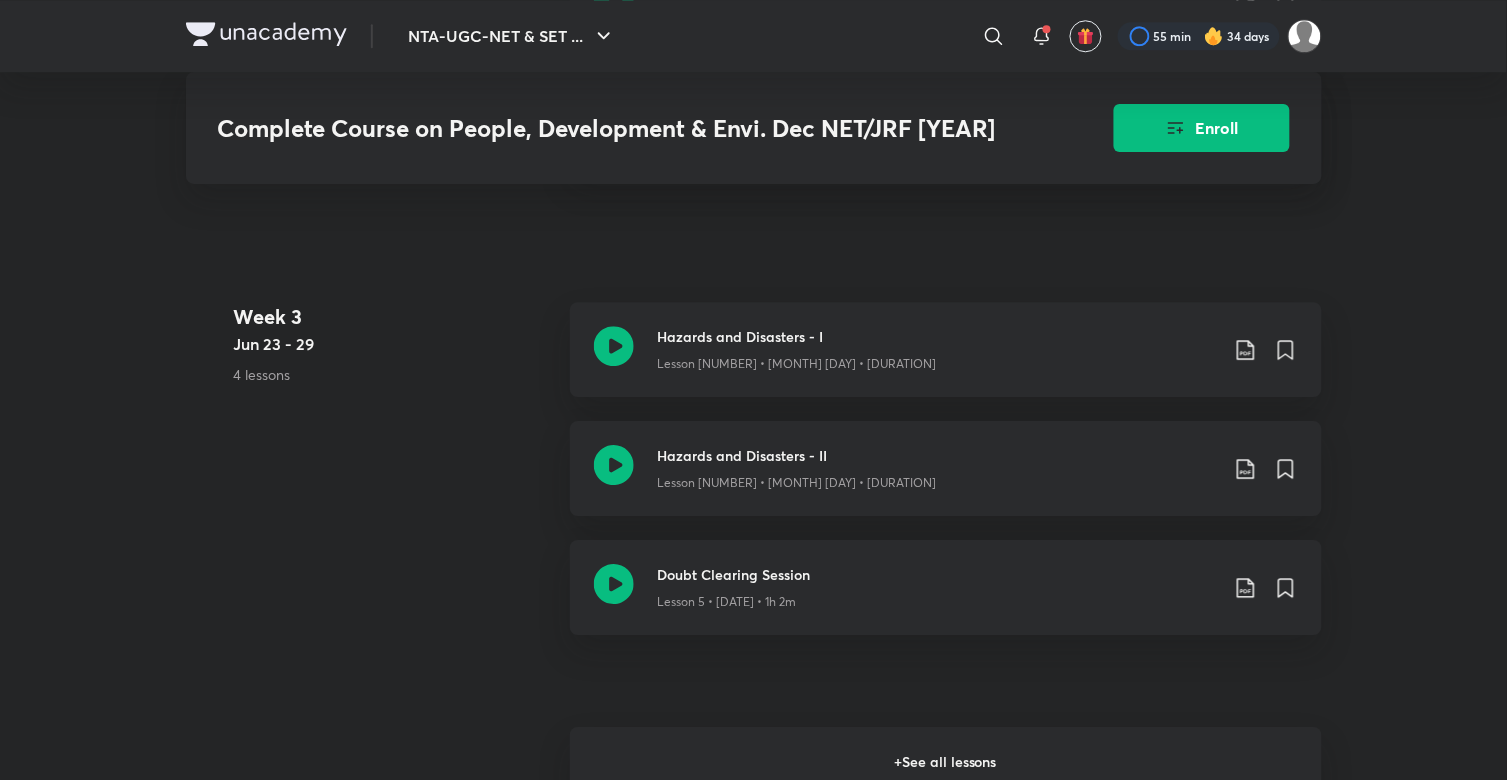 scroll, scrollTop: 622, scrollLeft: 0, axis: vertical 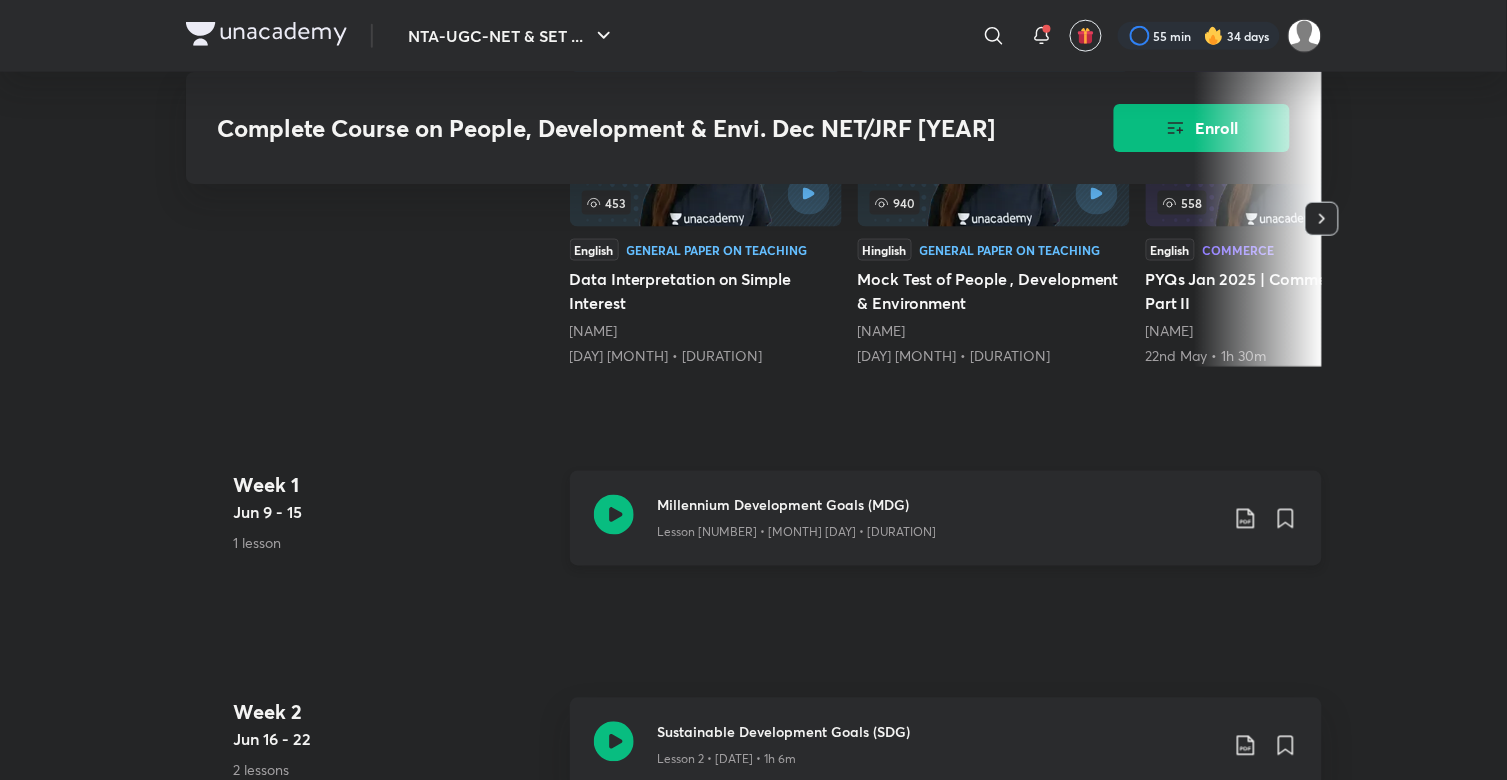 click 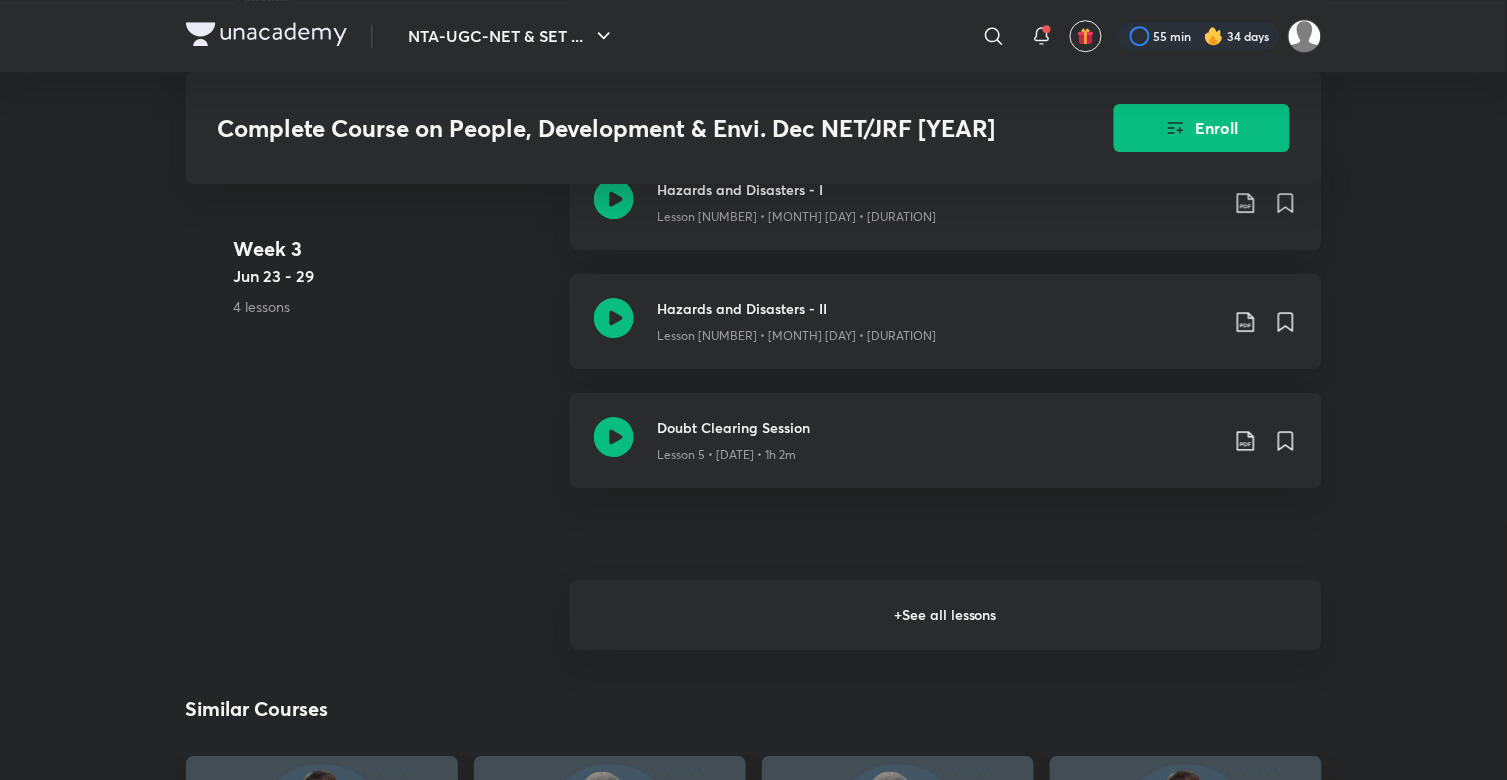 scroll, scrollTop: 1466, scrollLeft: 0, axis: vertical 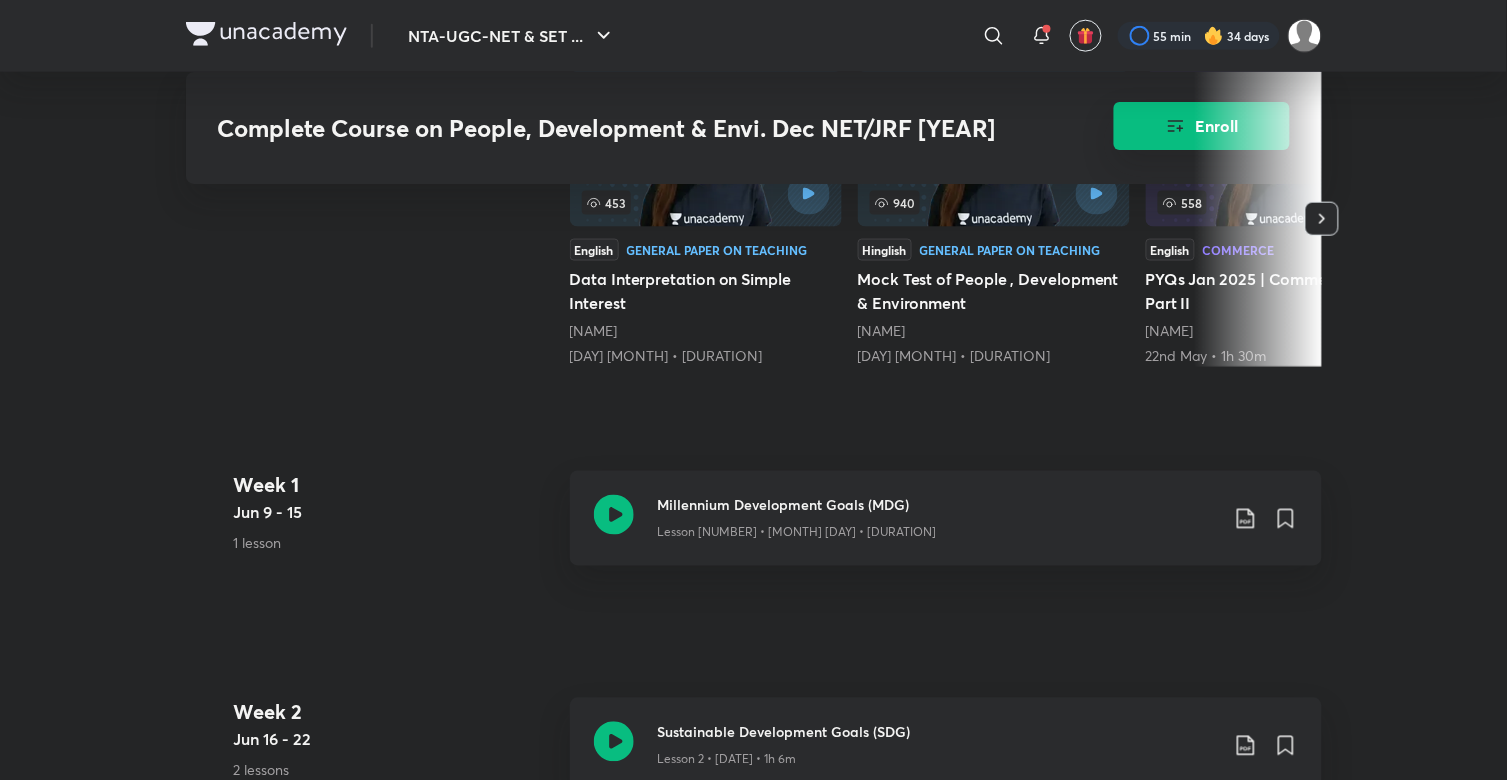 click 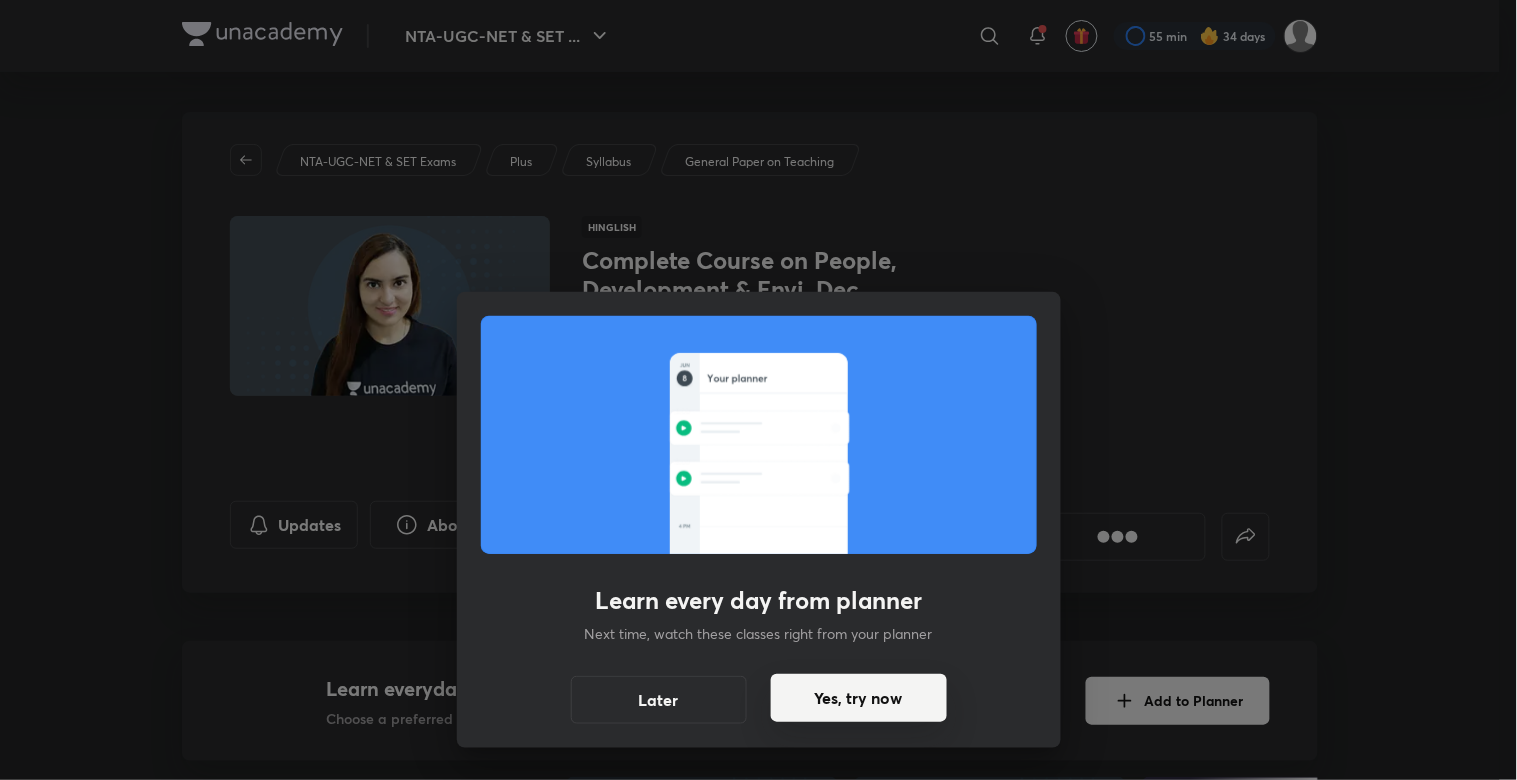 click on "Yes, try now" at bounding box center [859, 698] 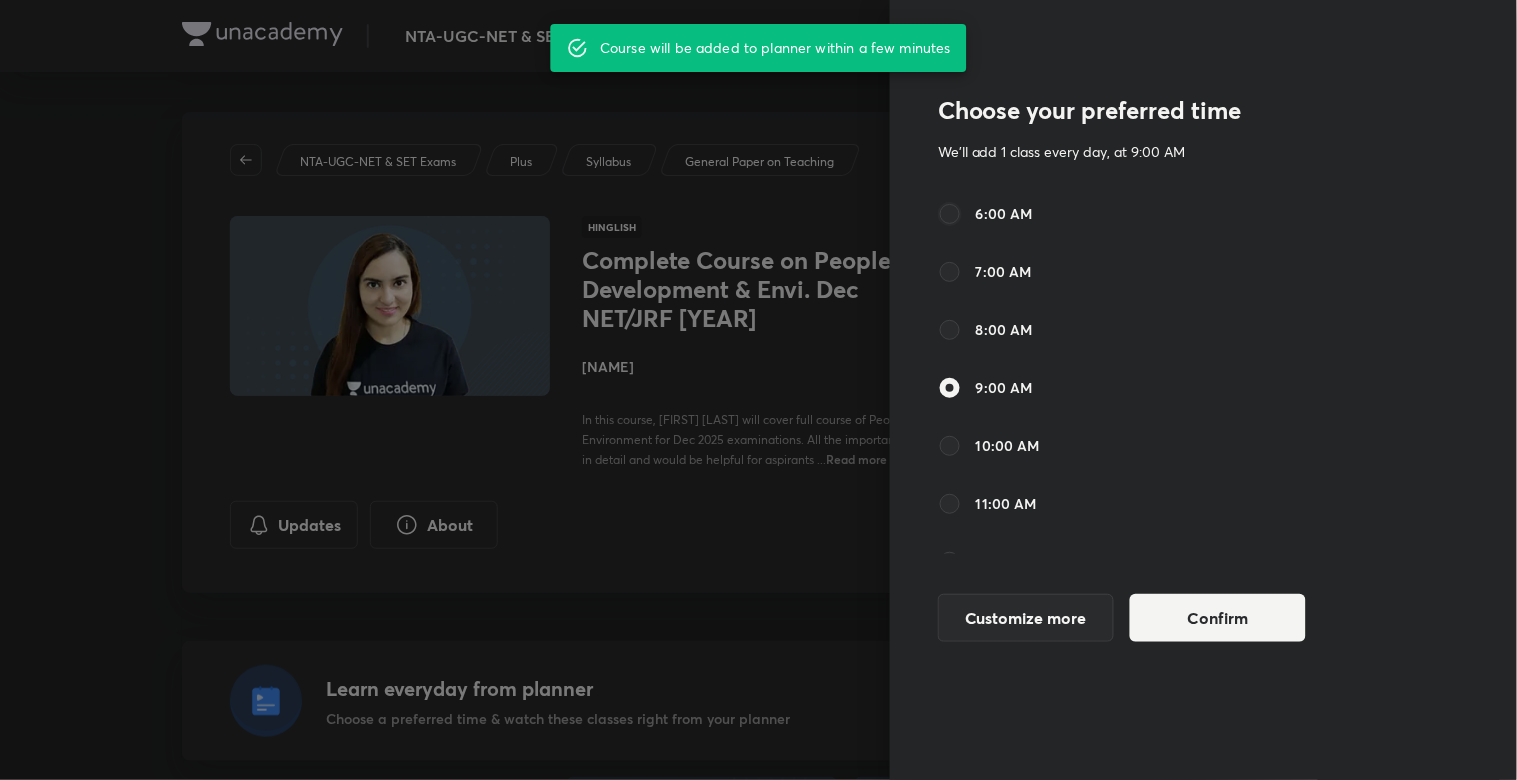 click on "6:00 AM" at bounding box center (950, 214) 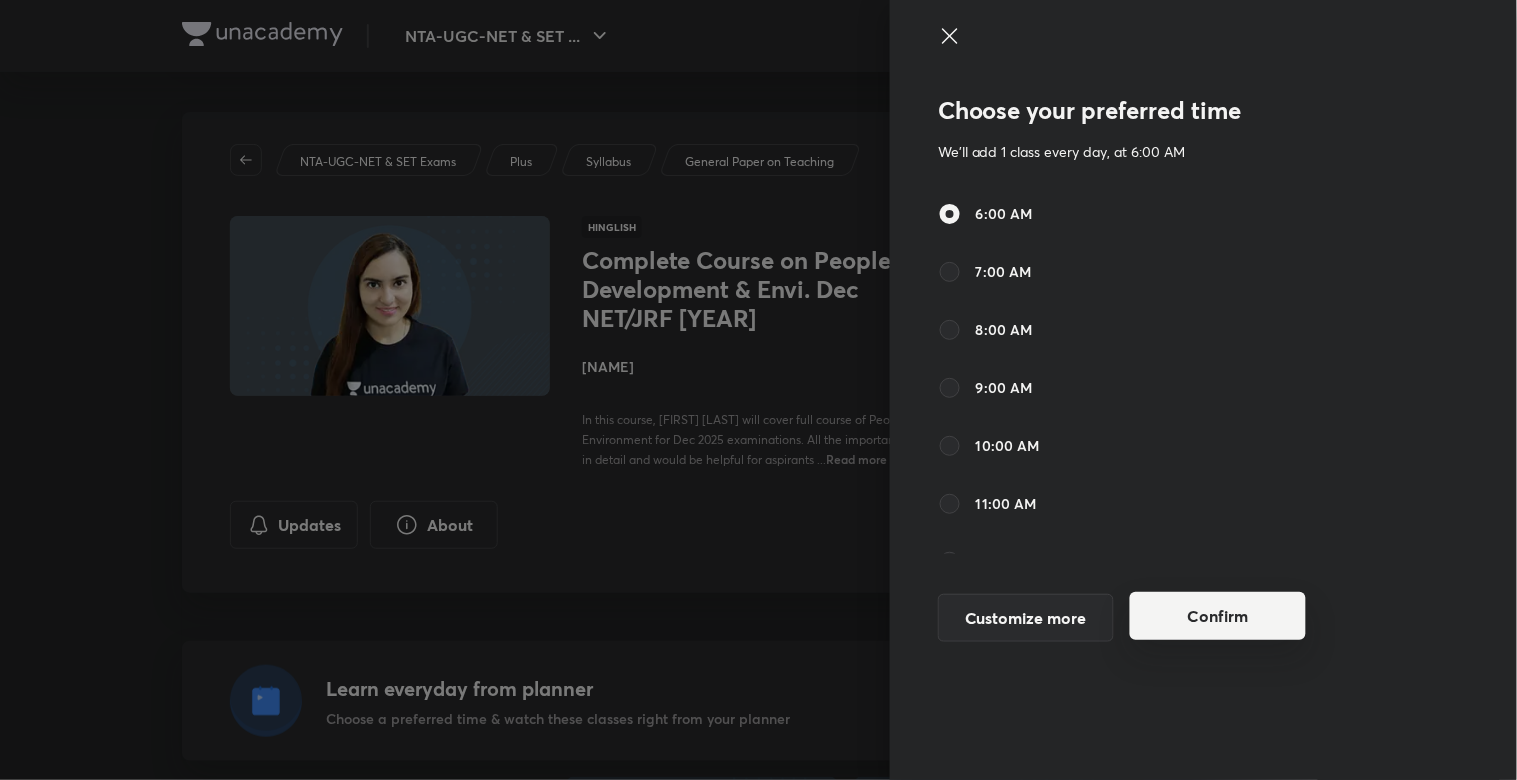 click on "Confirm" at bounding box center (1218, 616) 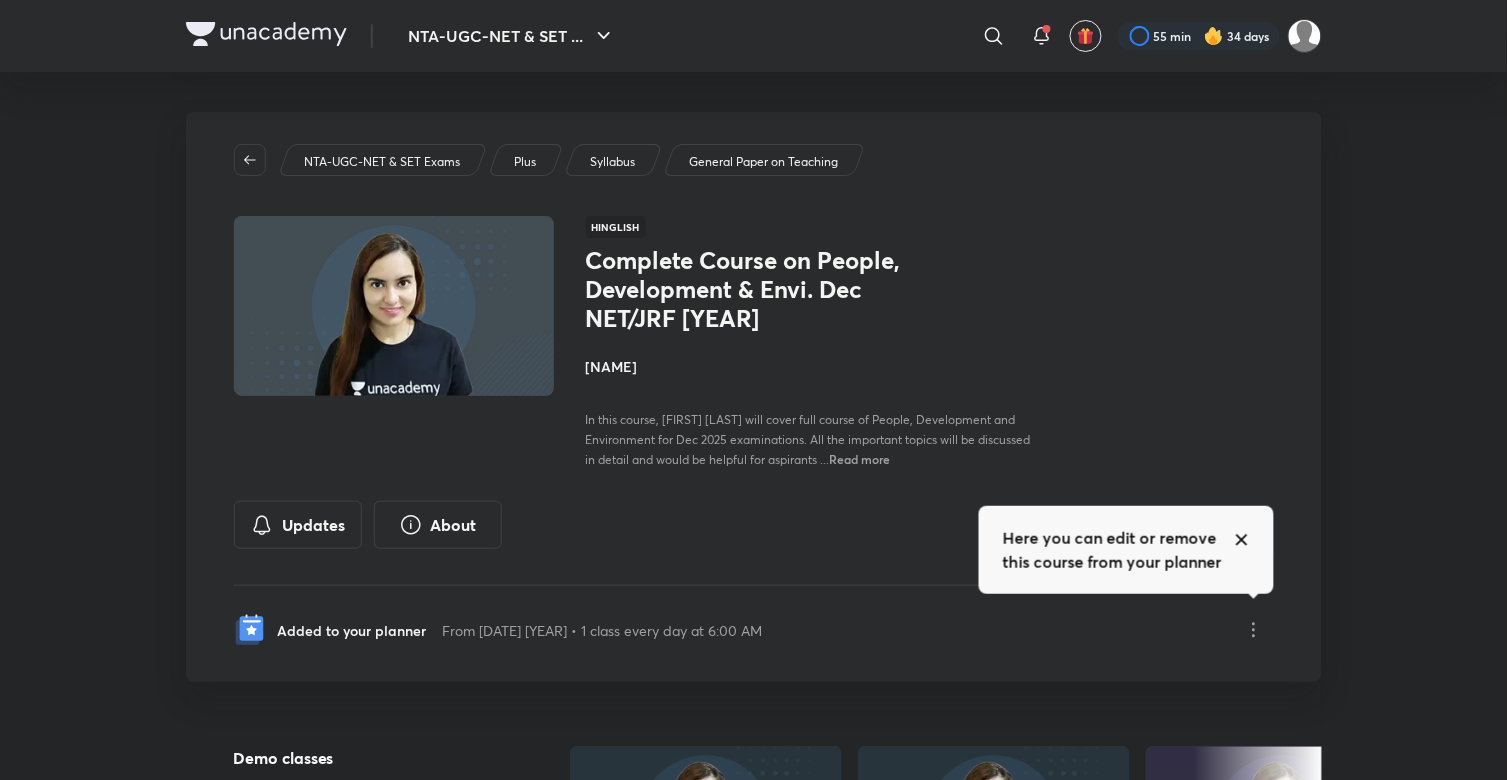 type 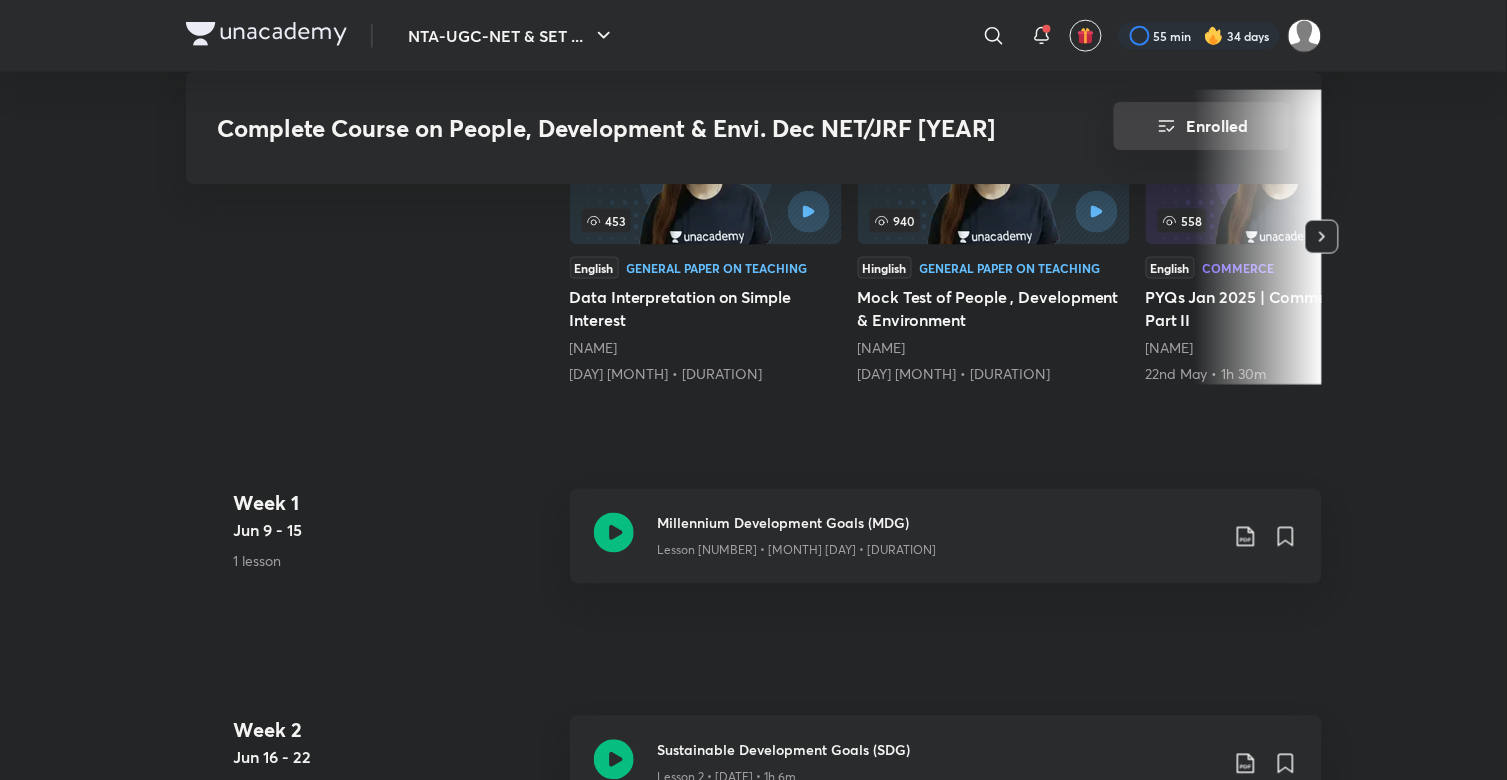 scroll, scrollTop: 622, scrollLeft: 0, axis: vertical 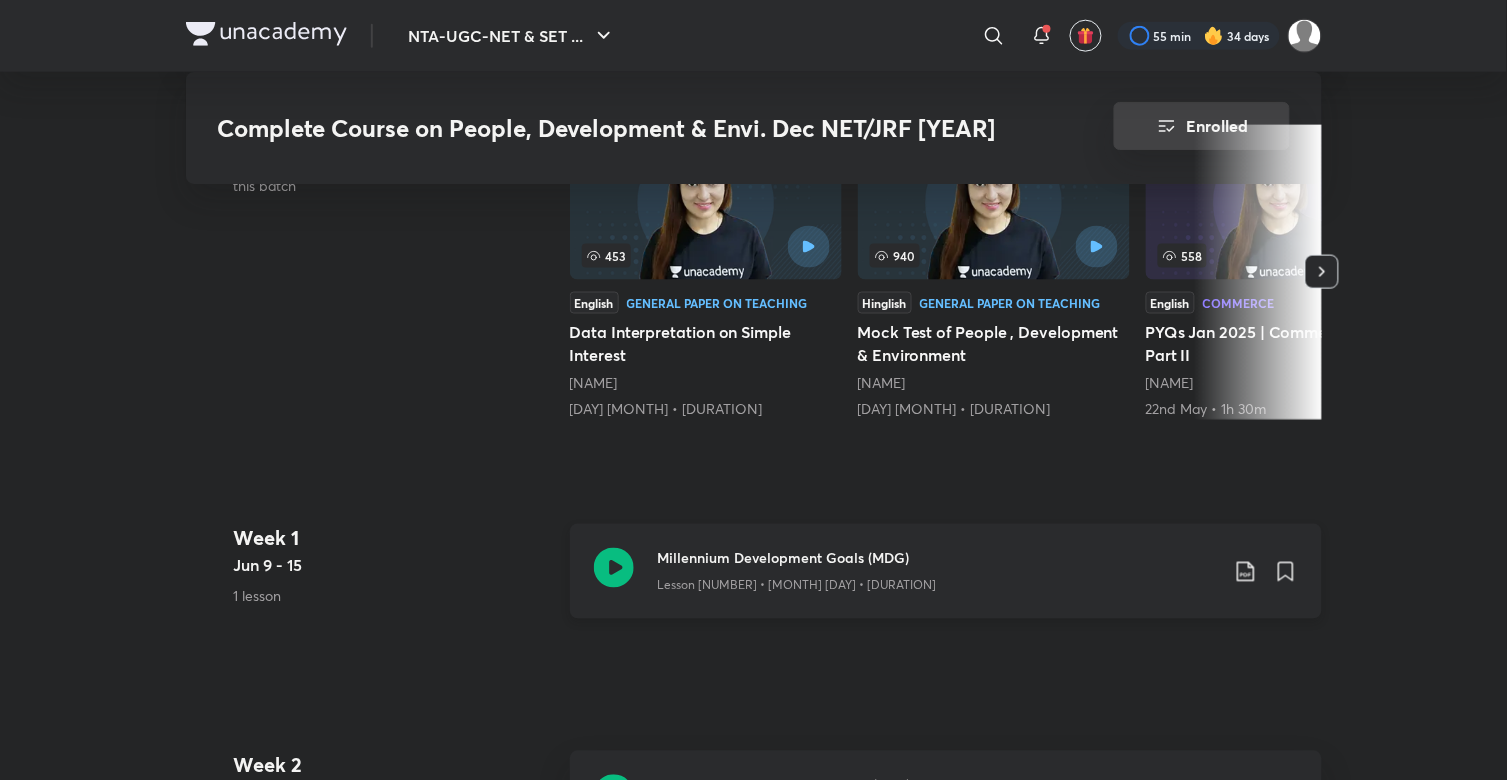click 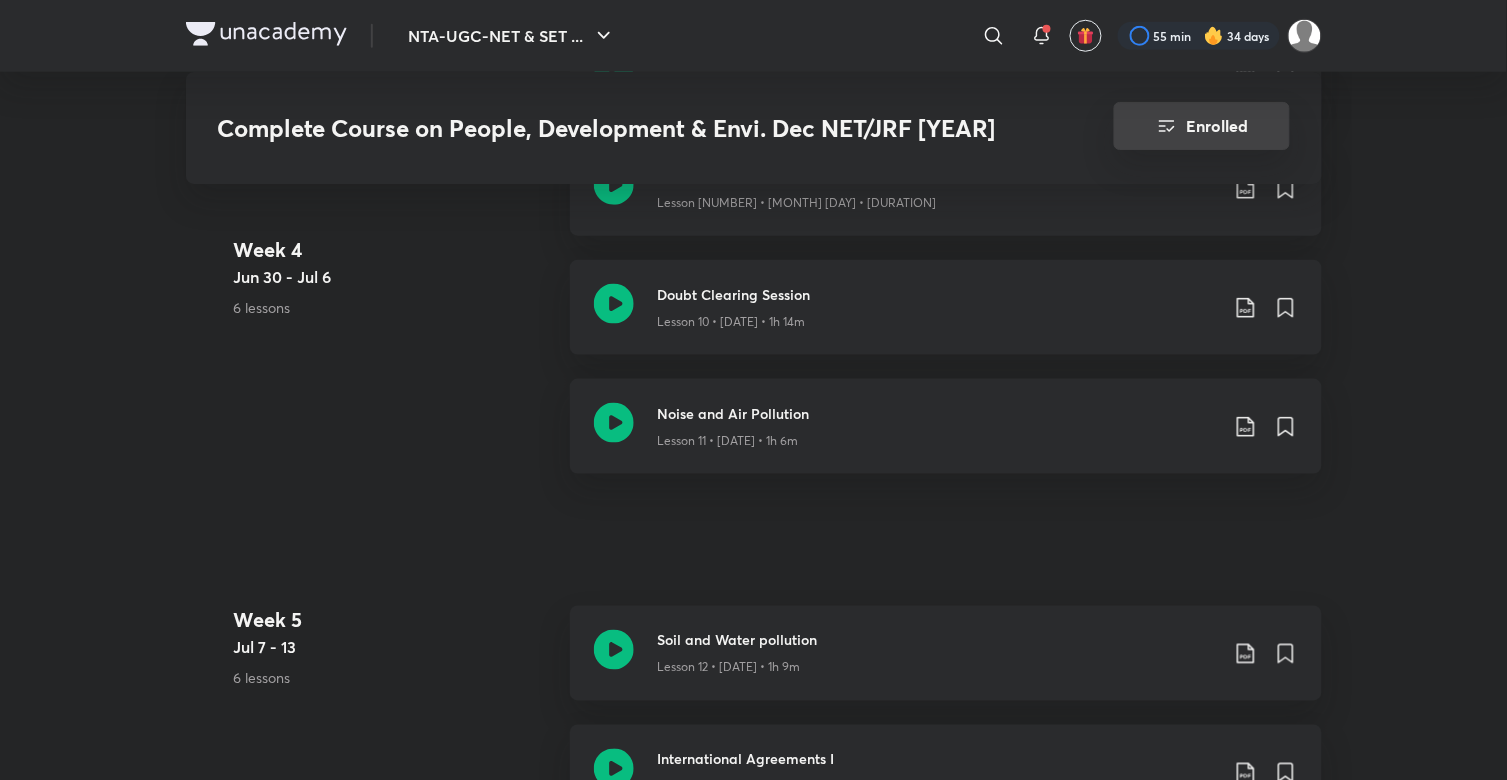 scroll, scrollTop: 2355, scrollLeft: 0, axis: vertical 